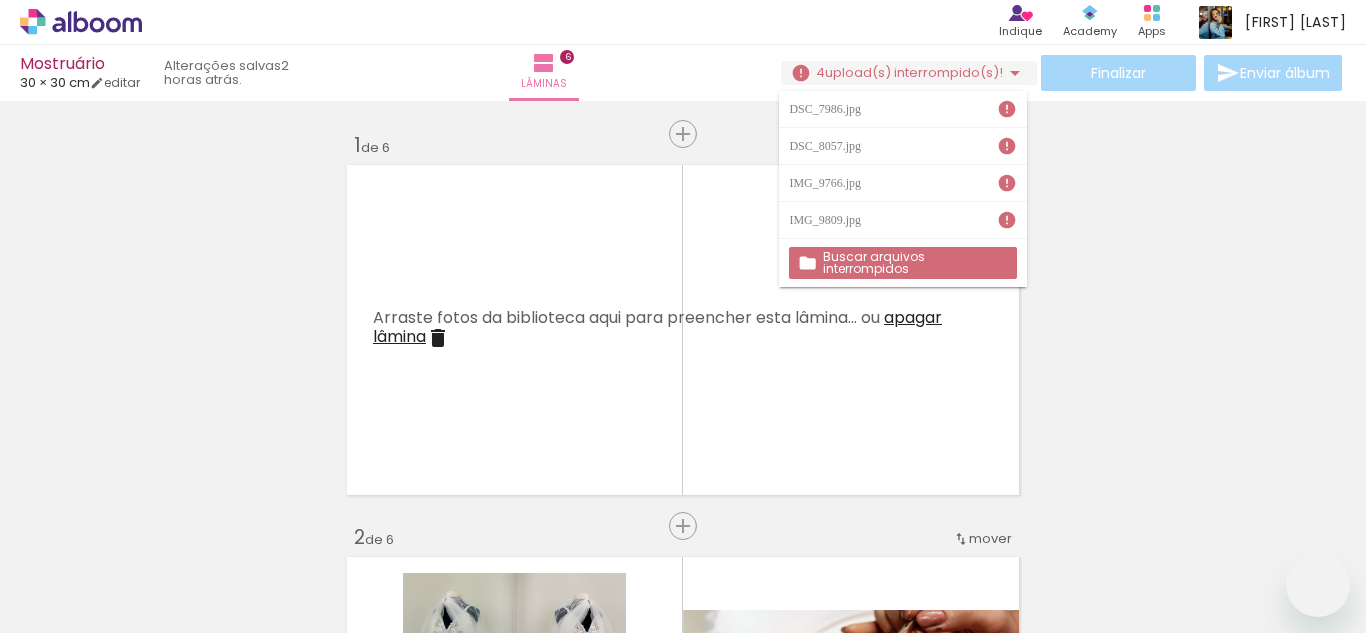 scroll, scrollTop: 0, scrollLeft: 0, axis: both 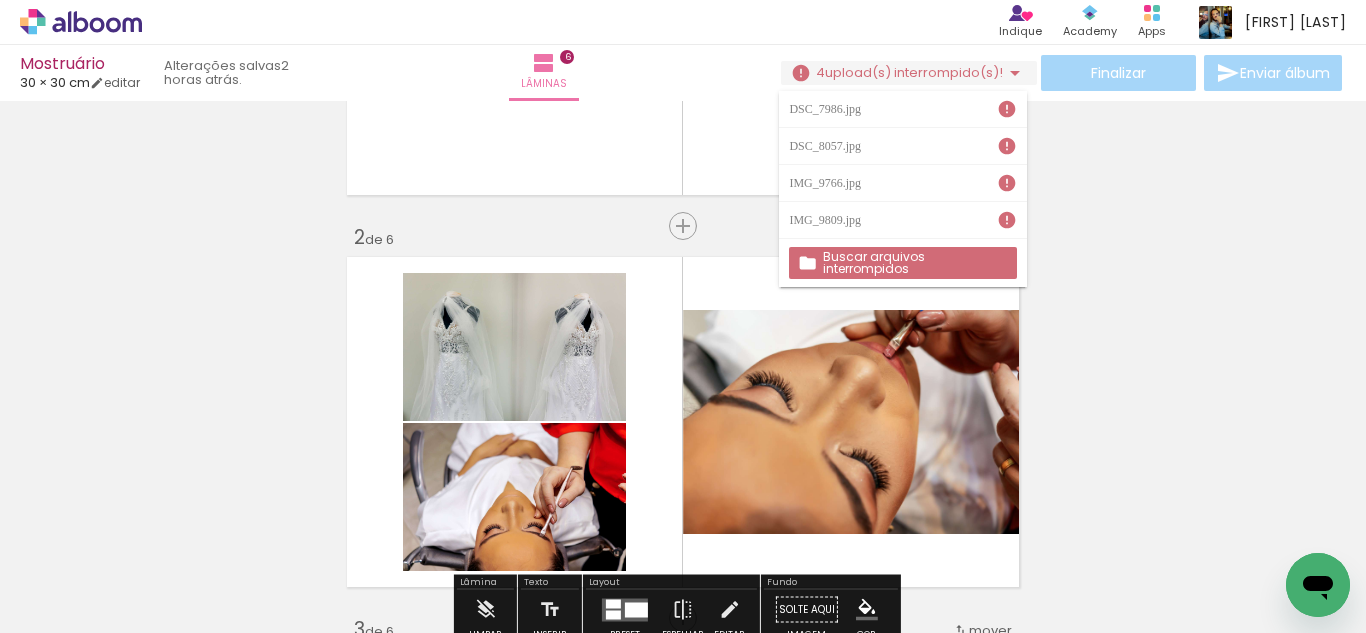 click on "Inserir lâmina 1  de 6  Inserir lâmina 2  de 6  Inserir lâmina 3  de 6  Inserir lâmina 4  de 6  Inserir lâmina 5  de 6  Inserir lâmina 6  de 6" at bounding box center [683, 1180] 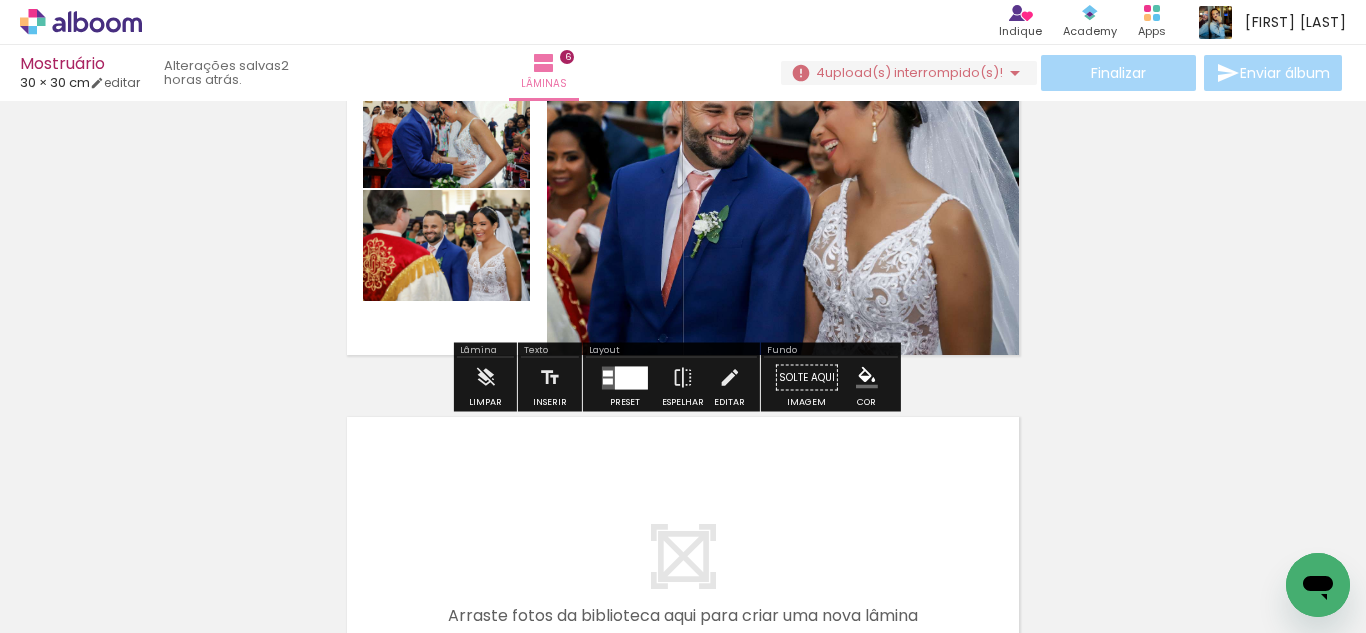 scroll, scrollTop: 2000, scrollLeft: 0, axis: vertical 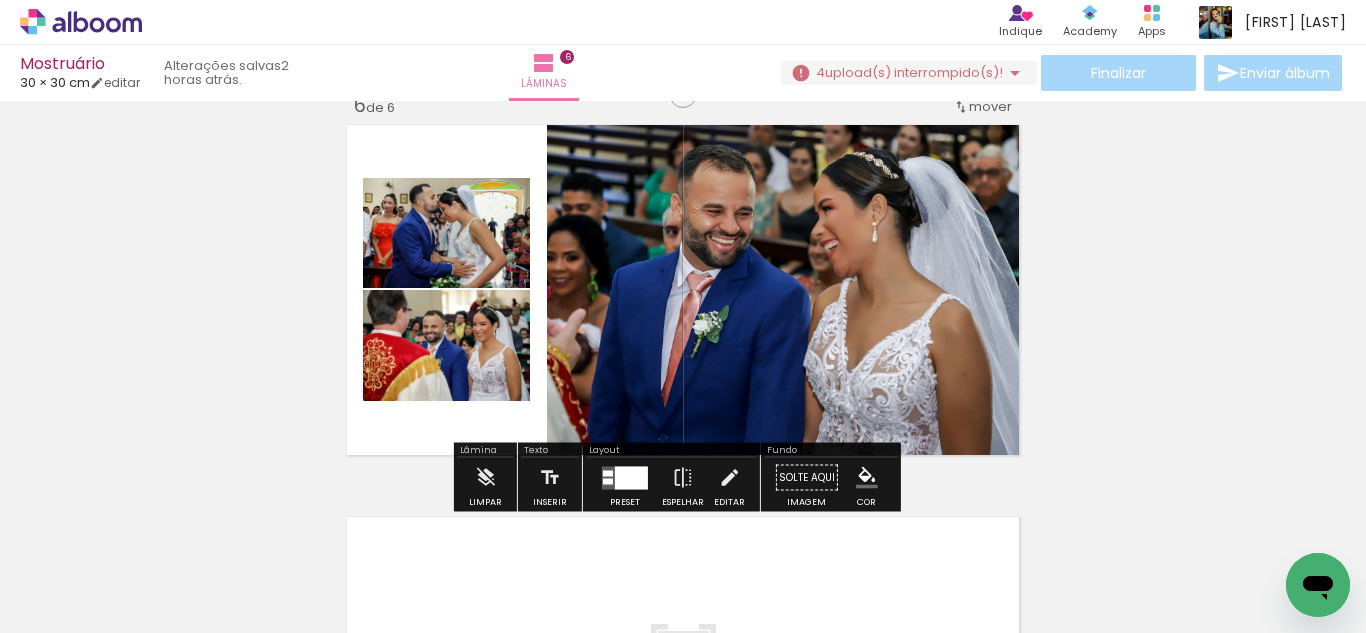 click on "Inserir lâmina 1  de 6  Inserir lâmina 2  de 6  Inserir lâmina 3  de 6  Inserir lâmina 4  de 6  Inserir lâmina 5  de 6  Inserir lâmina 6  de 6" at bounding box center [683, -520] 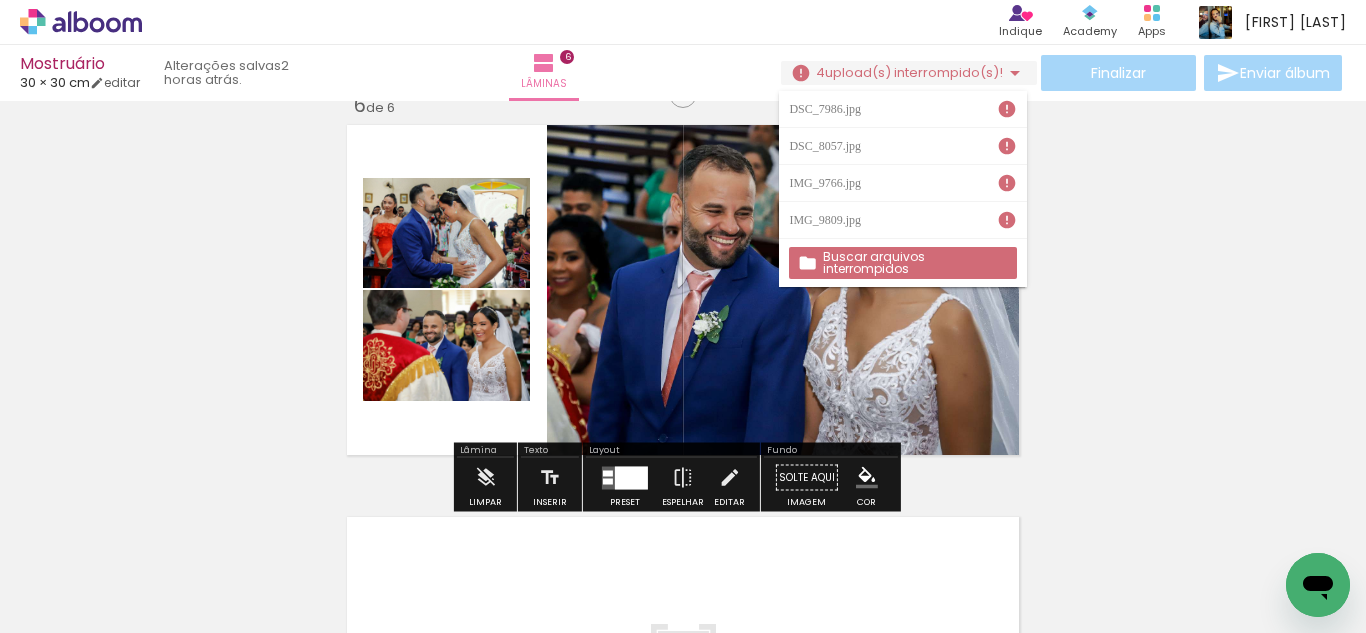 click on "Buscar arquivos interrompidos" at bounding box center (902, 263) 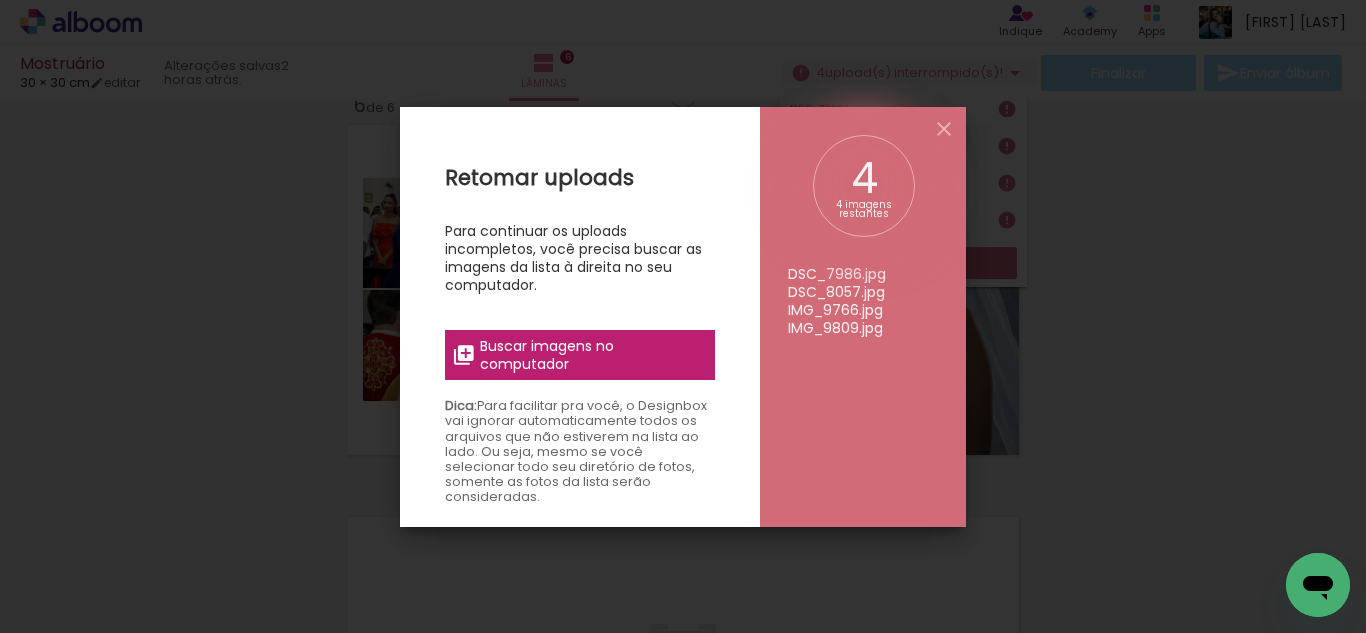 click on "Buscar imagens no computador" at bounding box center (591, 355) 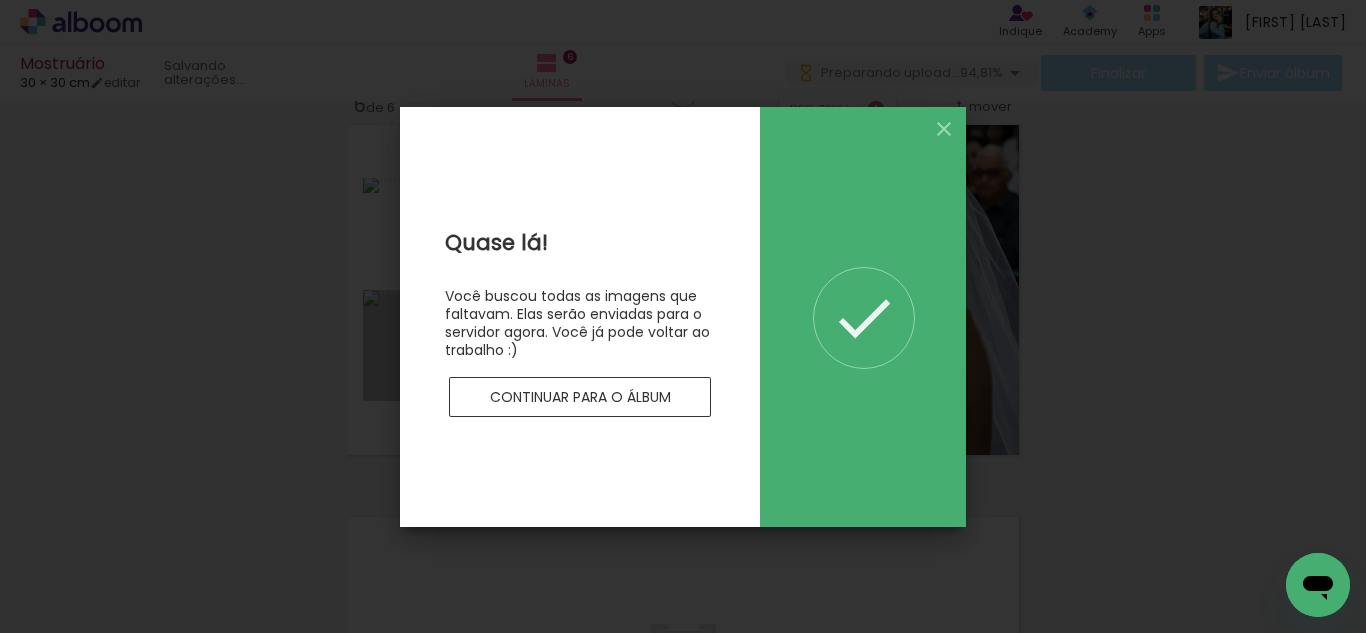 click on "Continuar para o álbum" at bounding box center (0, 0) 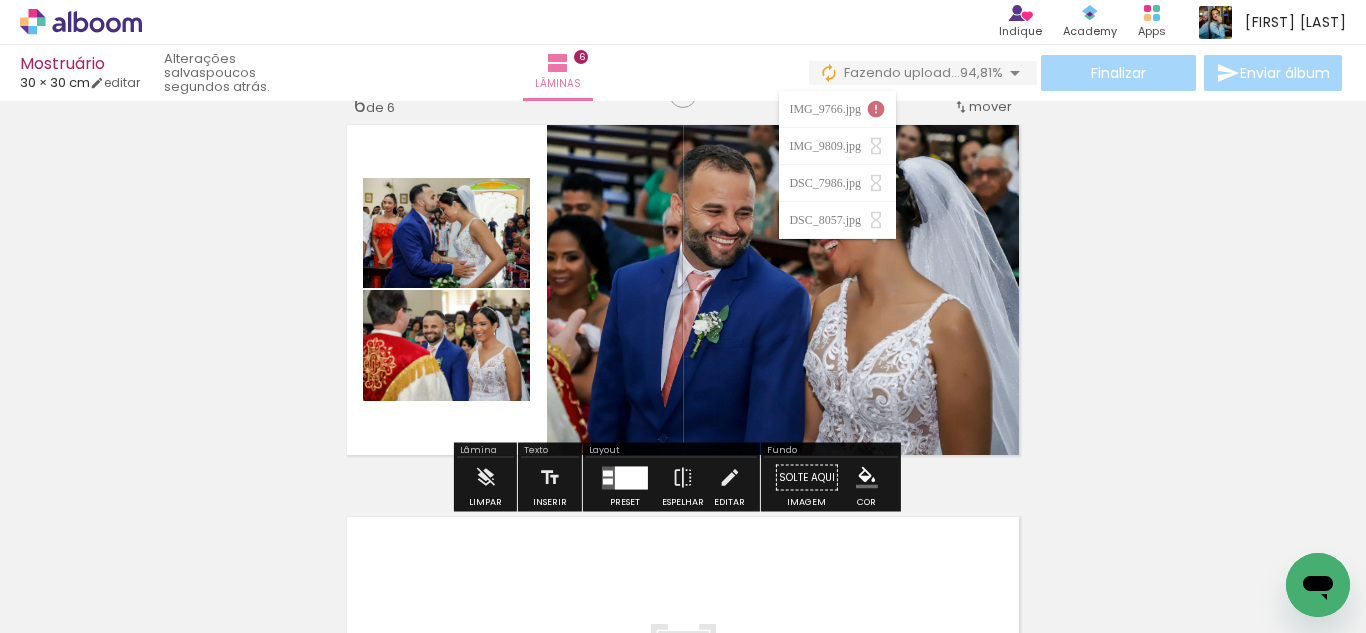 click on "94,81%" at bounding box center [981, 72] 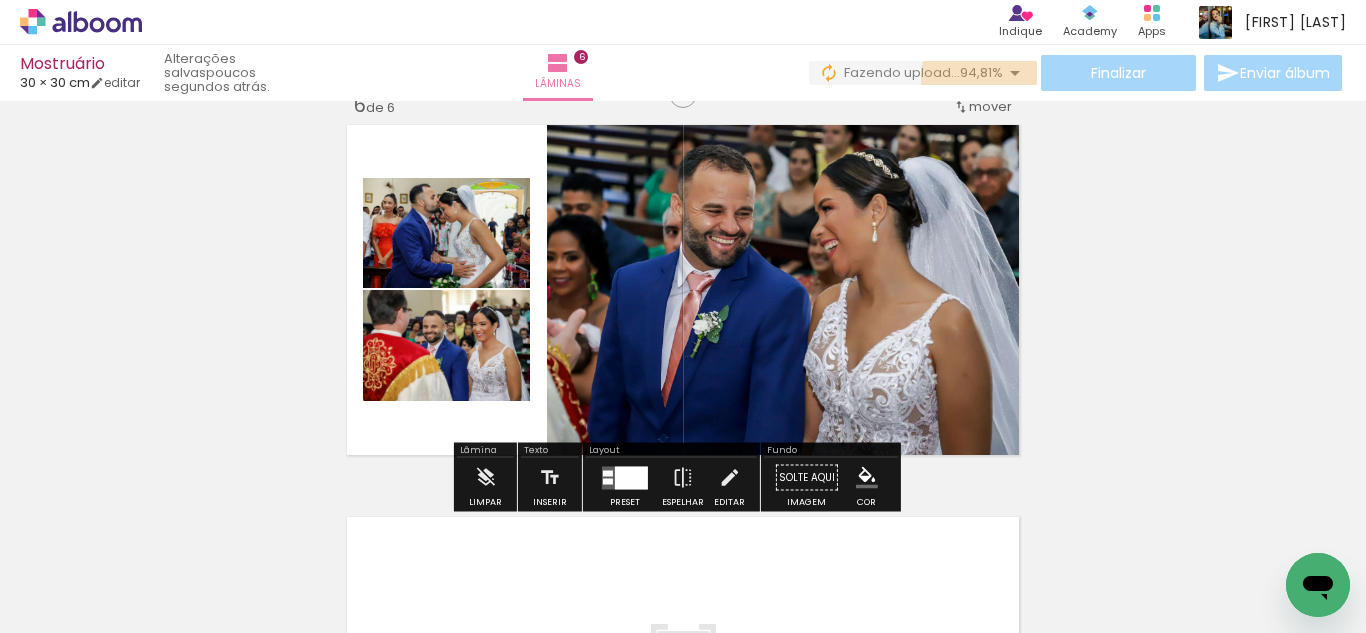 click on "94,81%" at bounding box center [981, 72] 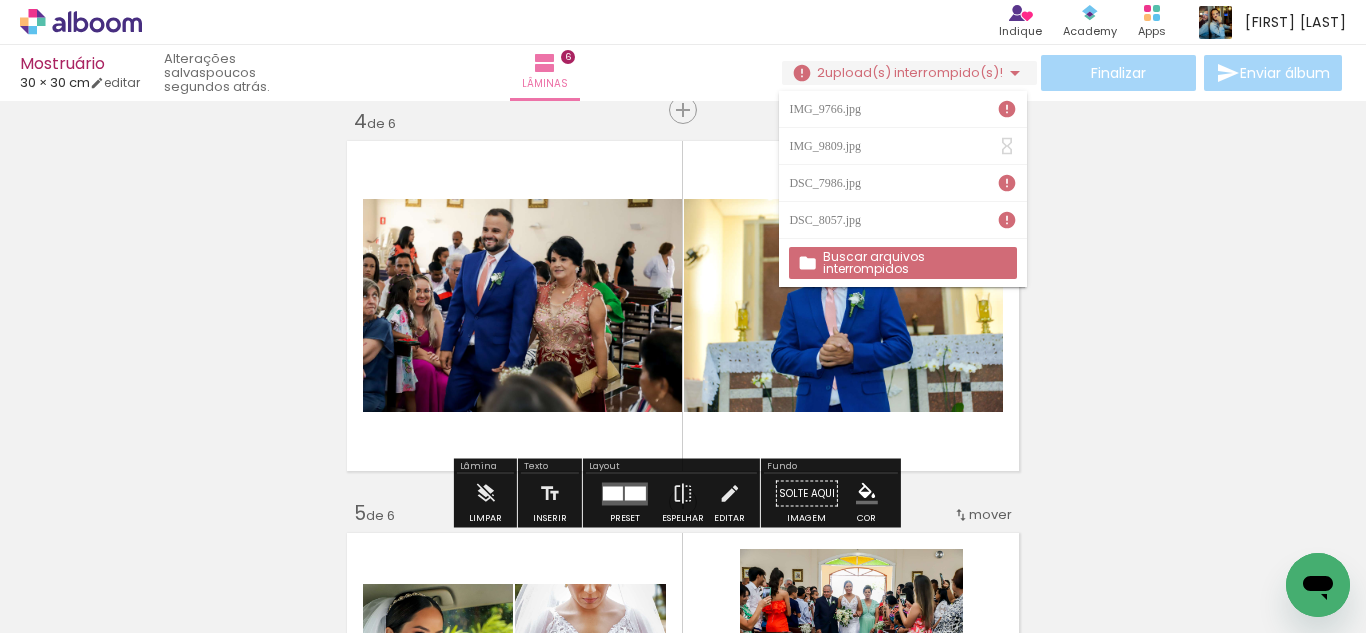 scroll, scrollTop: 1100, scrollLeft: 0, axis: vertical 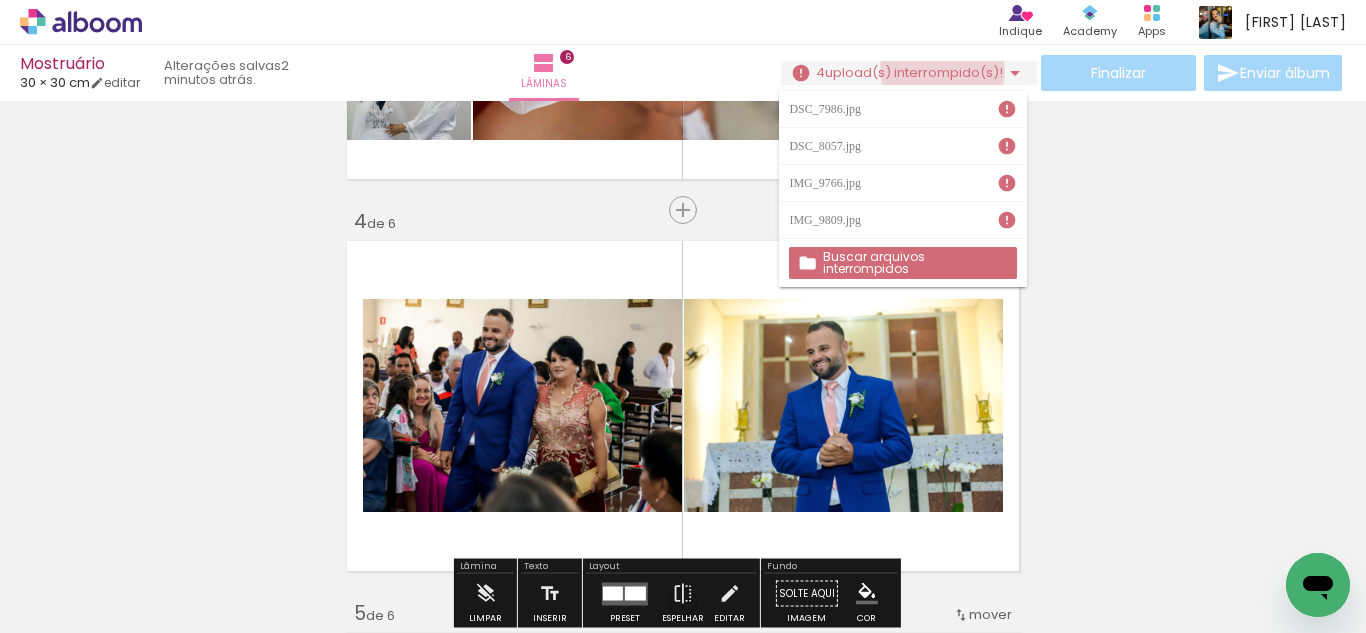 click on "upload(s) interrompido(s)!" at bounding box center [914, 72] 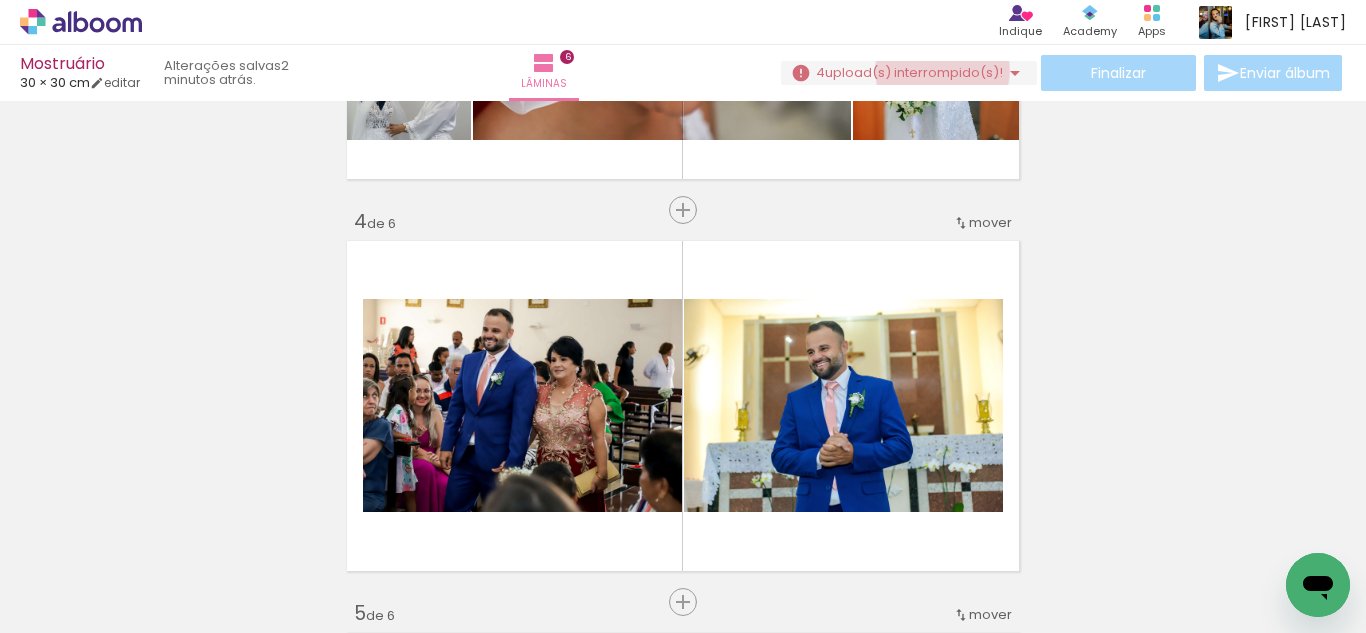 click on "upload(s) interrompido(s)!" at bounding box center [914, 72] 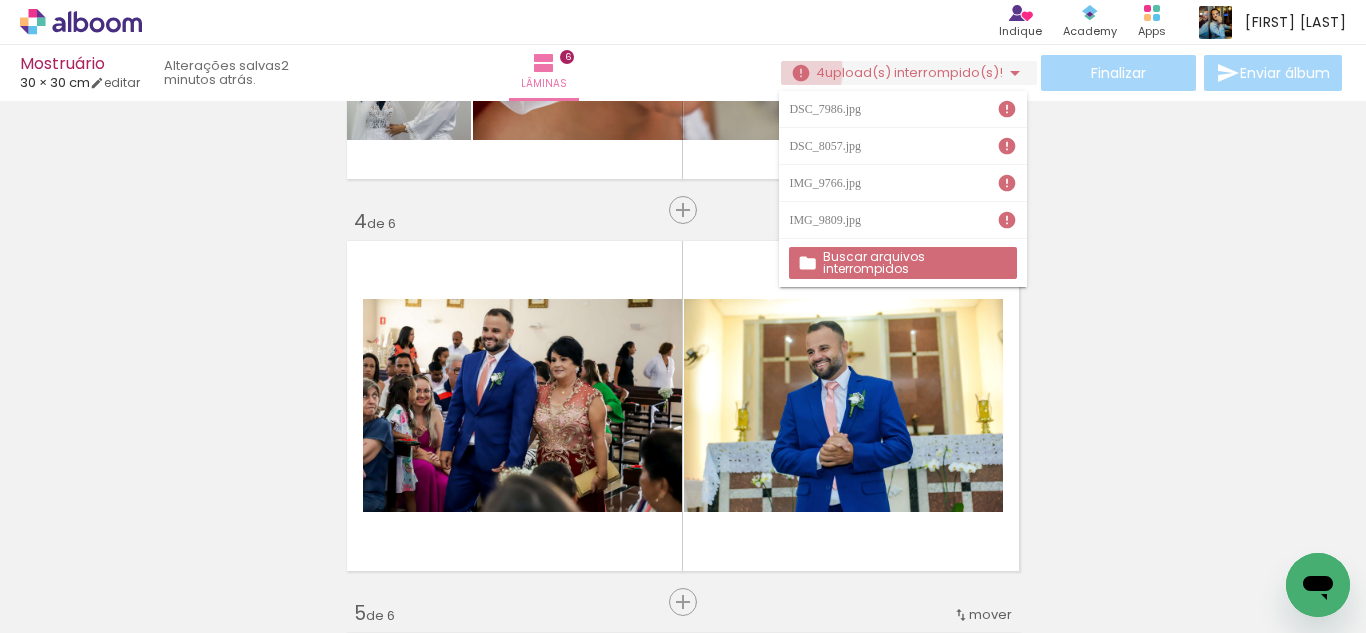 click at bounding box center [801, 73] 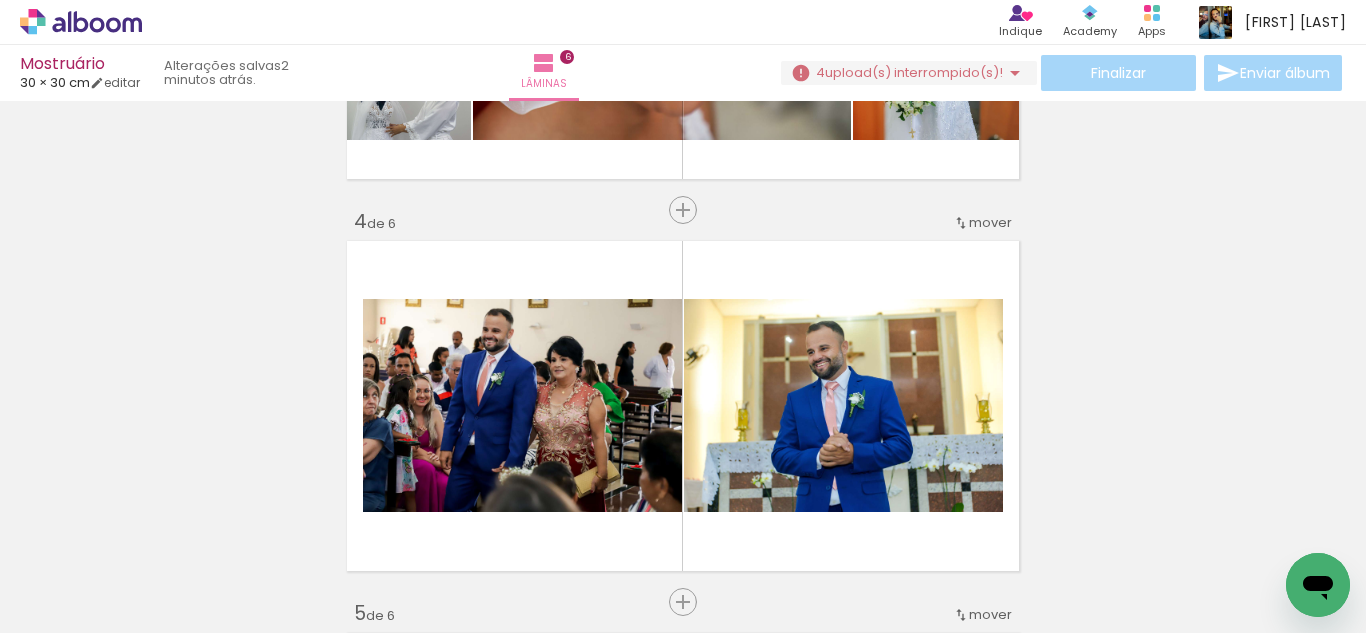 click at bounding box center (801, 73) 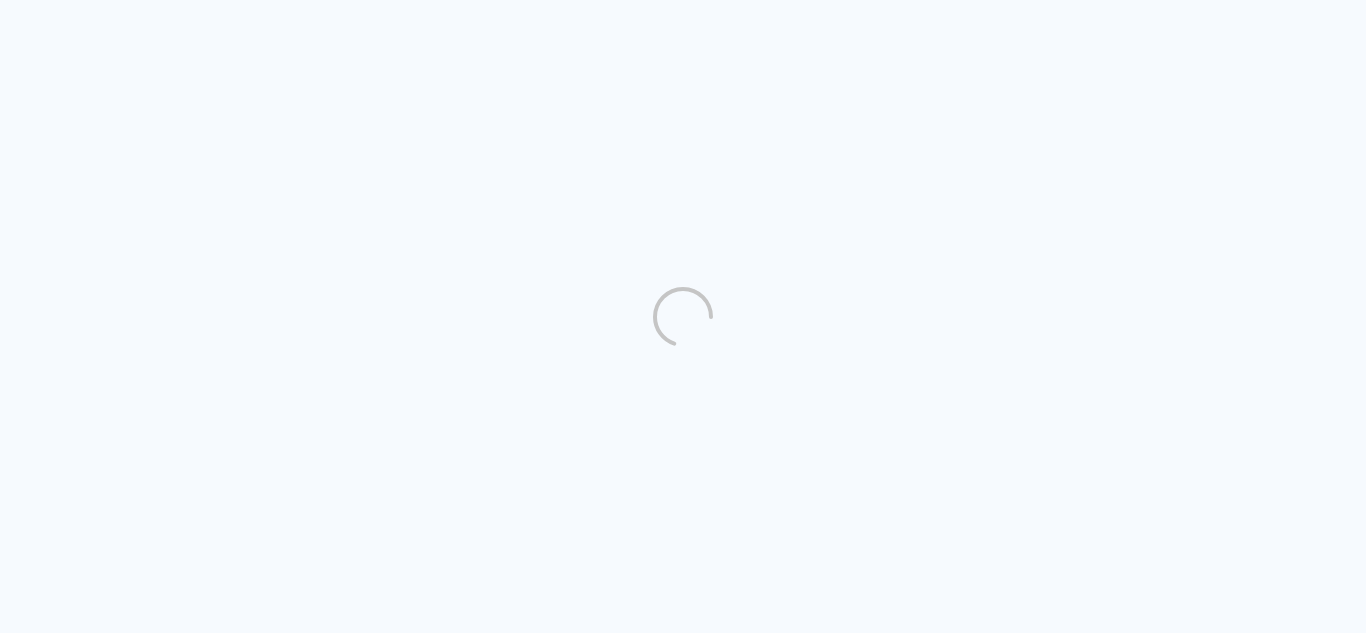 scroll, scrollTop: 0, scrollLeft: 0, axis: both 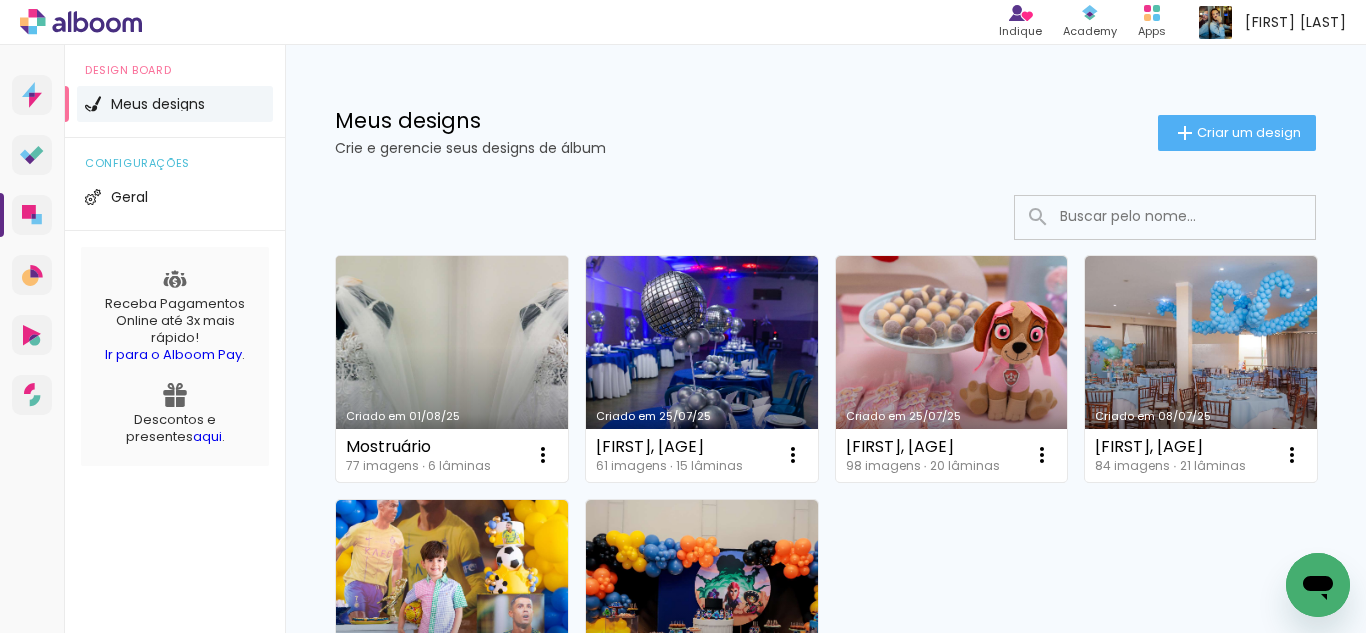 click on "Criado em 01/08/25" at bounding box center (452, 369) 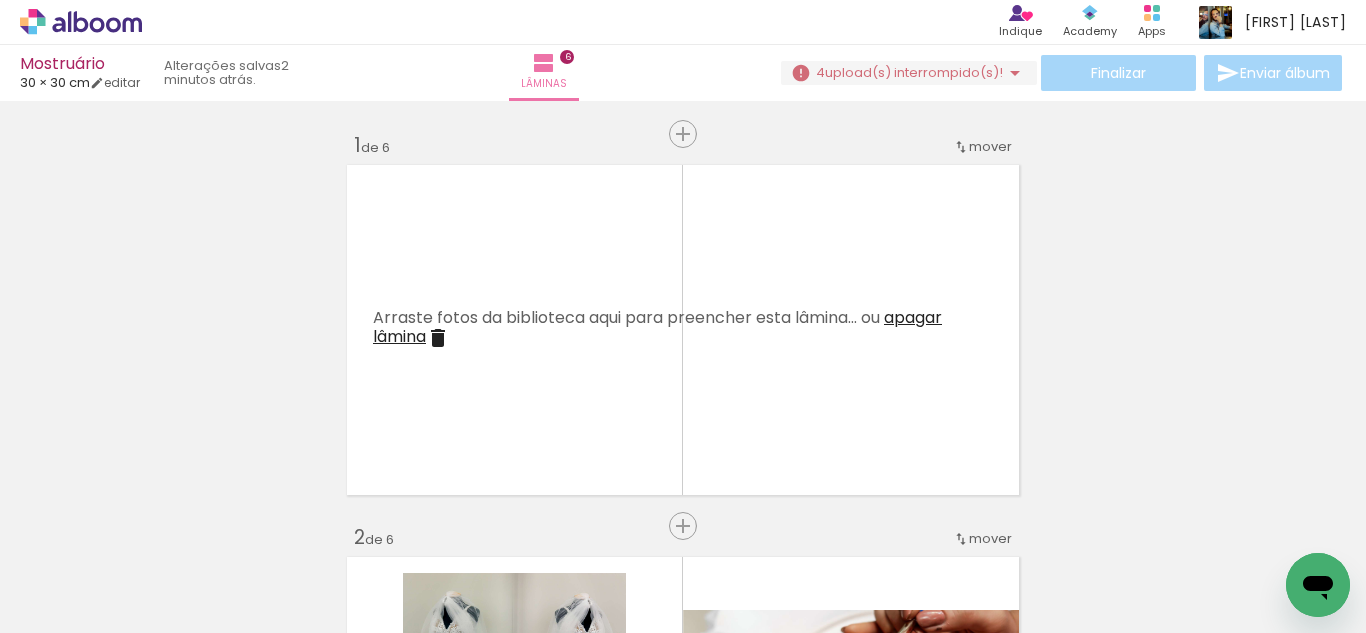 click on "upload(s) interrompido(s)!" at bounding box center [914, 72] 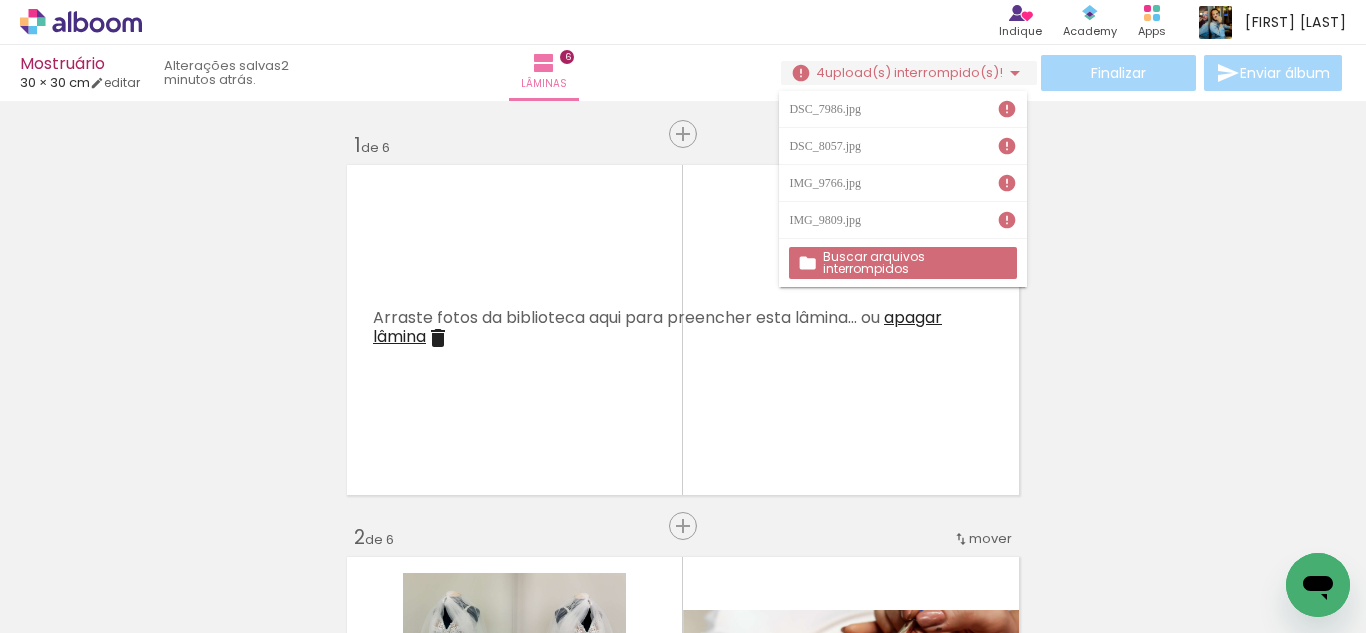 click on "Buscar arquivos interrompidos" at bounding box center [0, 0] 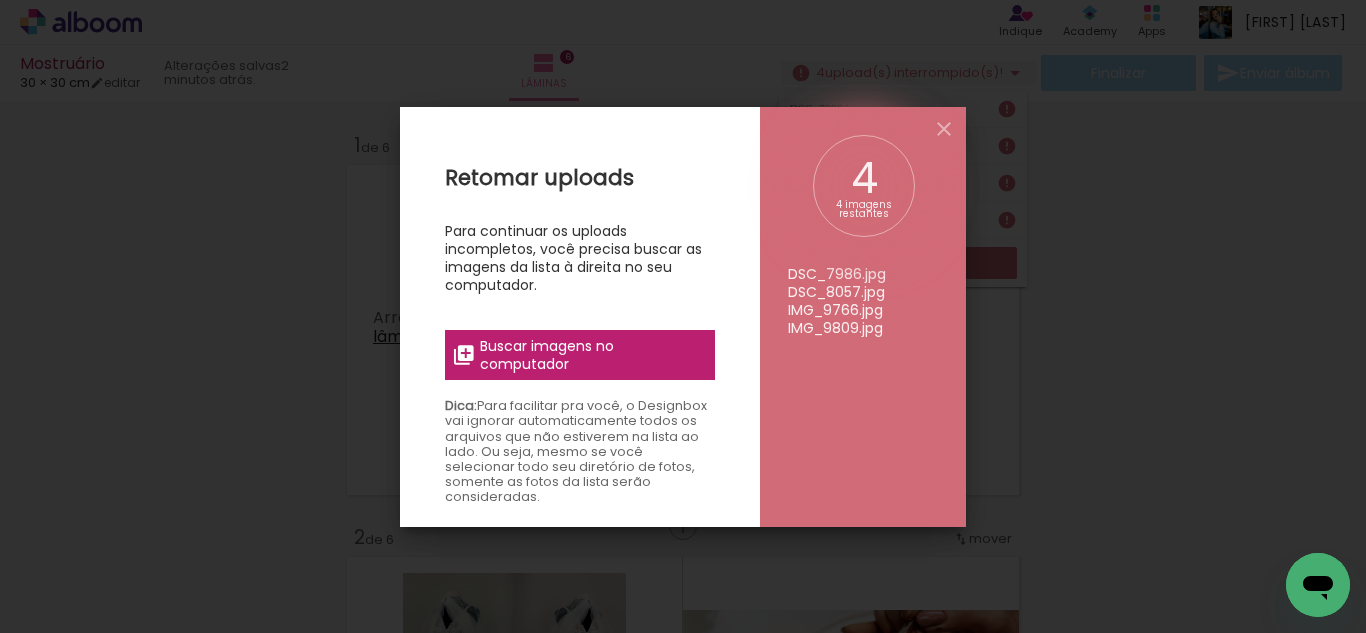 click on "Buscar imagens no computador" at bounding box center [591, 355] 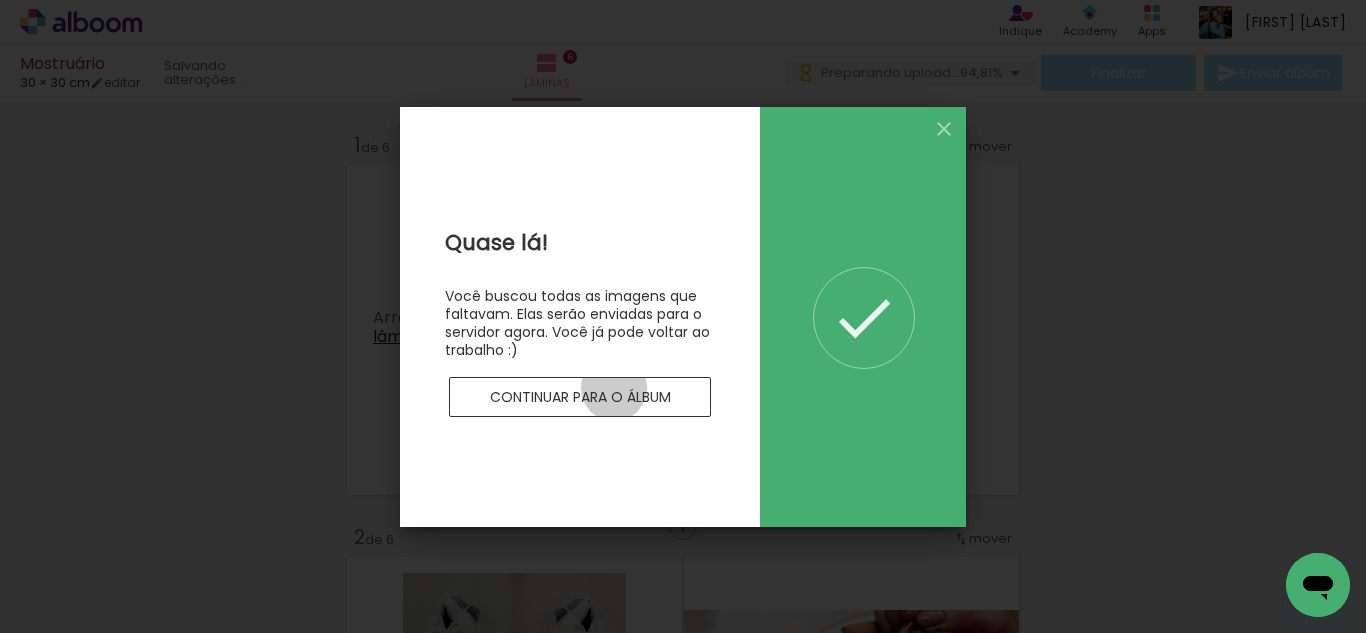 click on "Continuar para o álbum" at bounding box center (0, 0) 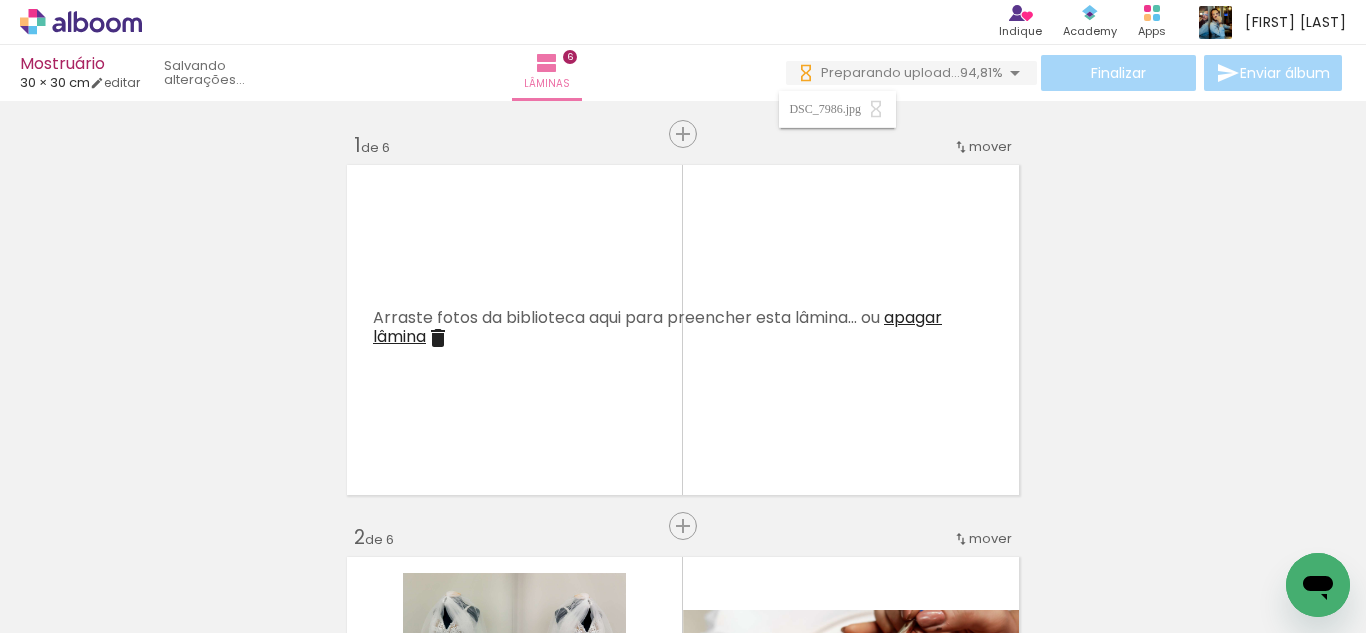 scroll, scrollTop: 0, scrollLeft: 0, axis: both 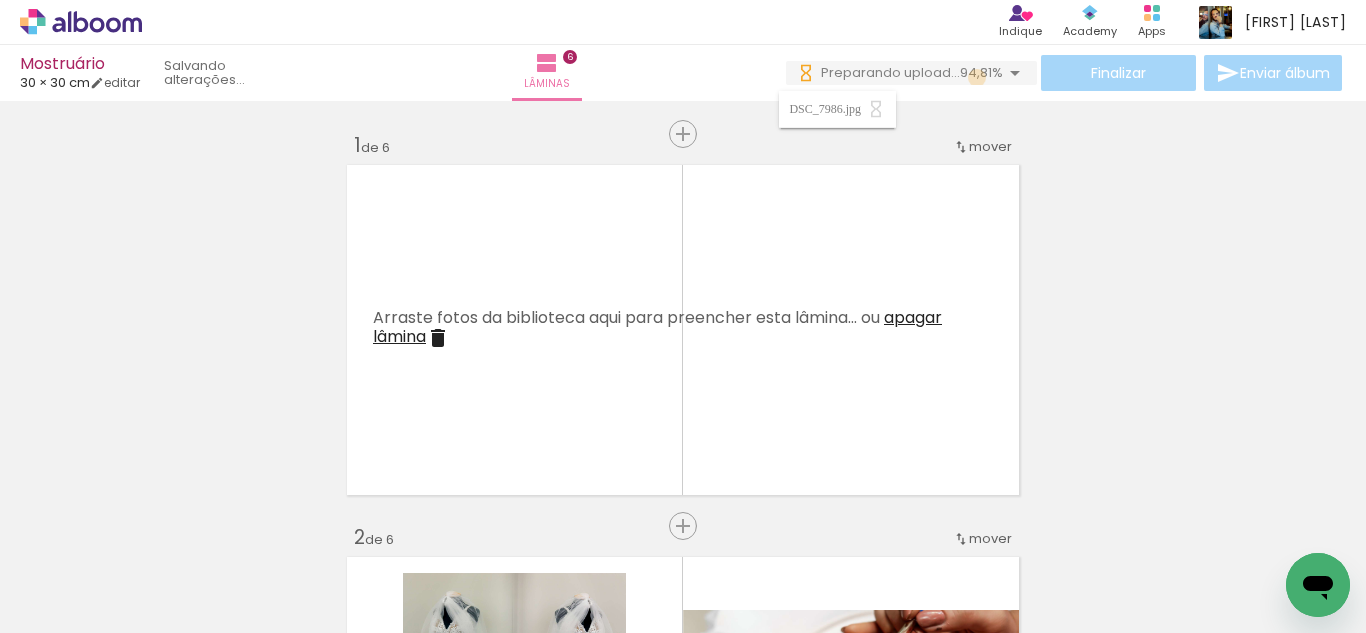 click on "94,81%" at bounding box center (981, 72) 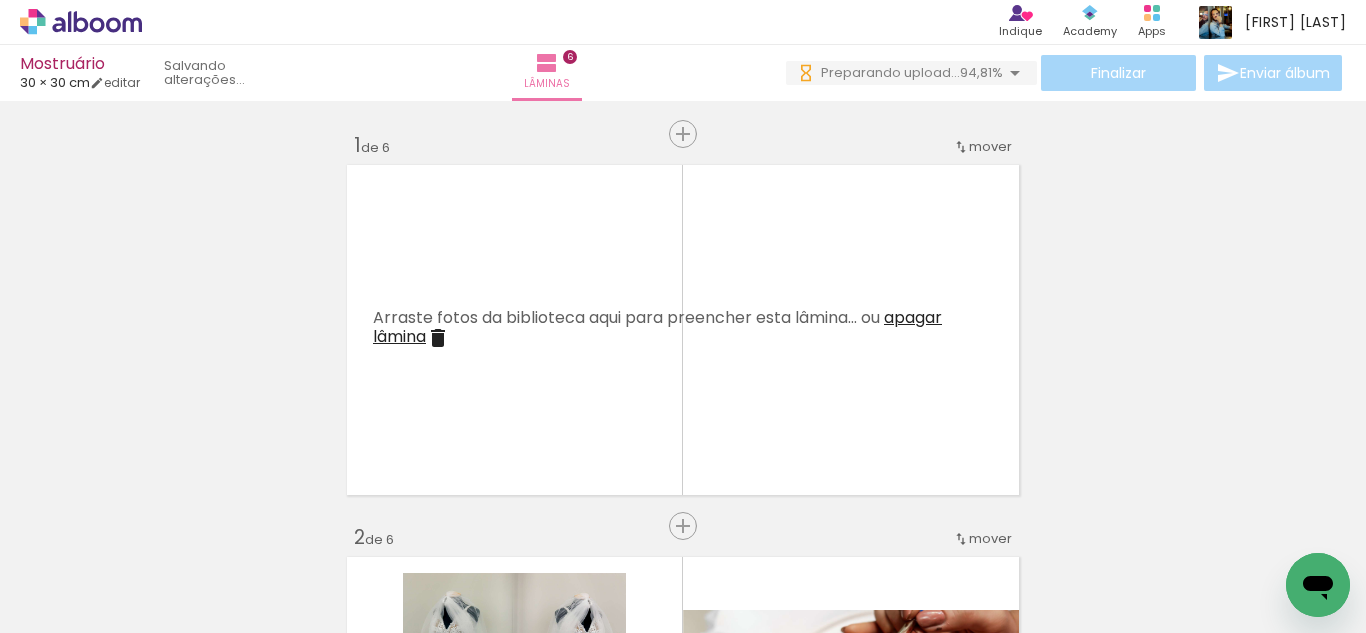 scroll, scrollTop: 0, scrollLeft: 0, axis: both 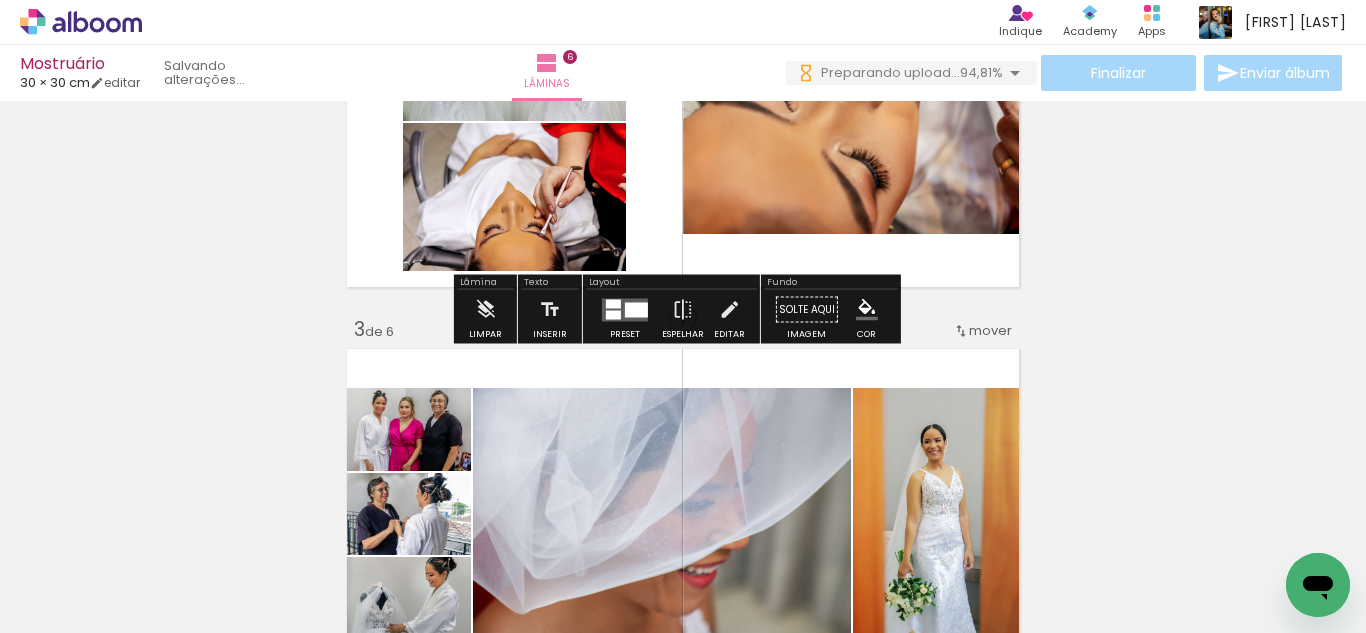 click on "Preparando upload..." at bounding box center [890, 72] 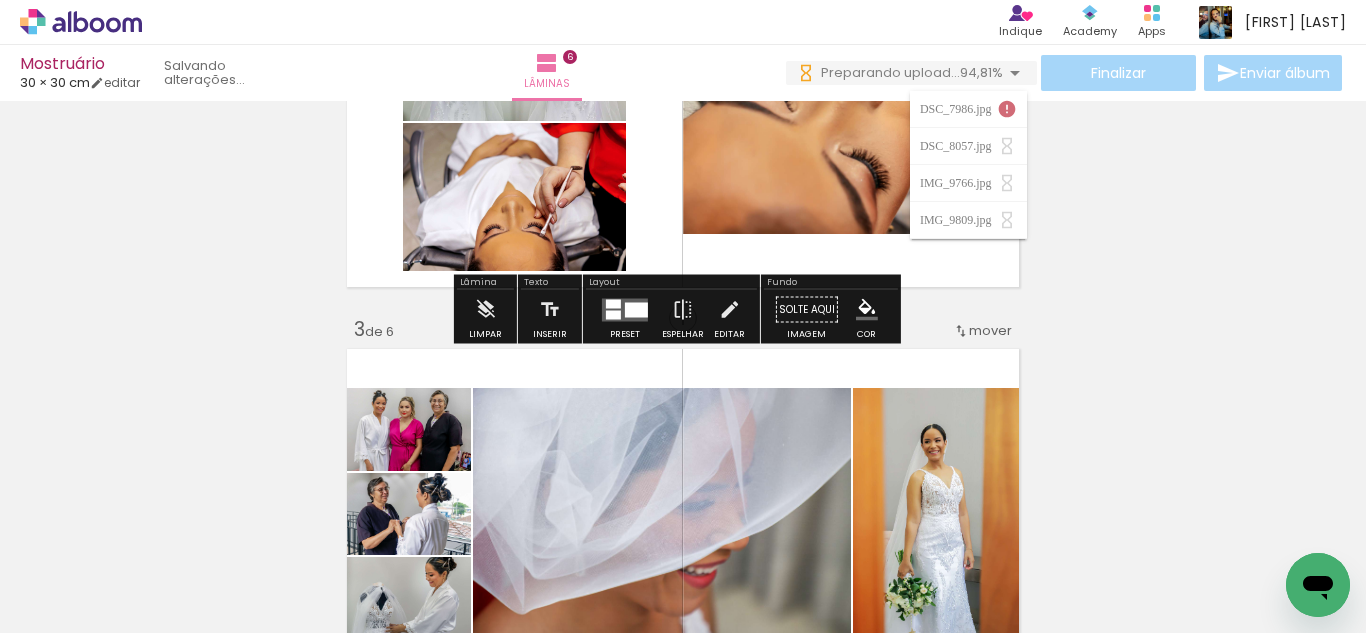 click on "94,81%" at bounding box center (981, 72) 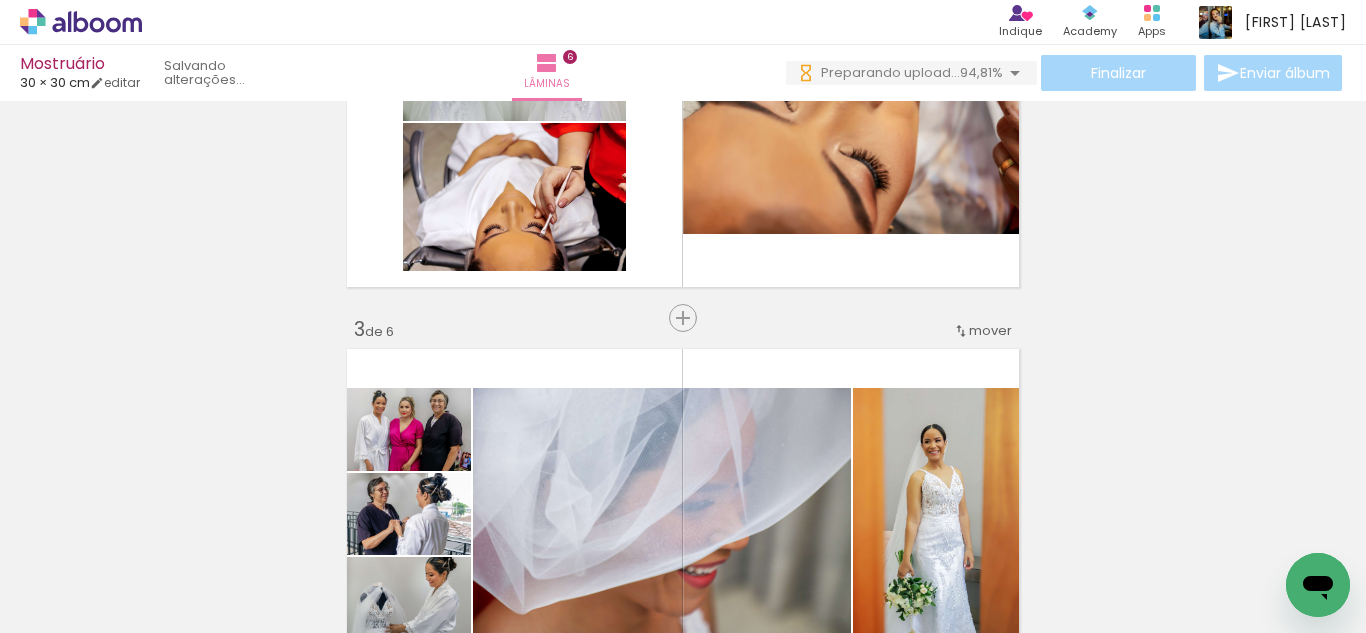 click on "Inserir lâmina 1  de 6  Inserir lâmina 2  de 6  Inserir lâmina 3  de 6  Inserir lâmina 4  de 6  Inserir lâmina 5  de 6  Inserir lâmina 6  de 6" at bounding box center [683, 880] 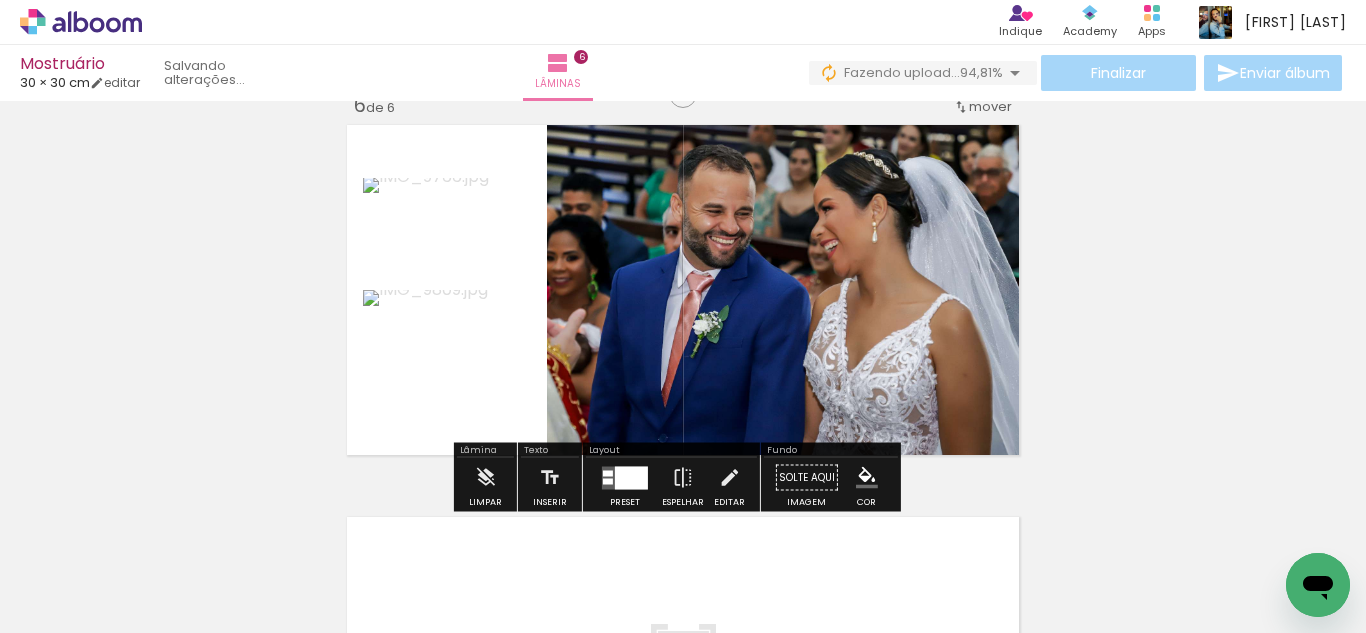 scroll, scrollTop: 1800, scrollLeft: 0, axis: vertical 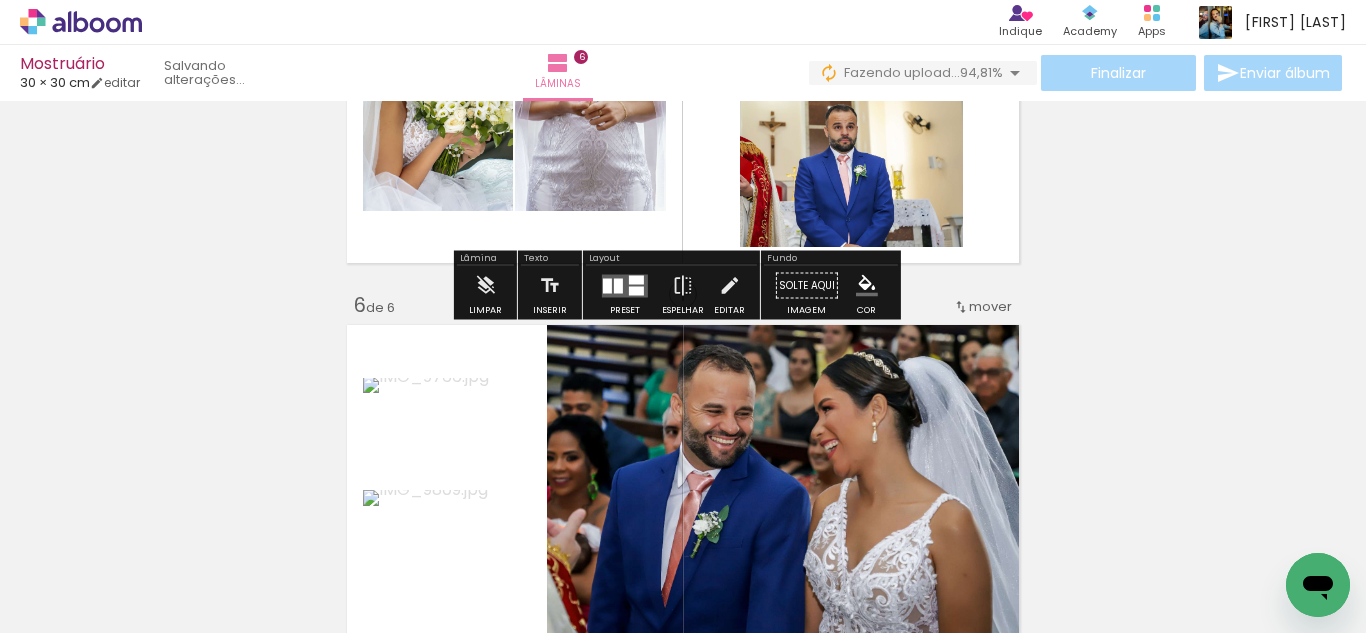 click on "94,81%" at bounding box center (981, 72) 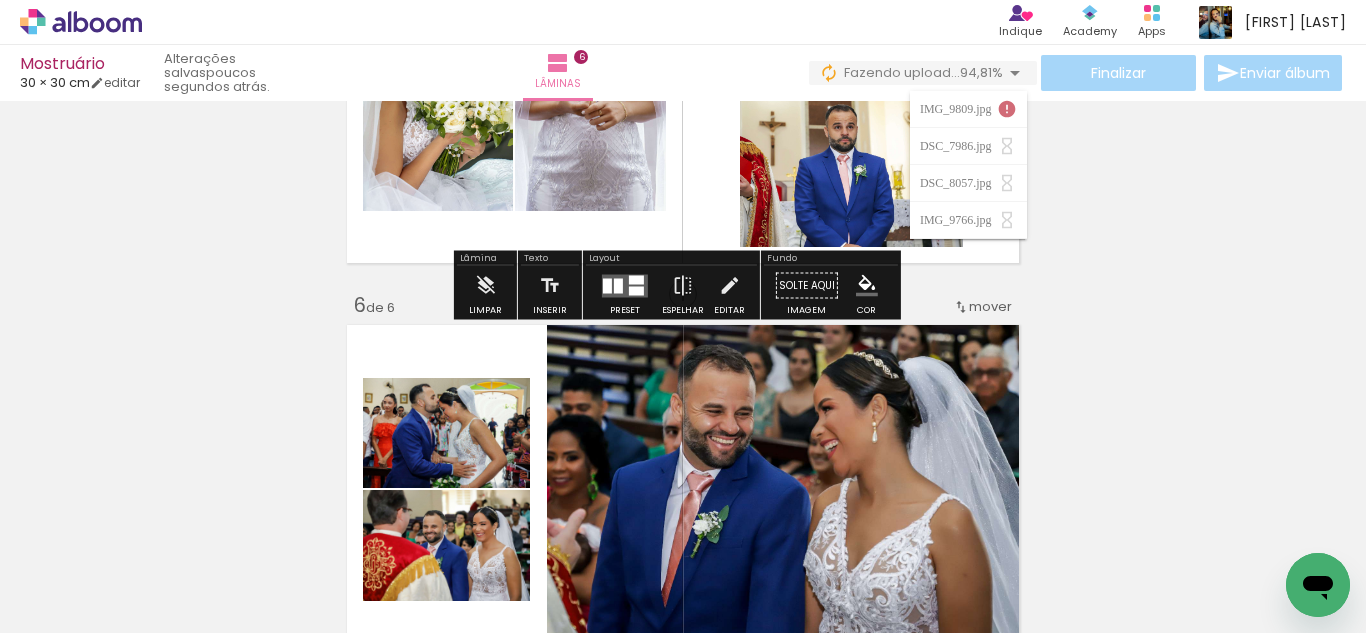 click on "94,81%" at bounding box center [981, 72] 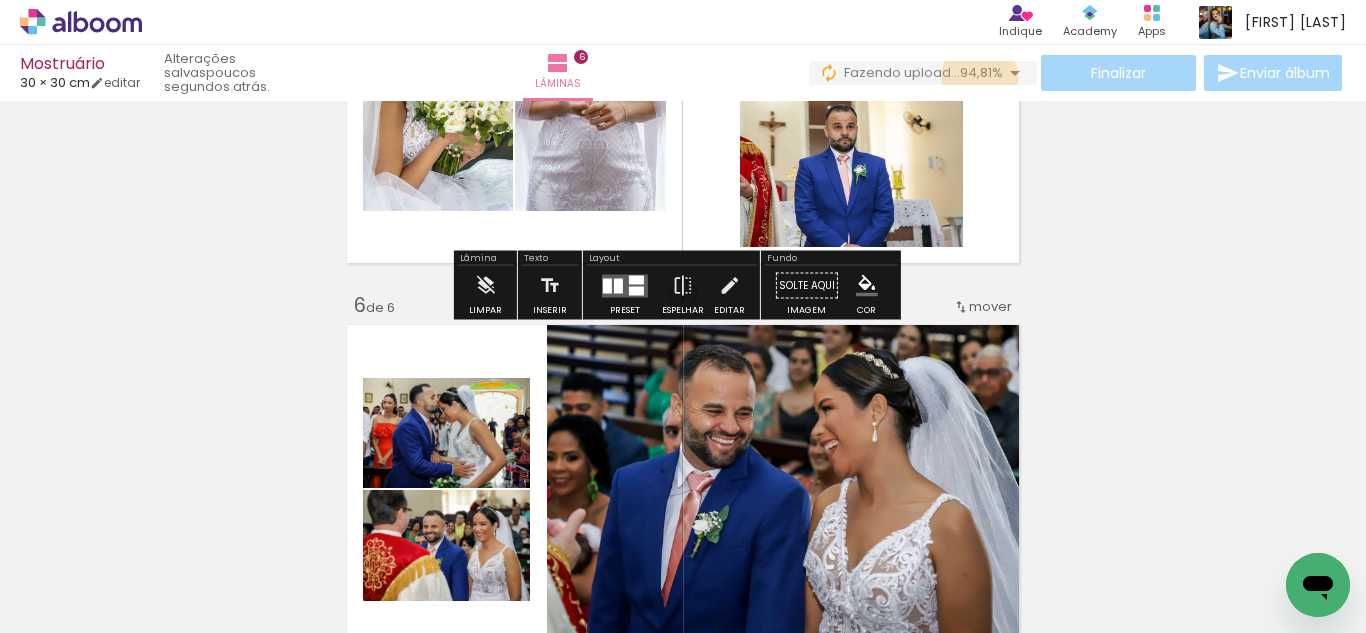 click on "94,81%" at bounding box center (981, 72) 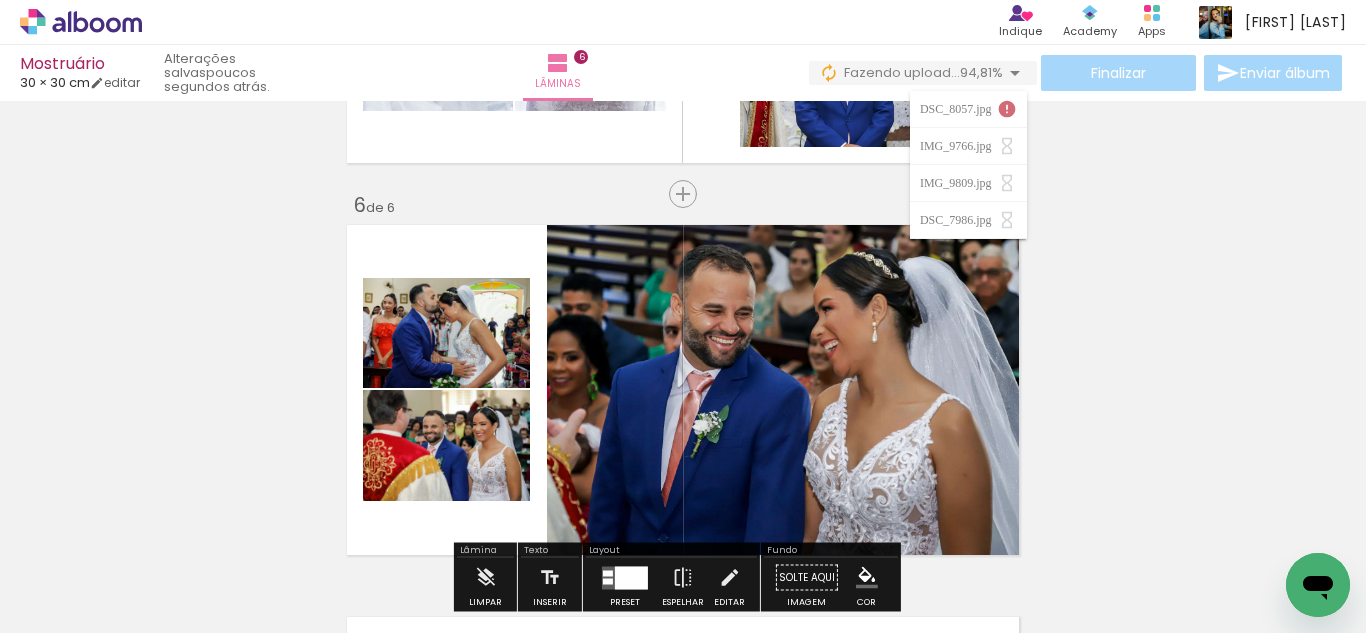 scroll, scrollTop: 2000, scrollLeft: 0, axis: vertical 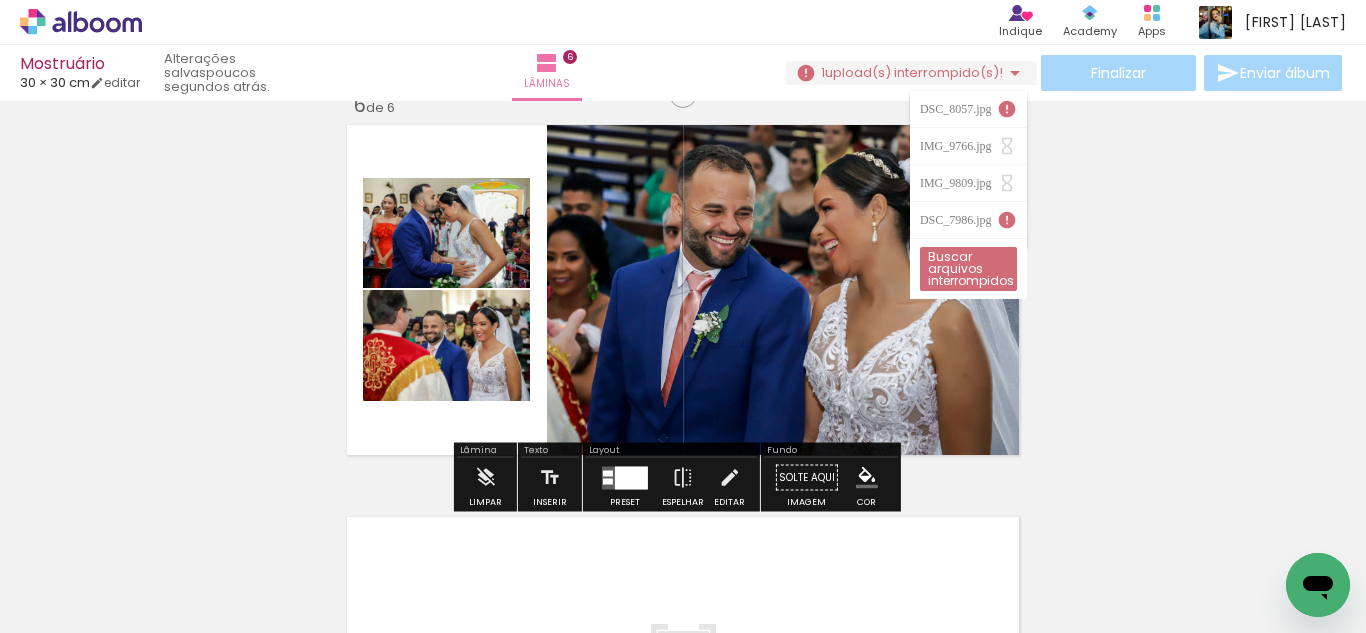 click on "Inserir lâmina 1  de 6  Inserir lâmina 2  de 6  Inserir lâmina 3  de 6  Inserir lâmina 4  de 6  Inserir lâmina 5  de 6  Inserir lâmina 6  de 6" at bounding box center (683, -520) 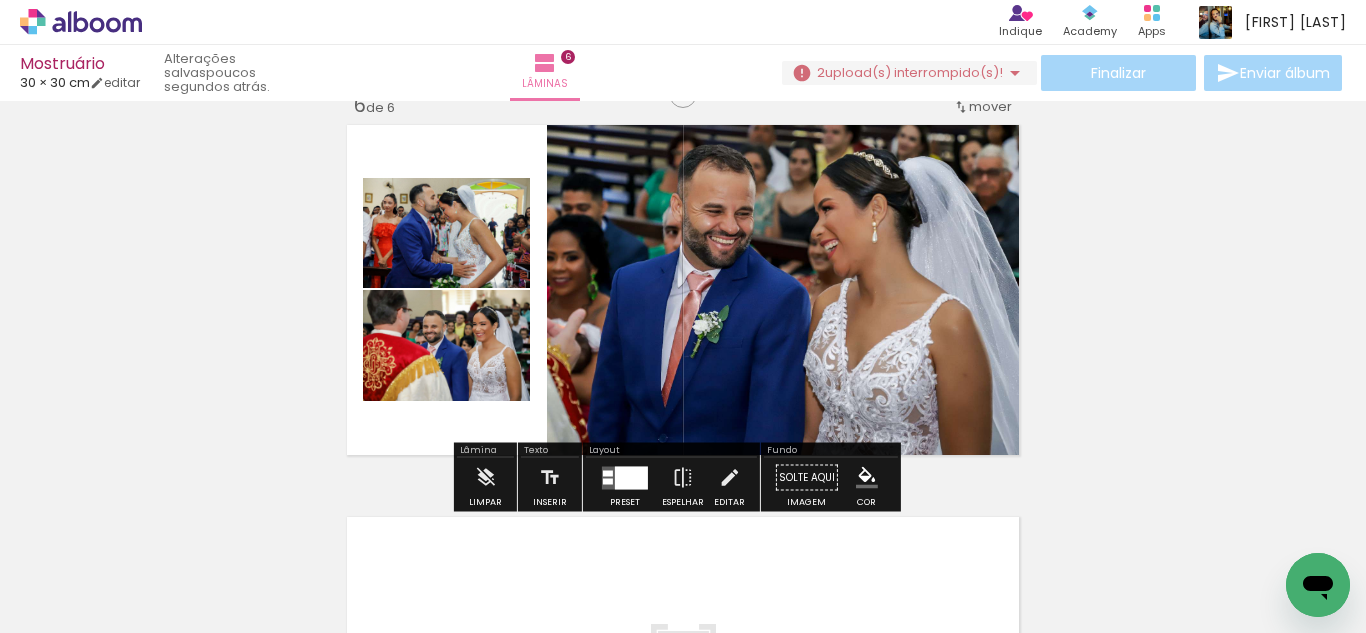 click on "upload(s) interrompido(s)!" at bounding box center [914, 72] 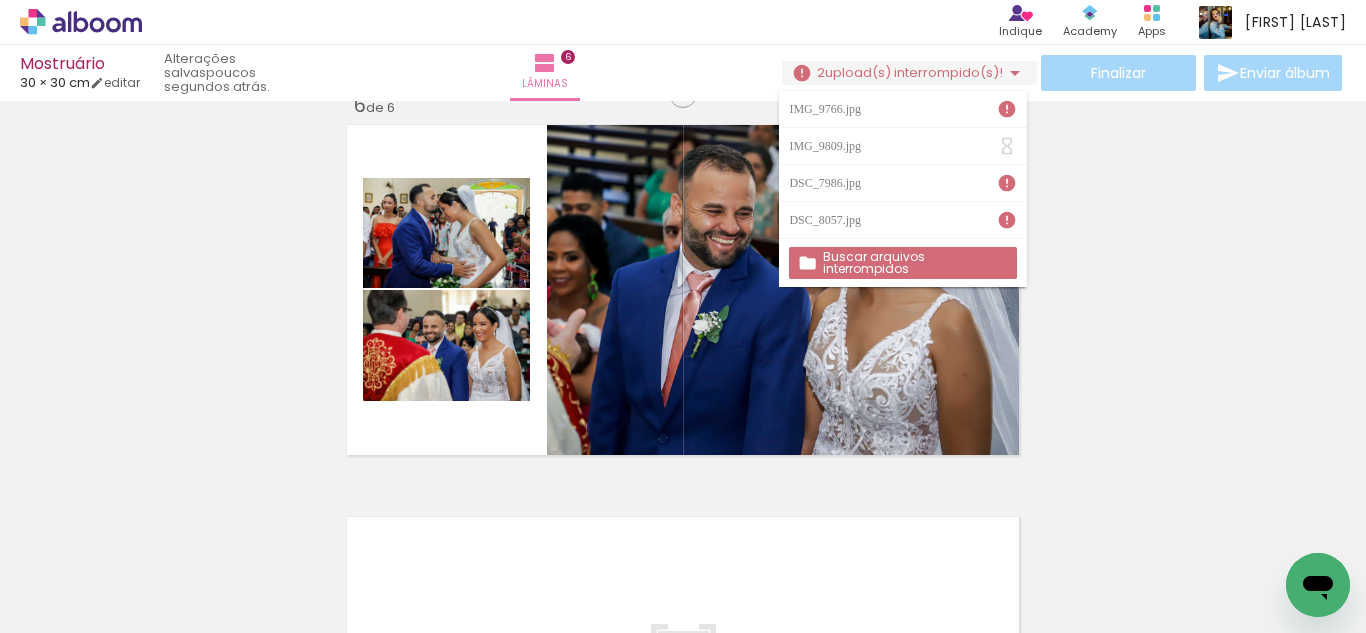 click on "Inserir lâmina 1  de 6  Inserir lâmina 2  de 6  Inserir lâmina 3  de 6  Inserir lâmina 4  de 6  Inserir lâmina 5  de 6  Inserir lâmina 6  de 6" at bounding box center (683, -520) 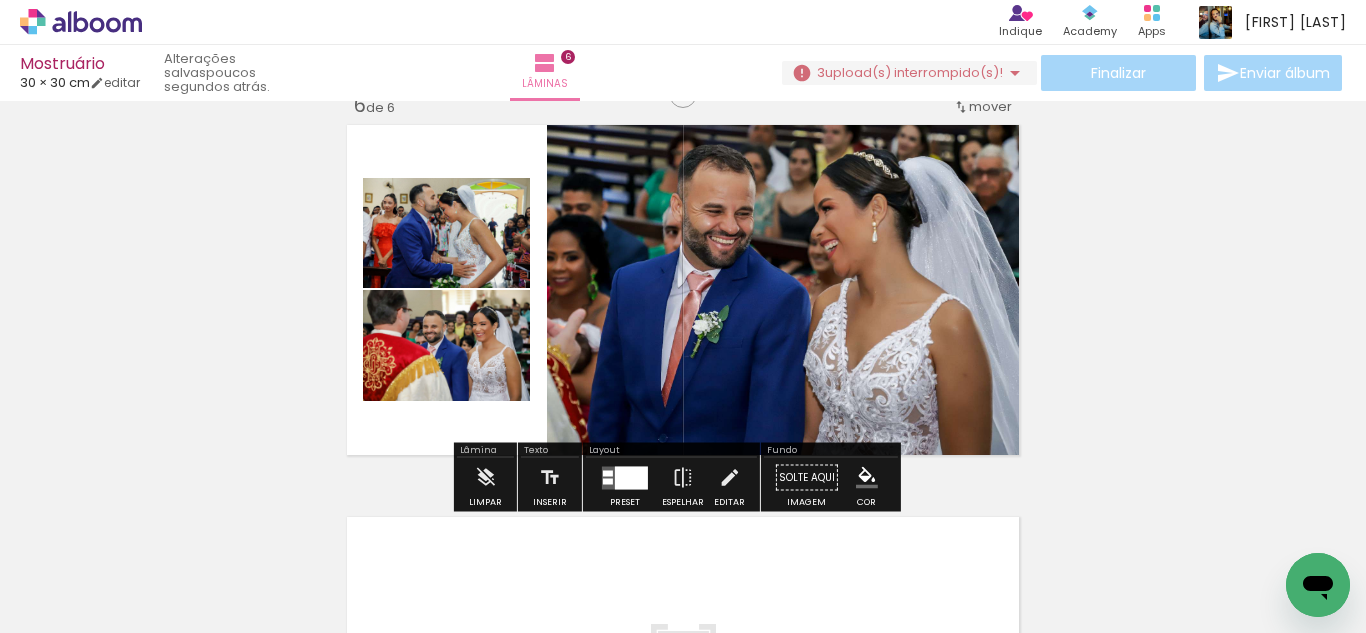 click on "Inserir lâmina 1  de 6  Inserir lâmina 2  de 6  Inserir lâmina 3  de 6  Inserir lâmina 4  de 6  Inserir lâmina 5  de 6  Inserir lâmina 6  de 6" at bounding box center [683, -520] 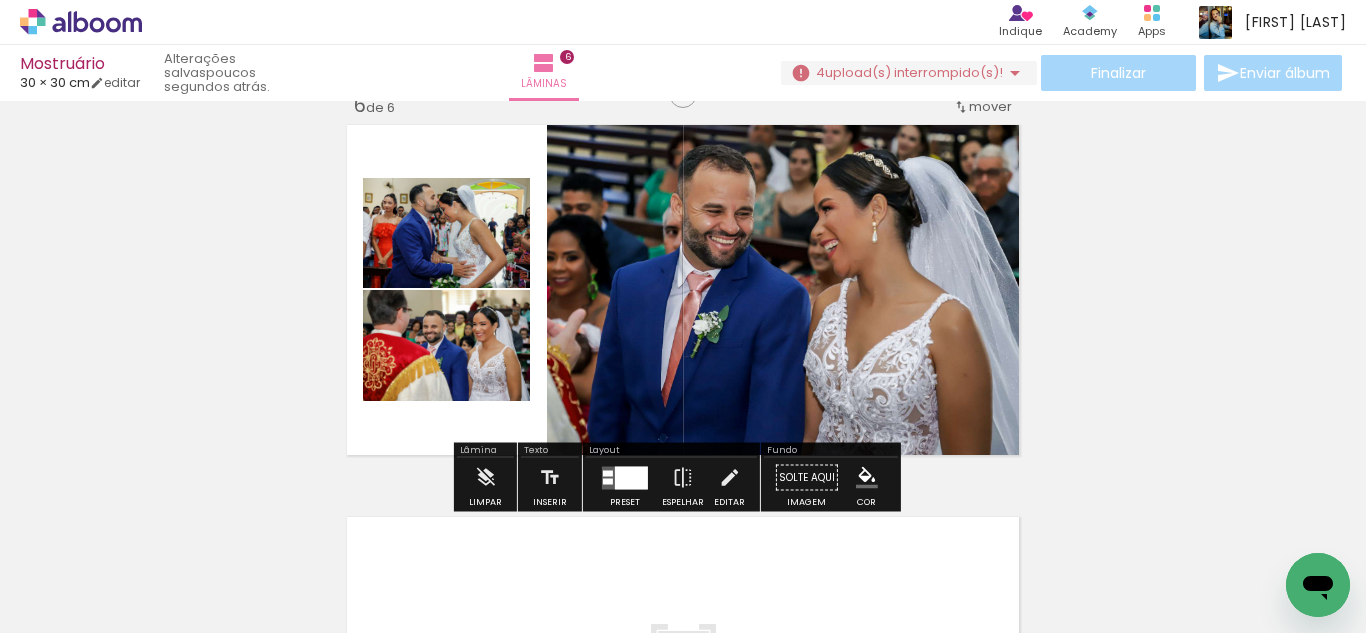 click on "› Editor de álbum Indique Indique e ganhe Conteúdo que inspira Academy Produtos Alboom Apps Kelvin Mello Conta Alboom" at bounding box center (683, 22) 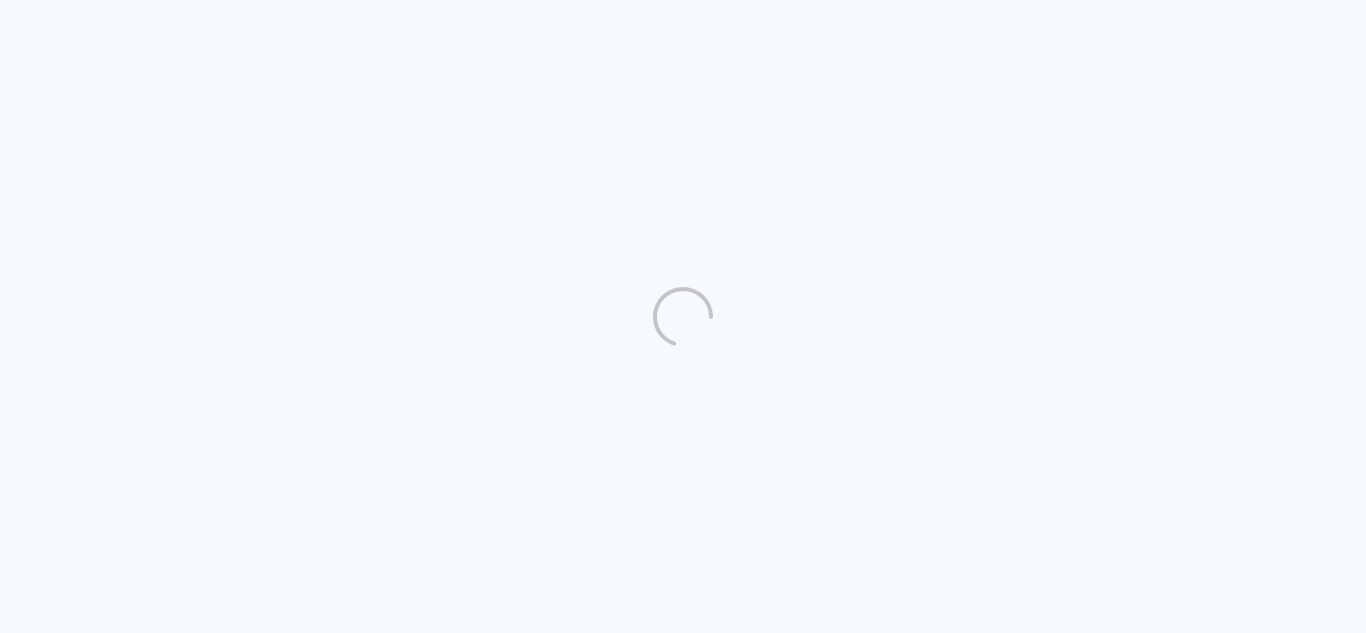 scroll, scrollTop: 0, scrollLeft: 0, axis: both 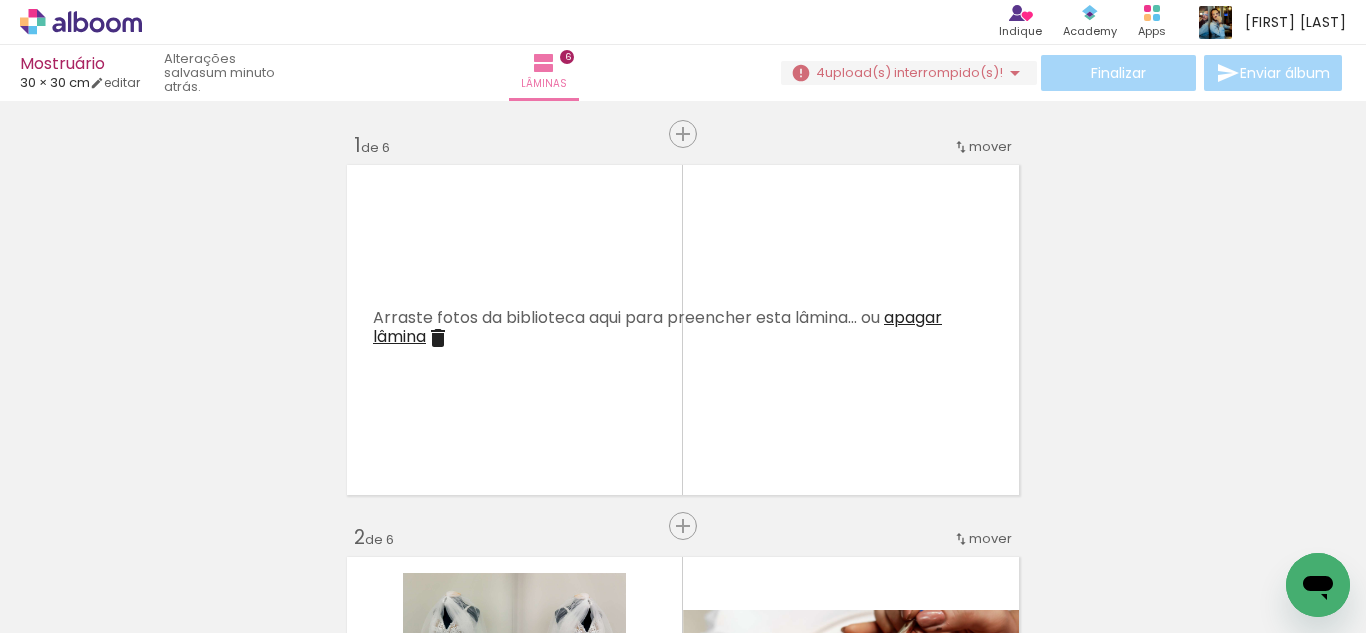 click on "4  upload(s) interrompido(s)!  94,81%" at bounding box center (909, 73) 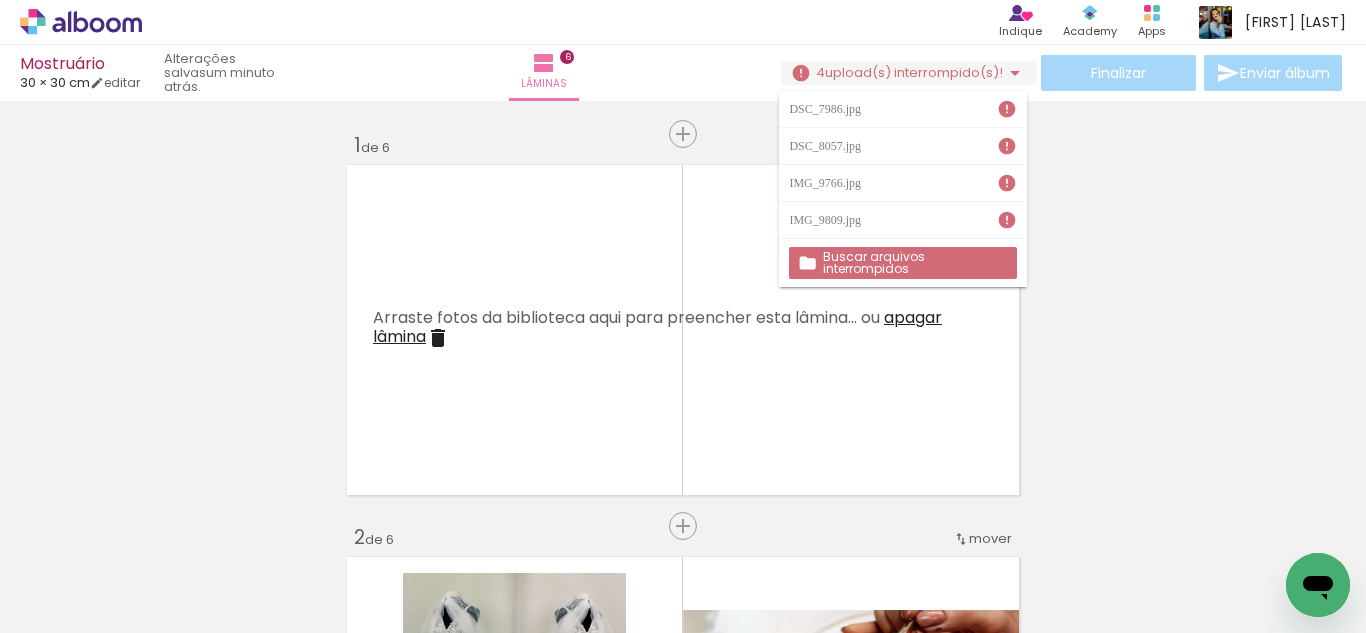 click on "Inserir lâmina 1  de 6  Inserir lâmina 2  de 6  Inserir lâmina 3  de 6  Inserir lâmina 4  de 6  Inserir lâmina 5  de 6  Inserir lâmina 6  de 6" at bounding box center (683, 1480) 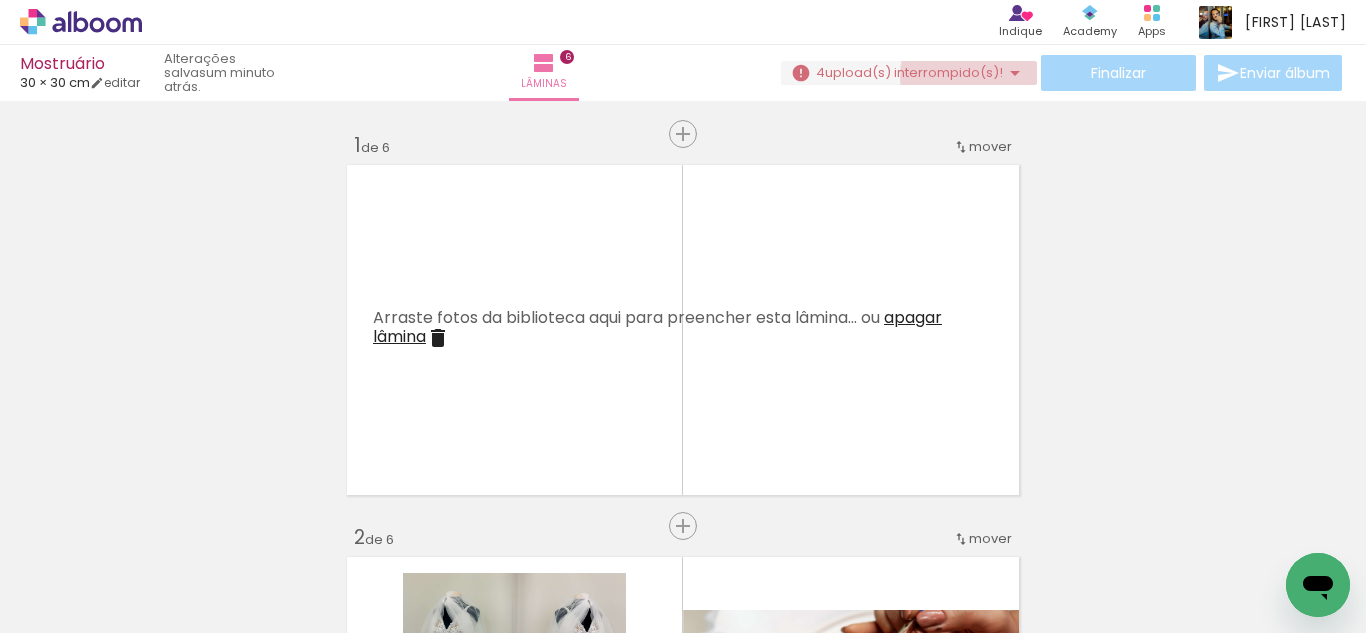 click on "upload(s) interrompido(s)!" at bounding box center (914, 72) 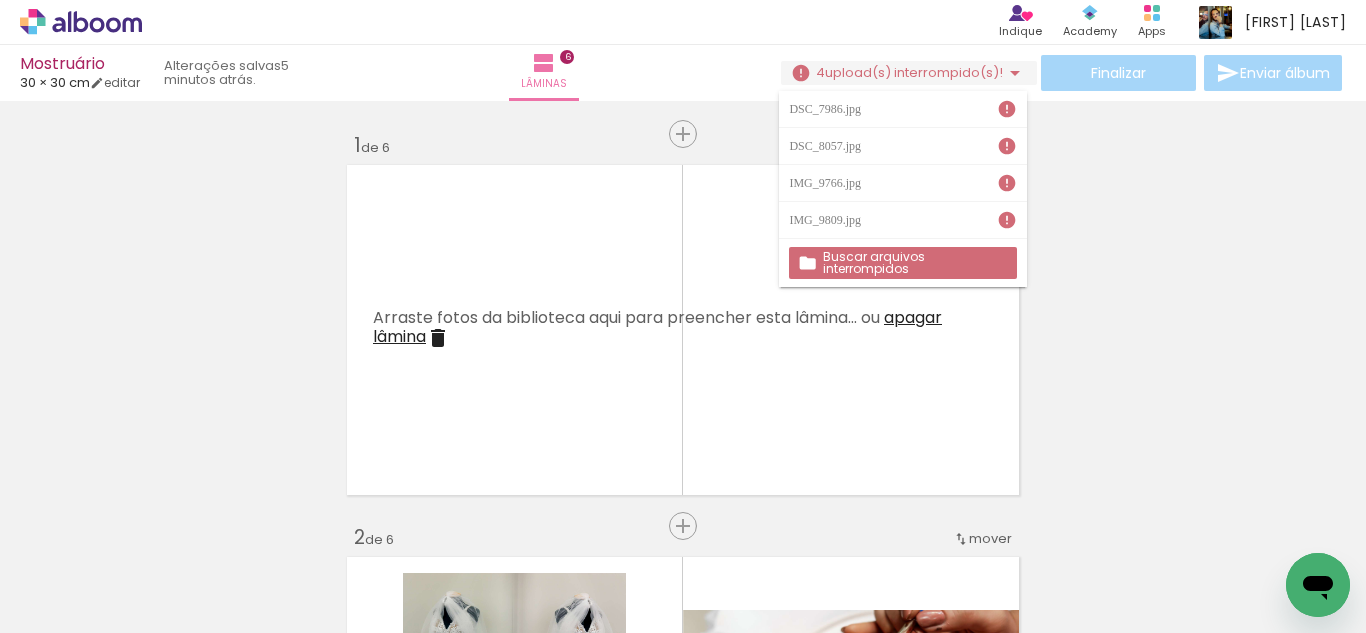 click on "Buscar arquivos interrompidos" at bounding box center (902, 263) 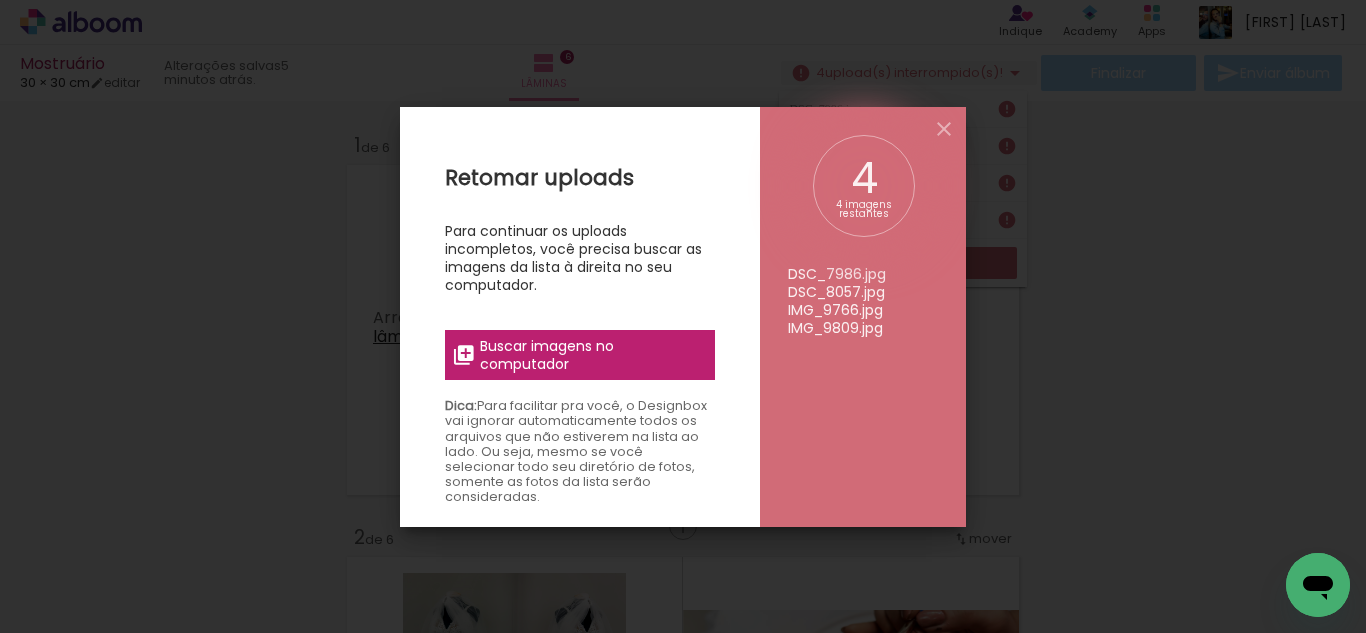 click on "Buscar imagens no computador" at bounding box center [580, 355] 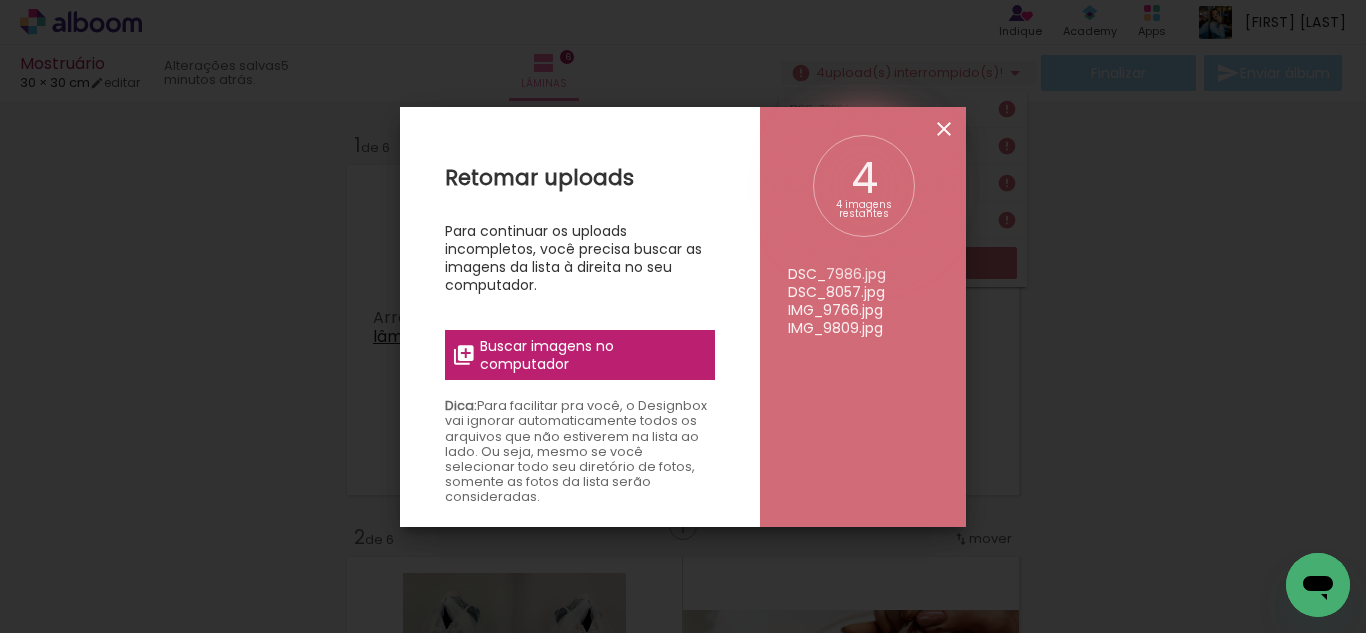 click at bounding box center (944, 129) 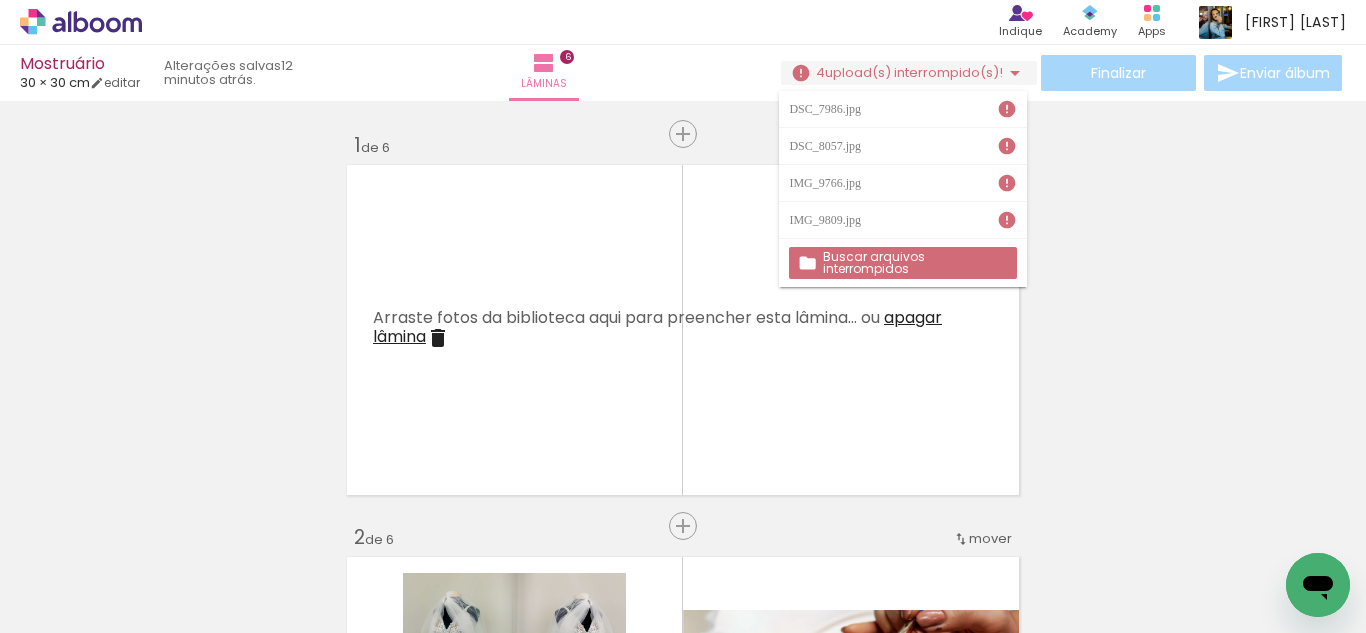 click on "Inserir lâmina 1  de 6  Inserir lâmina 2  de 6  Inserir lâmina 3  de 6  Inserir lâmina 4  de 6  Inserir lâmina 5  de 6  Inserir lâmina 6  de 6" at bounding box center [683, 1480] 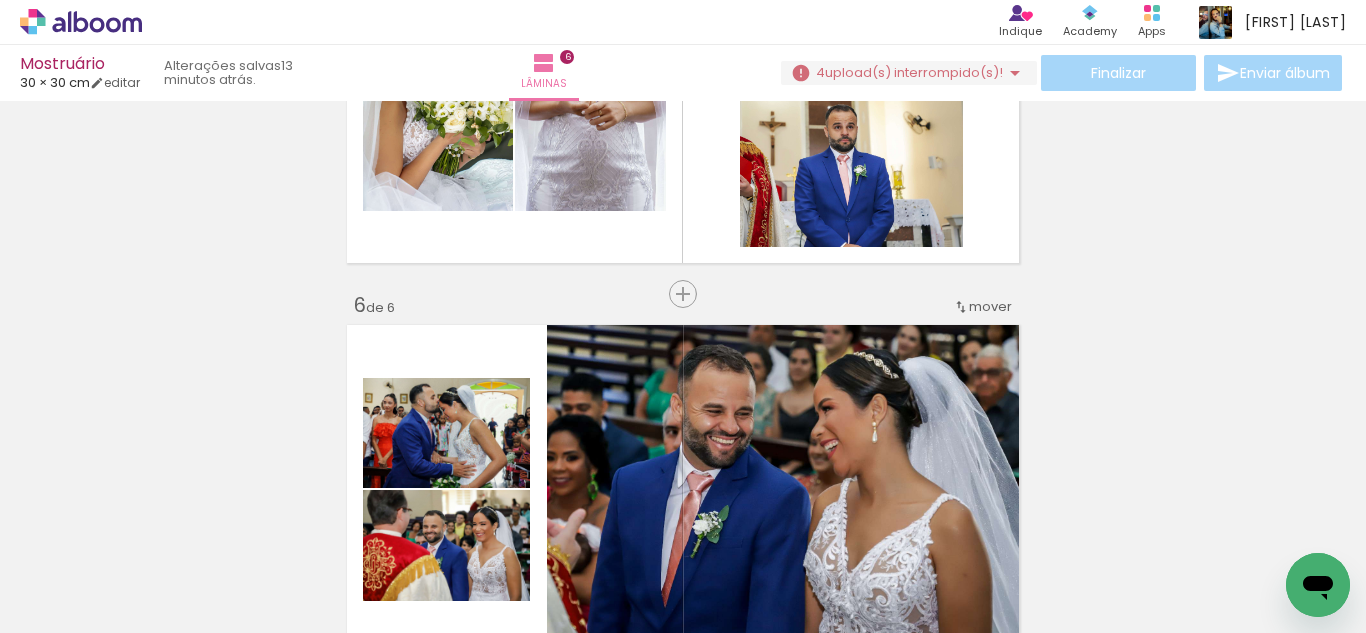 scroll, scrollTop: 2000, scrollLeft: 0, axis: vertical 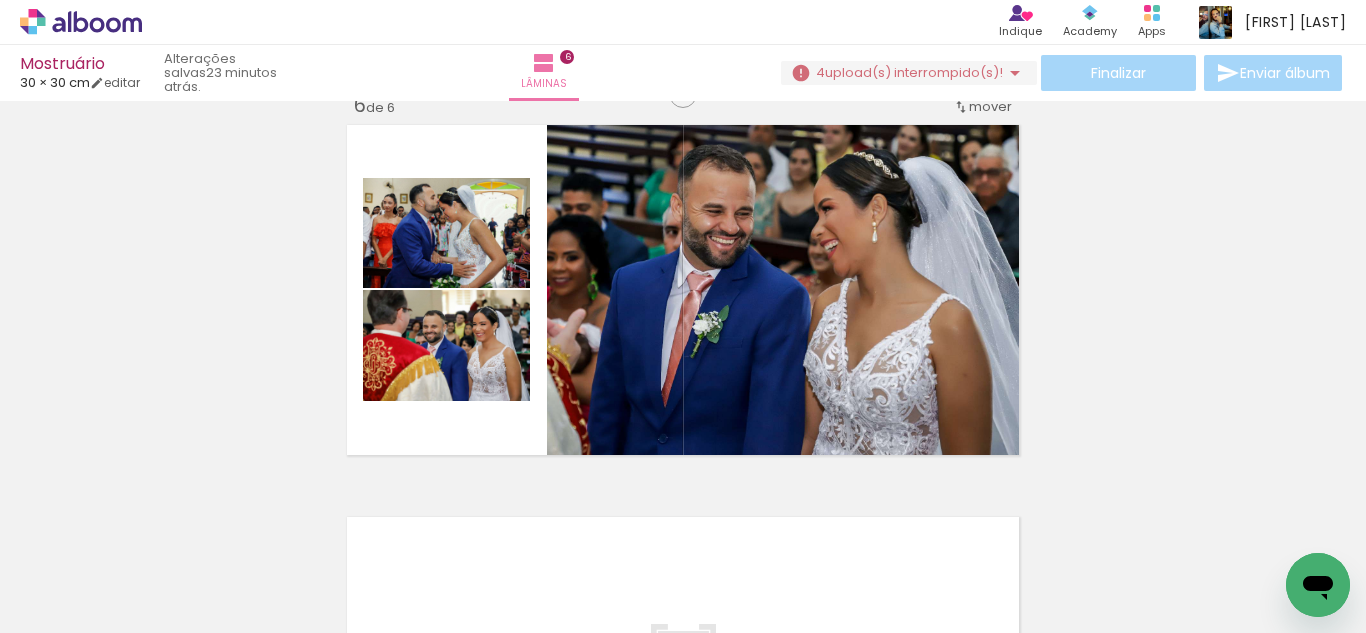 click on "Adicionar
Fotos" at bounding box center [71, 606] 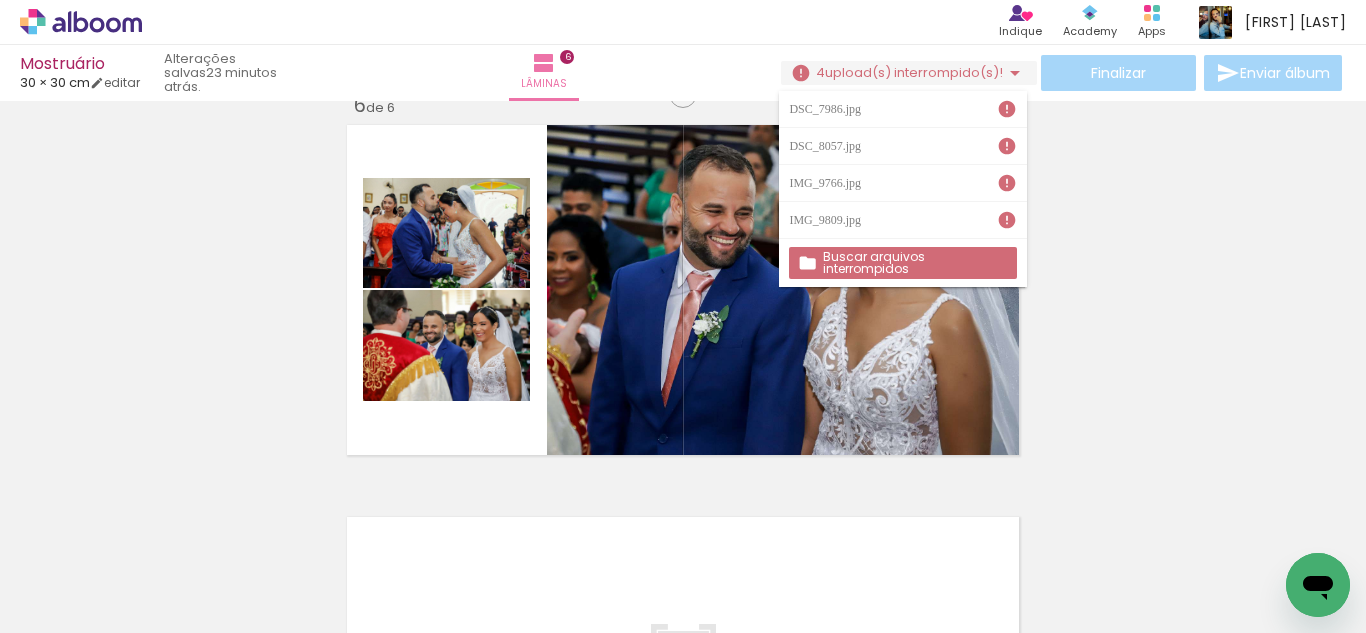 click on "Buscar arquivos interrompidos" at bounding box center (0, 0) 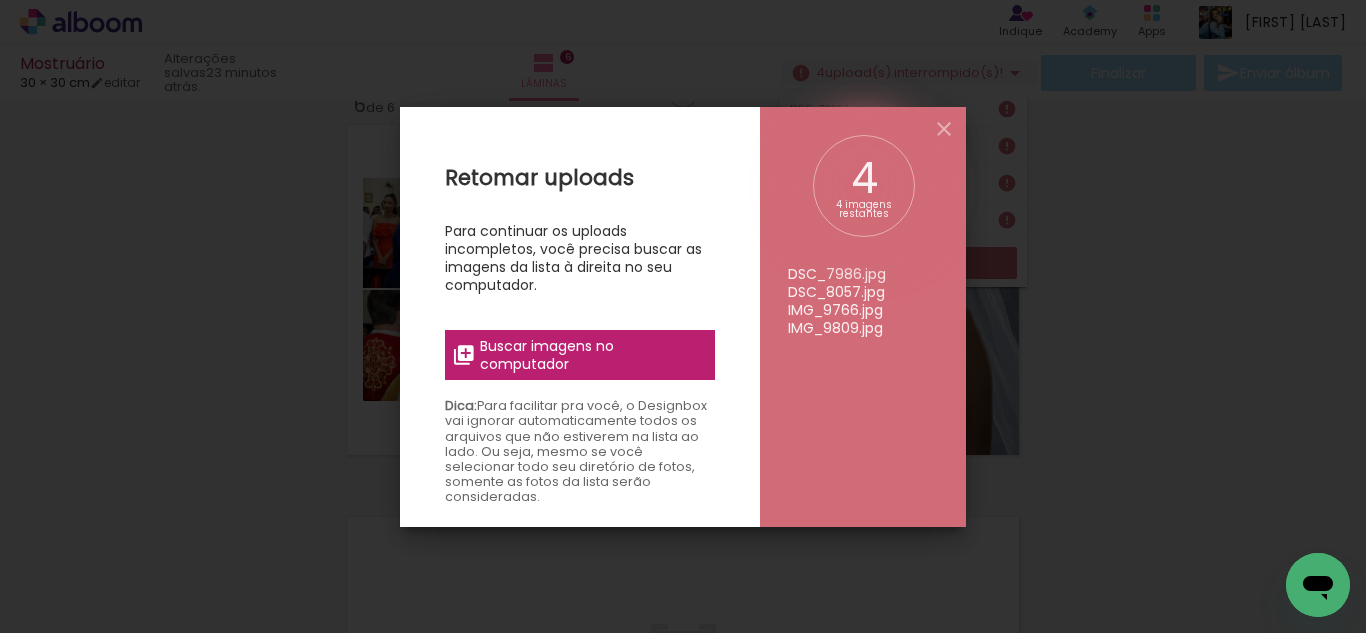 click on "Buscar imagens no computador" at bounding box center (580, 355) 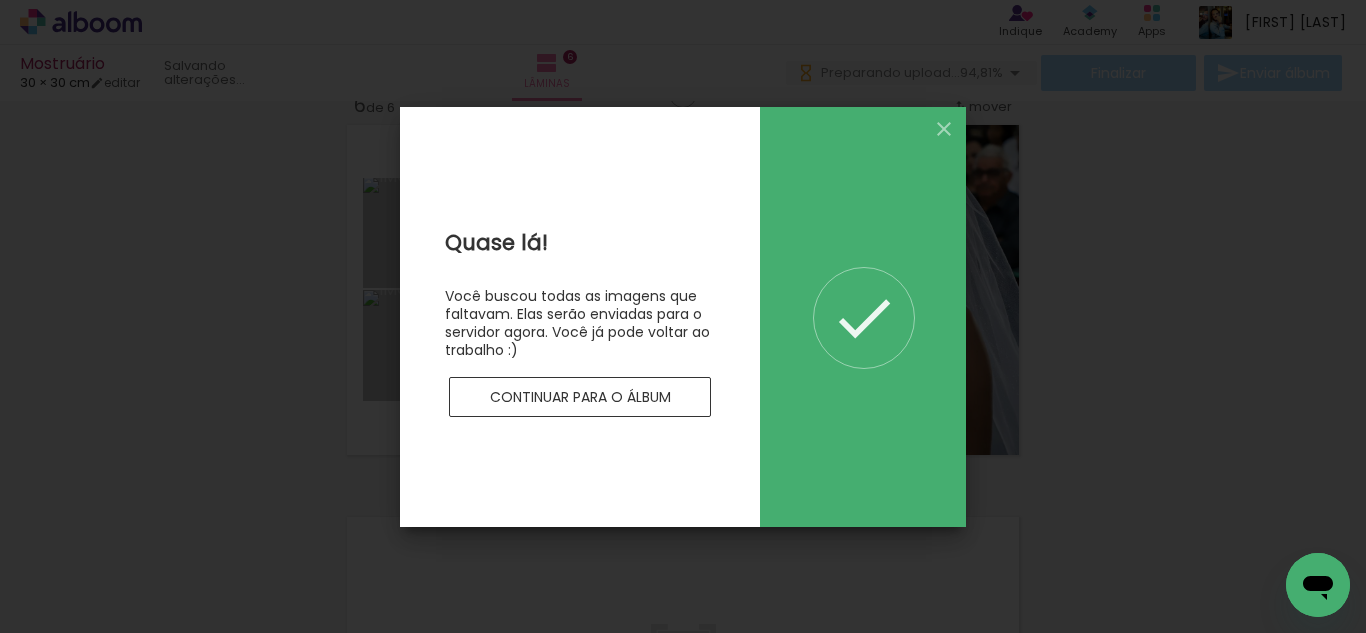 scroll, scrollTop: 0, scrollLeft: 0, axis: both 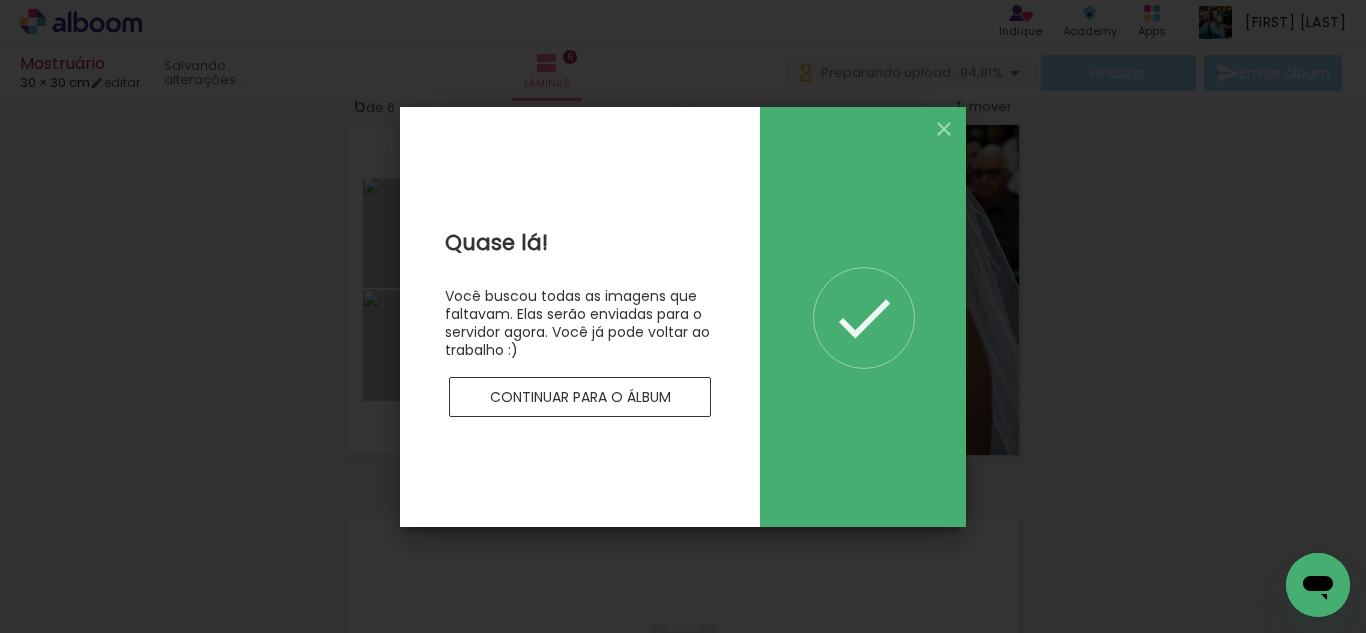 click on "Continuar para o álbum" at bounding box center [0, 0] 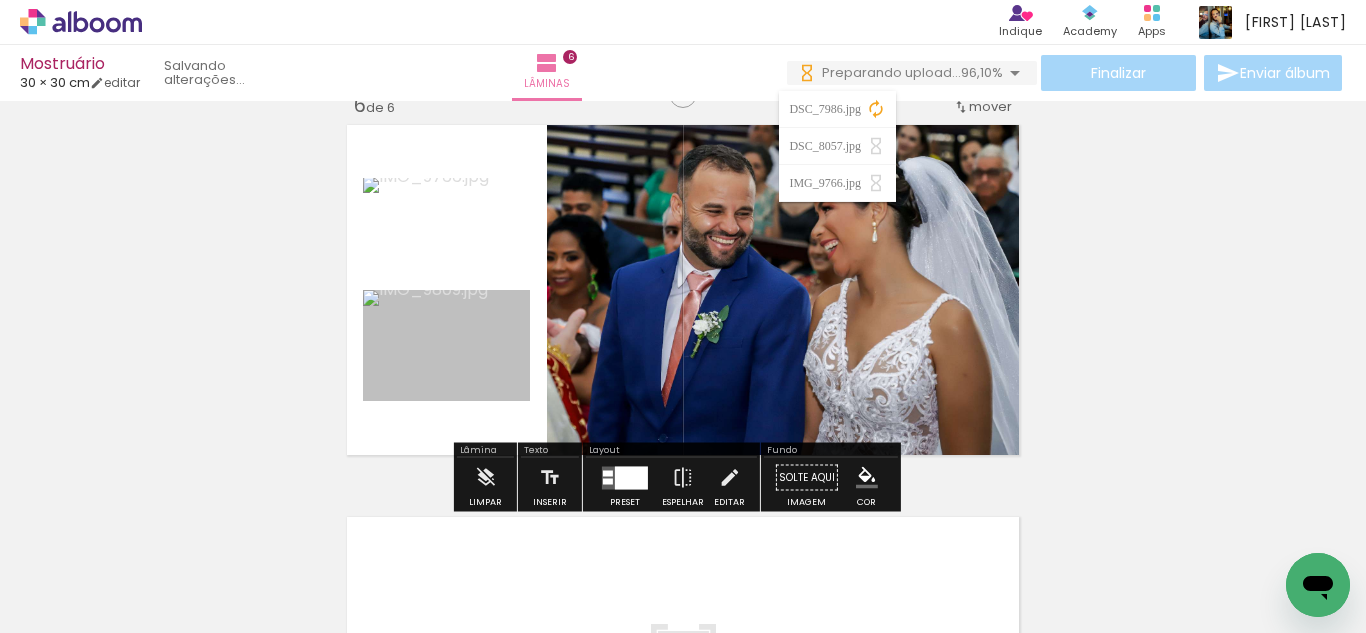 scroll, scrollTop: 0, scrollLeft: 0, axis: both 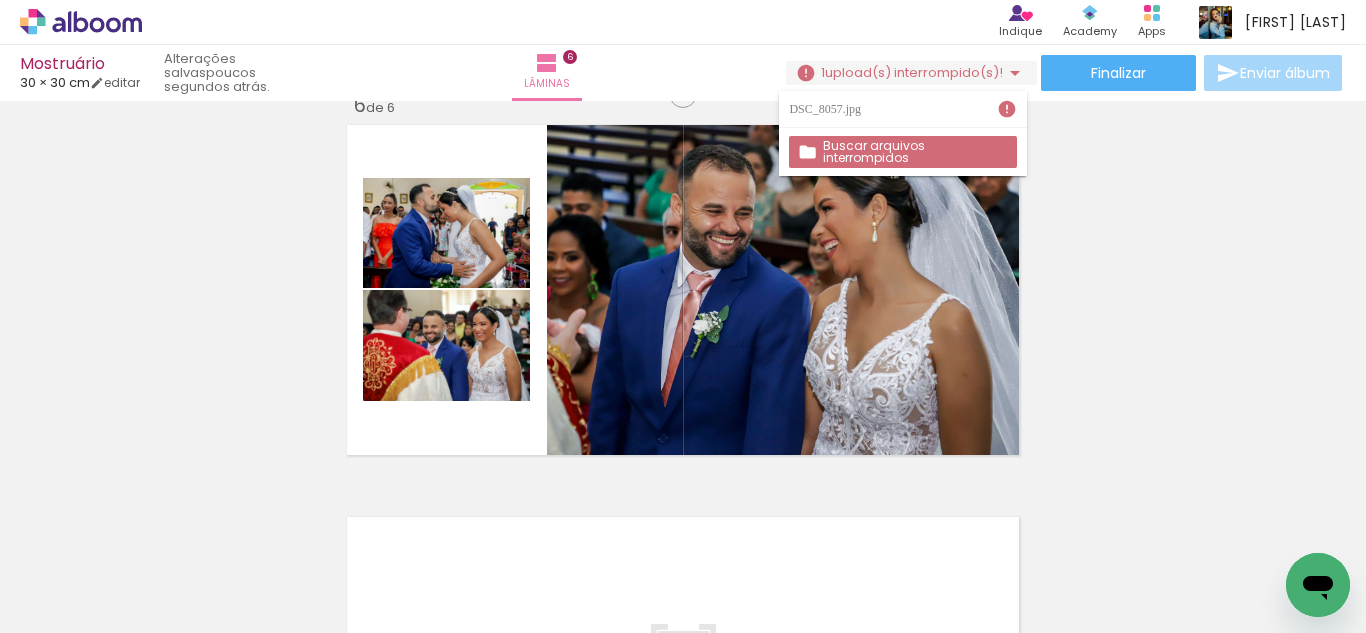 click on "upload(s) interrompido(s)!" at bounding box center [914, 72] 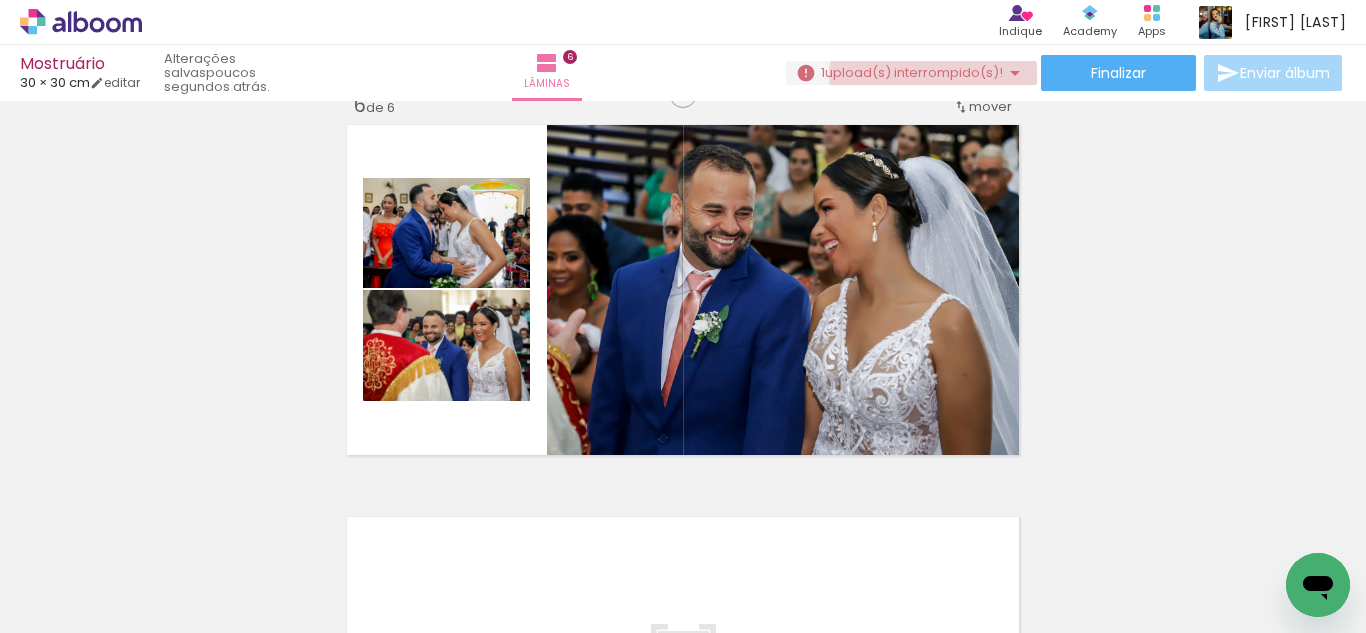 click on "upload(s) interrompido(s)!" at bounding box center (914, 72) 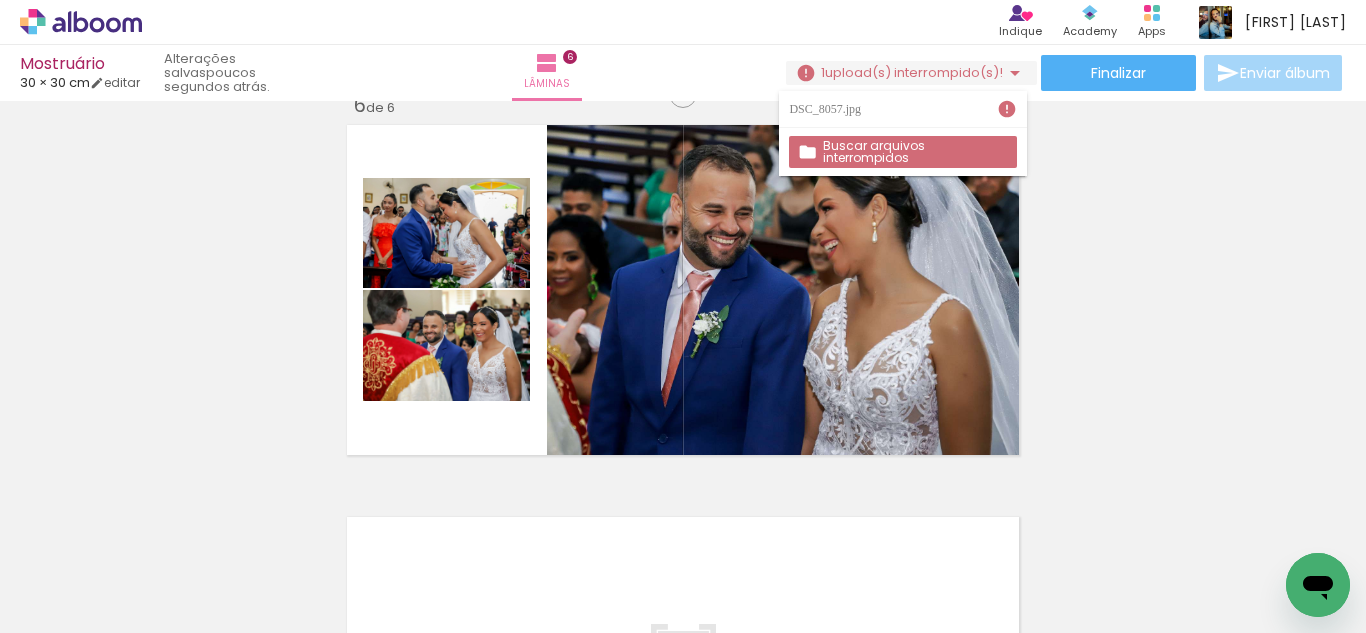 click on "Buscar arquivos interrompidos" at bounding box center [902, 152] 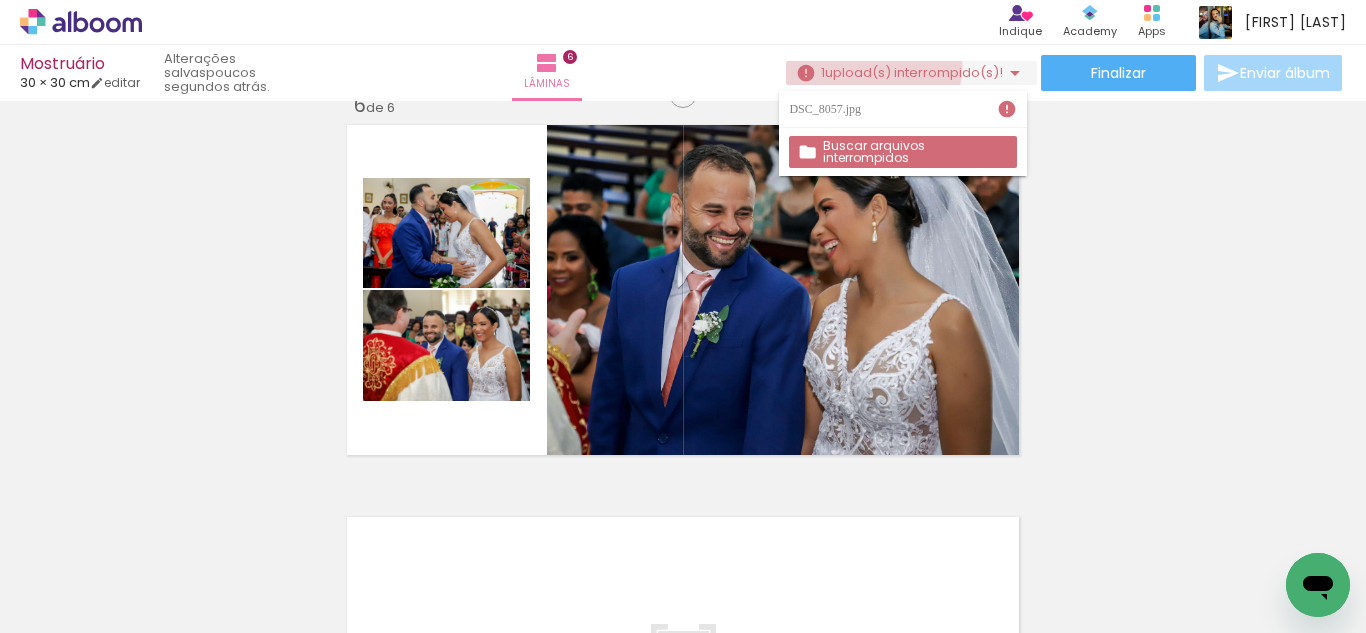 click on "upload(s) interrompido(s)!" at bounding box center (914, 72) 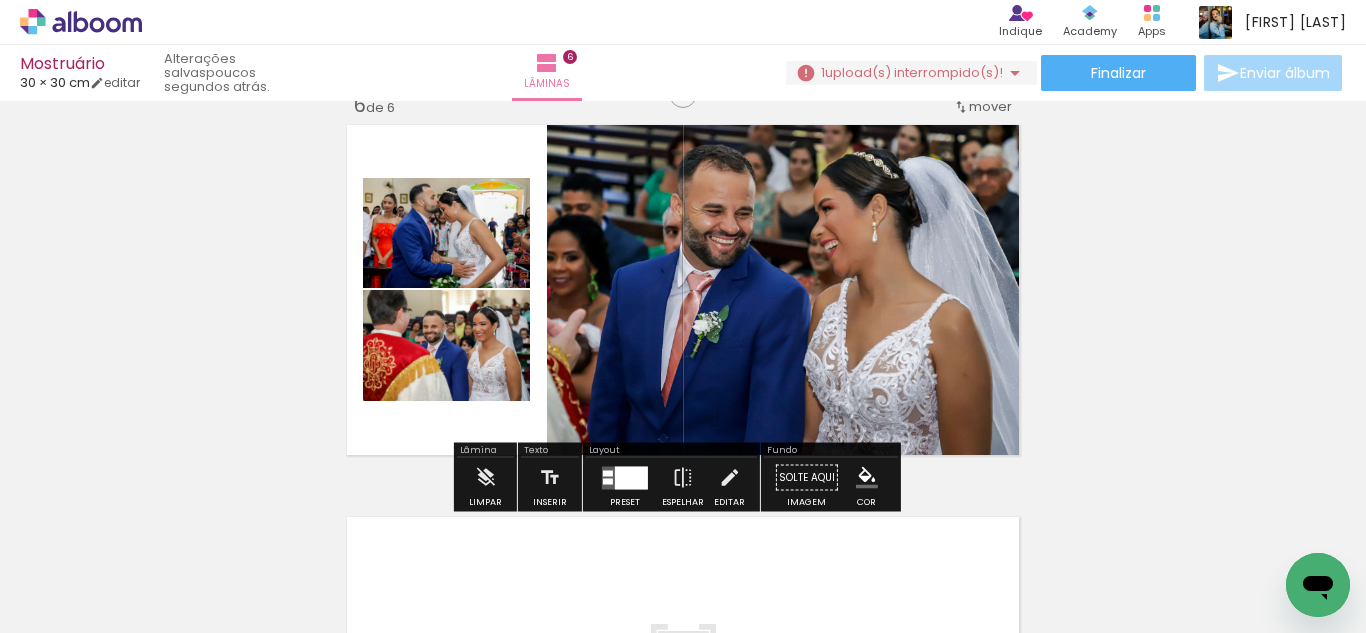 click on "Inserir lâmina 1  de 6  Inserir lâmina 2  de 6  Inserir lâmina 3  de 6  Inserir lâmina 4  de 6  Inserir lâmina 5  de 6  Inserir lâmina 6  de 6" at bounding box center (683, -520) 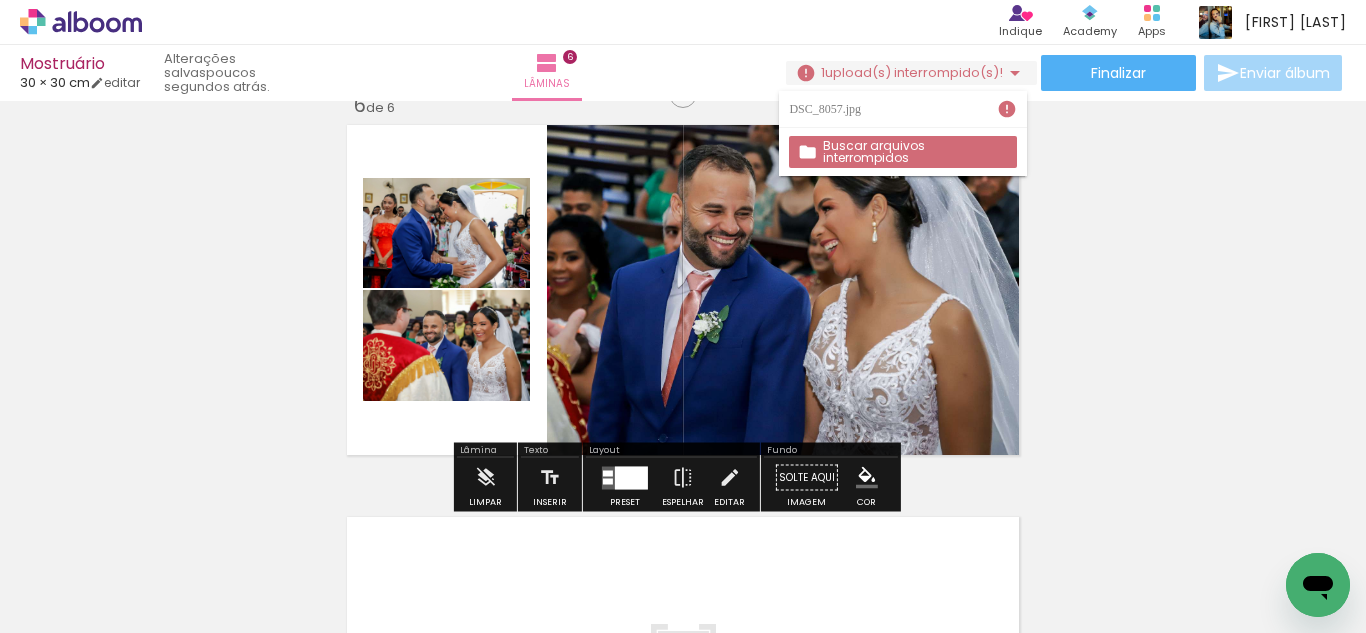 click on "Inserir lâmina 1  de 6  Inserir lâmina 2  de 6  Inserir lâmina 3  de 6  Inserir lâmina 4  de 6  Inserir lâmina 5  de 6  Inserir lâmina 6  de 6" at bounding box center (683, -520) 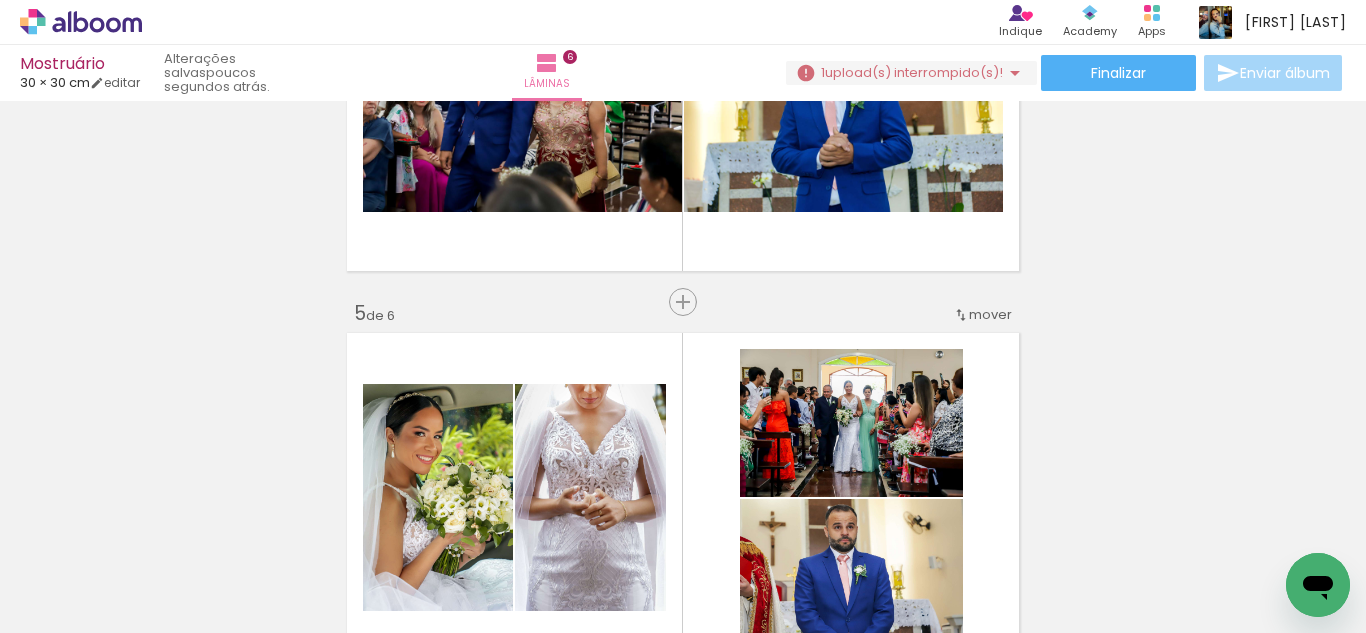 scroll, scrollTop: 1700, scrollLeft: 0, axis: vertical 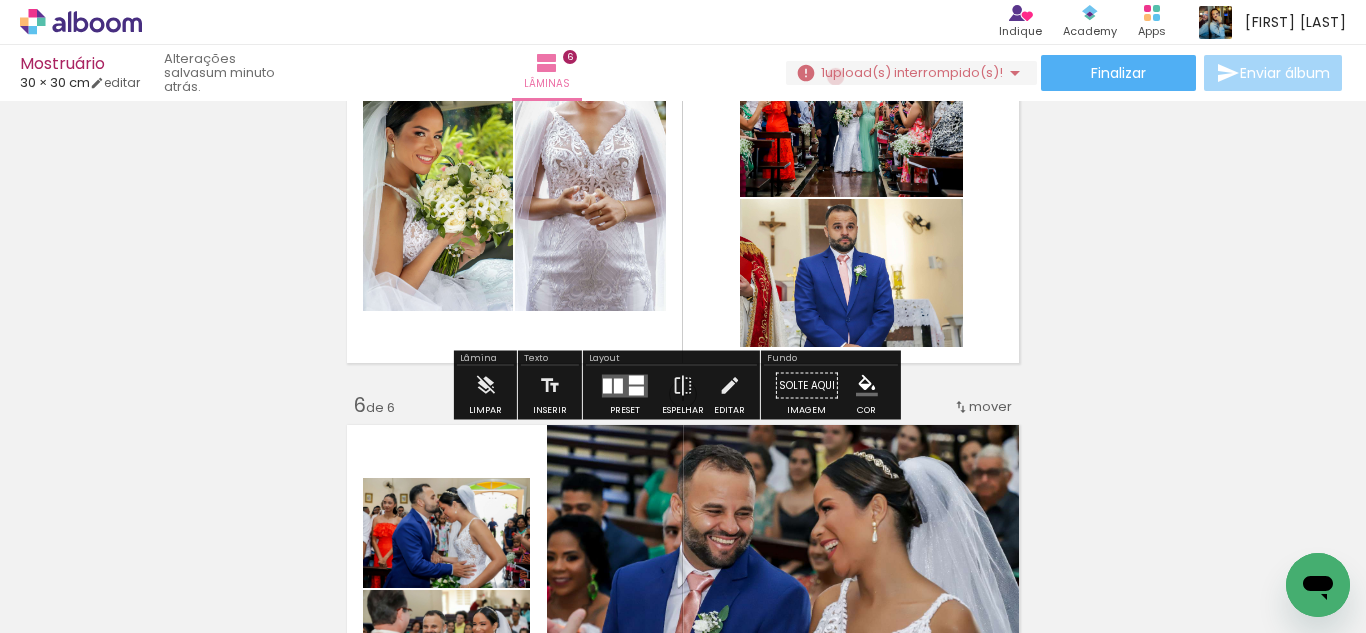 click on "upload(s) interrompido(s)!" at bounding box center (914, 72) 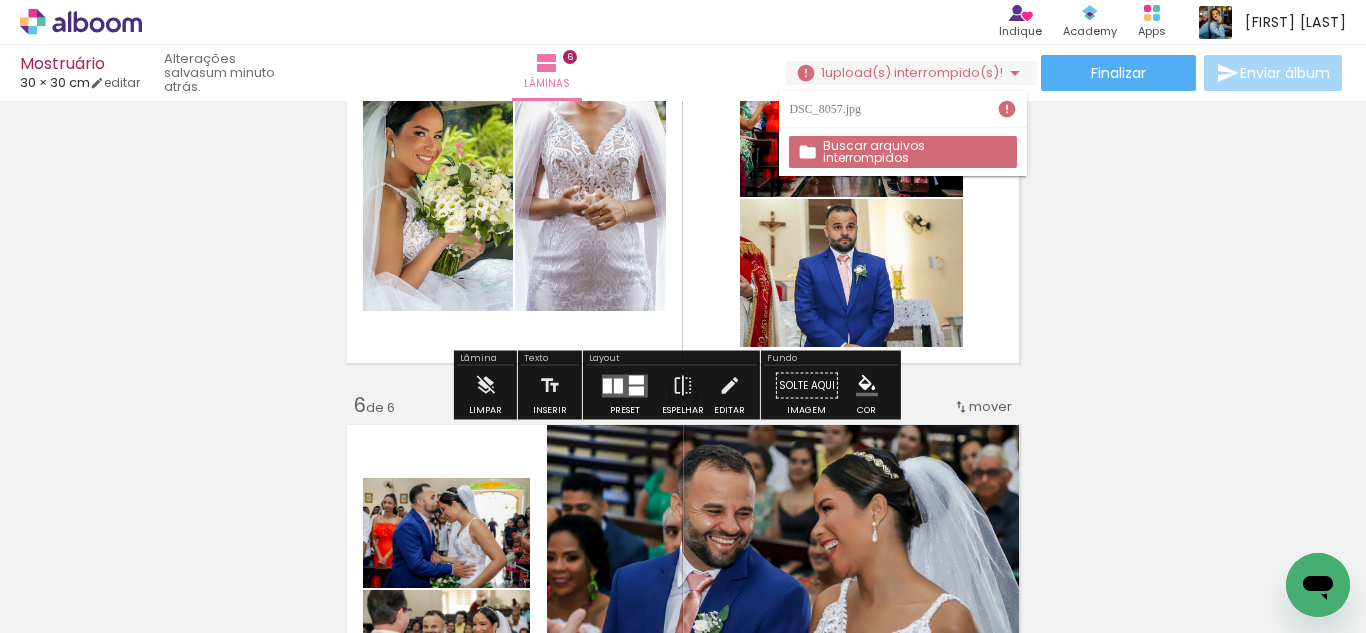 click on "Buscar arquivos interrompidos" at bounding box center [902, 152] 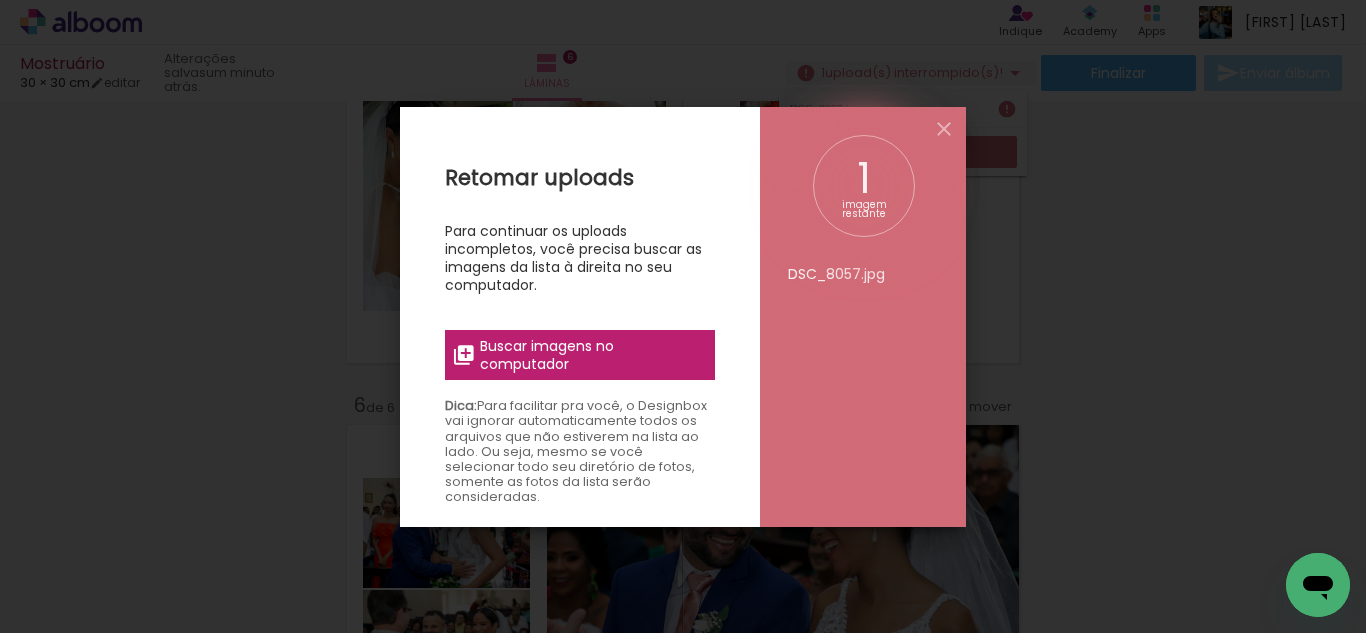 click on "Buscar imagens no computador" at bounding box center [591, 355] 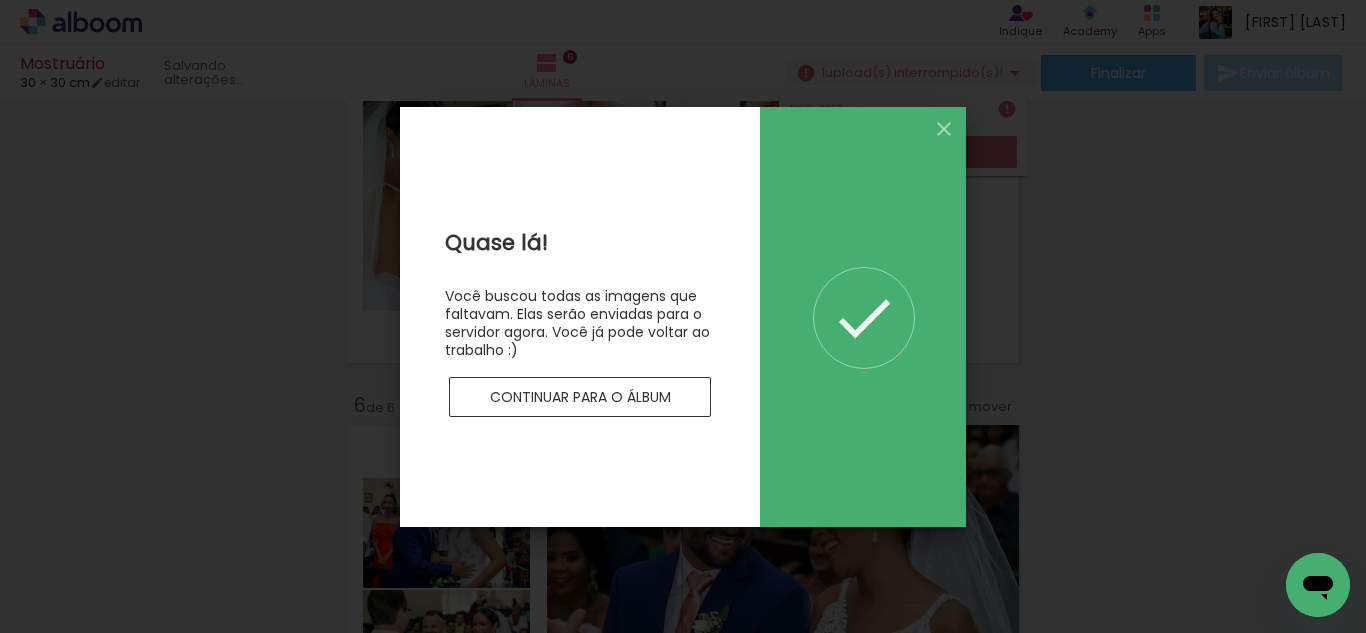 click on "Continuar para o álbum" at bounding box center [580, 397] 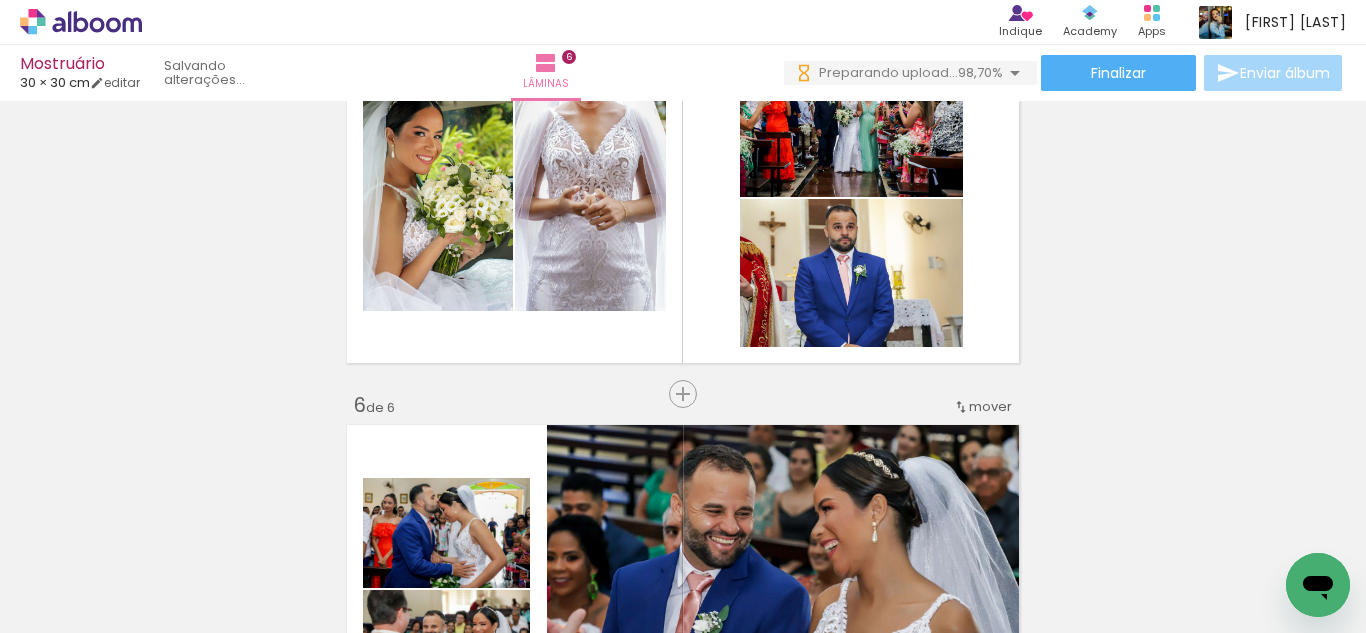 scroll, scrollTop: 0, scrollLeft: 0, axis: both 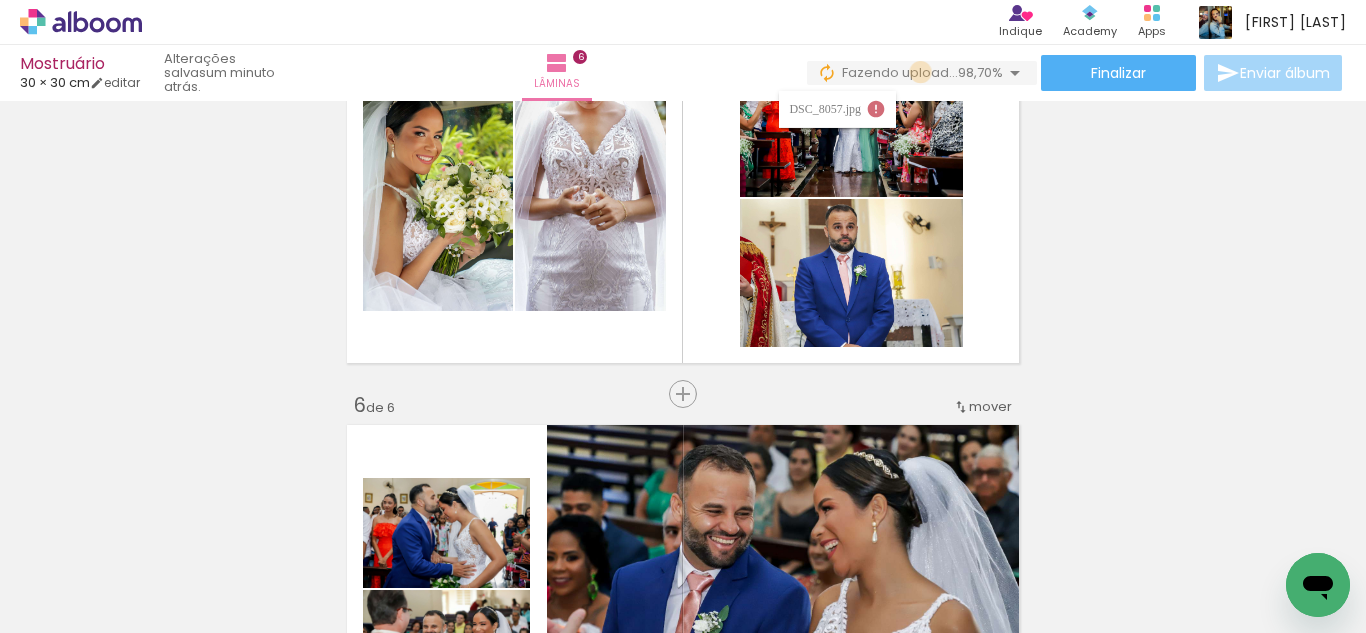 click on "Fazendo upload..." at bounding box center (900, 72) 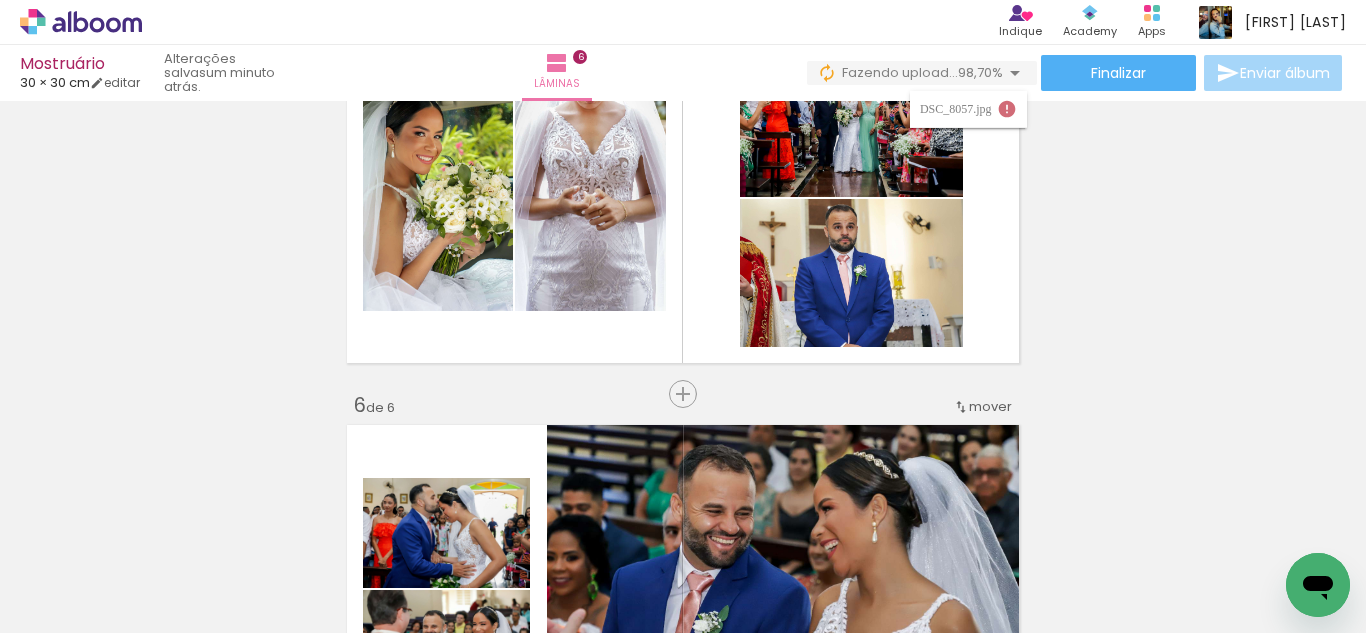 click on "Fazendo upload..." at bounding box center (900, 72) 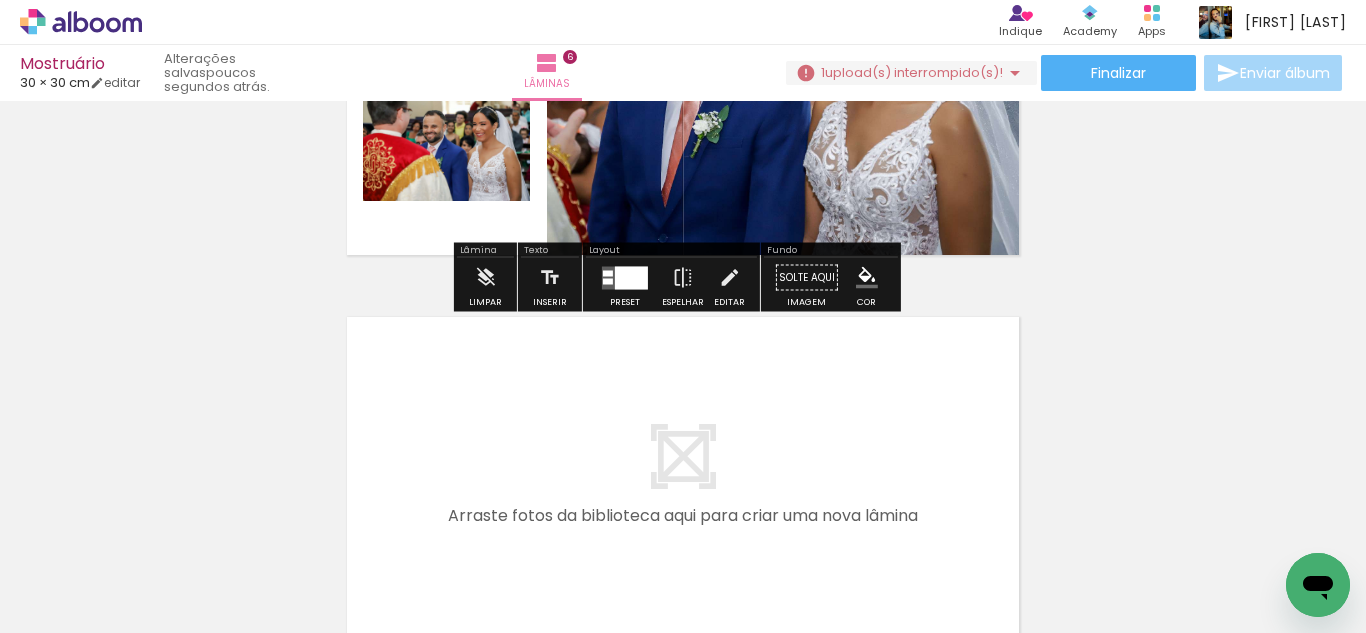 scroll, scrollTop: 2400, scrollLeft: 0, axis: vertical 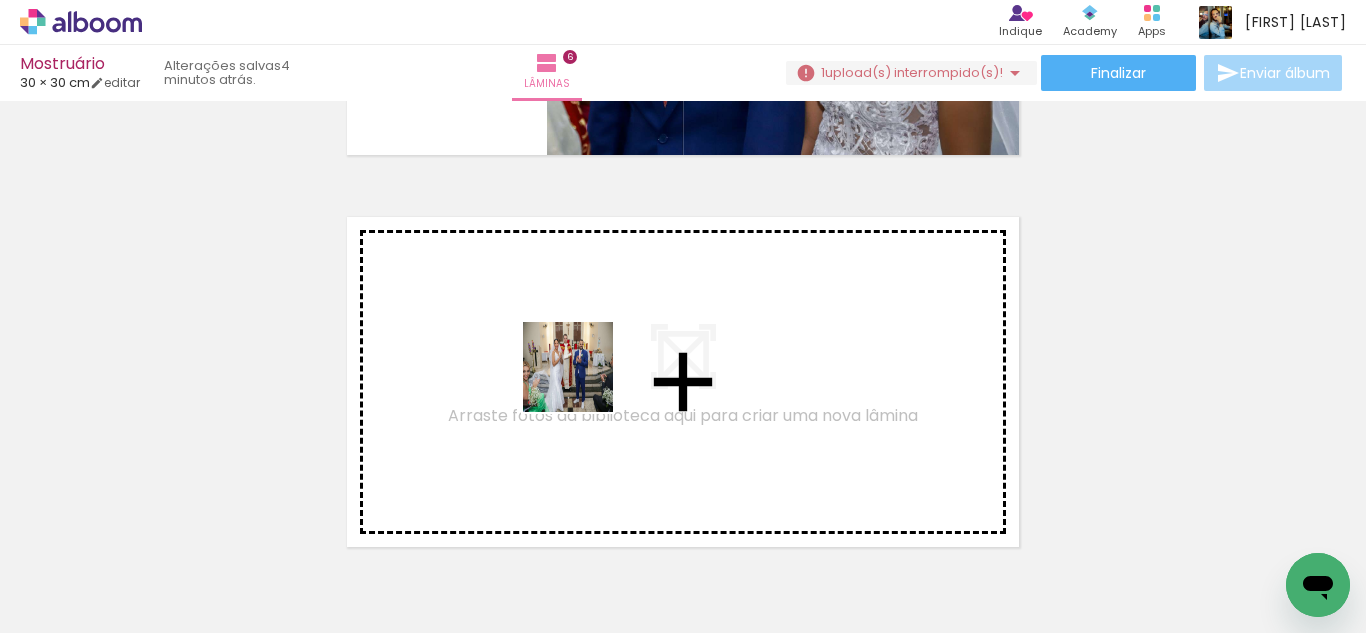 drag, startPoint x: 622, startPoint y: 583, endPoint x: 916, endPoint y: 597, distance: 294.33313 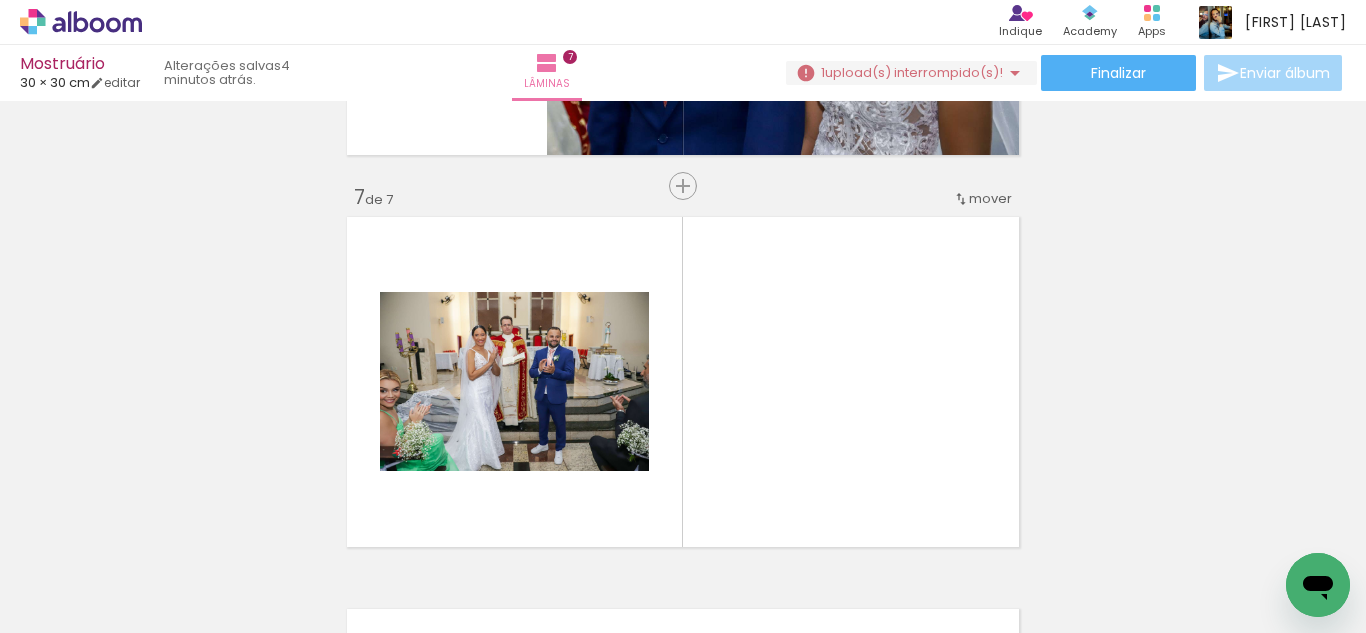 scroll, scrollTop: 2377, scrollLeft: 0, axis: vertical 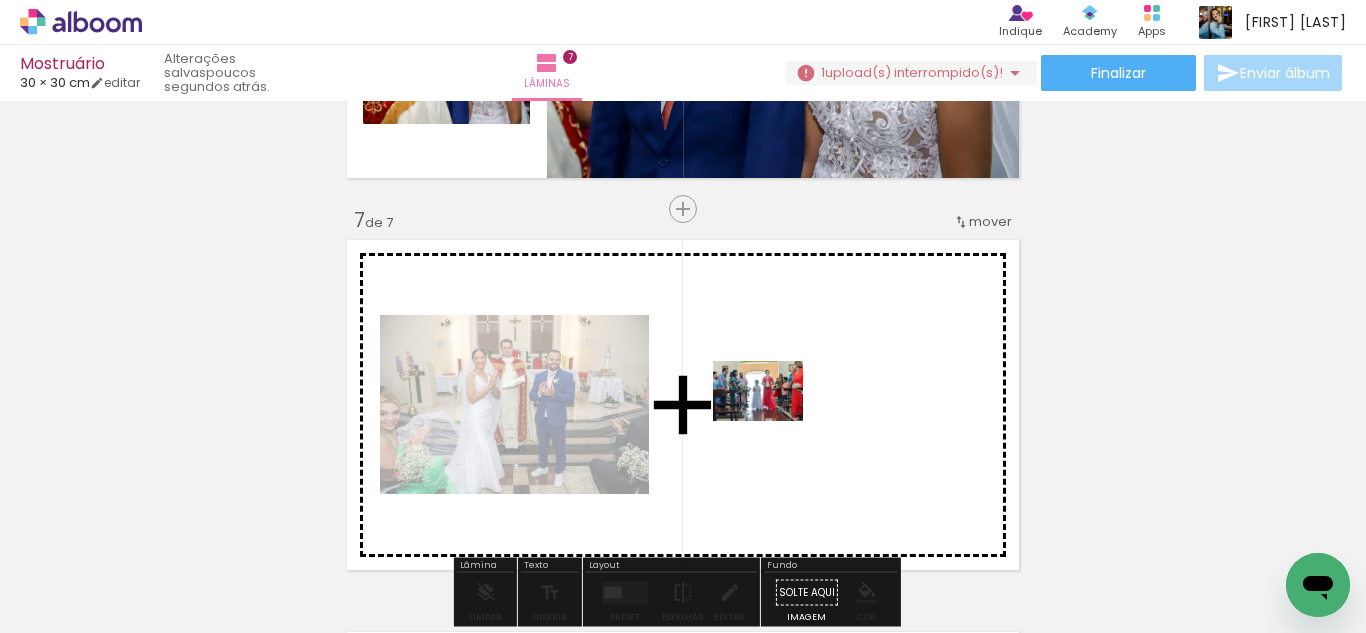 drag, startPoint x: 241, startPoint y: 580, endPoint x: 516, endPoint y: 587, distance: 275.08908 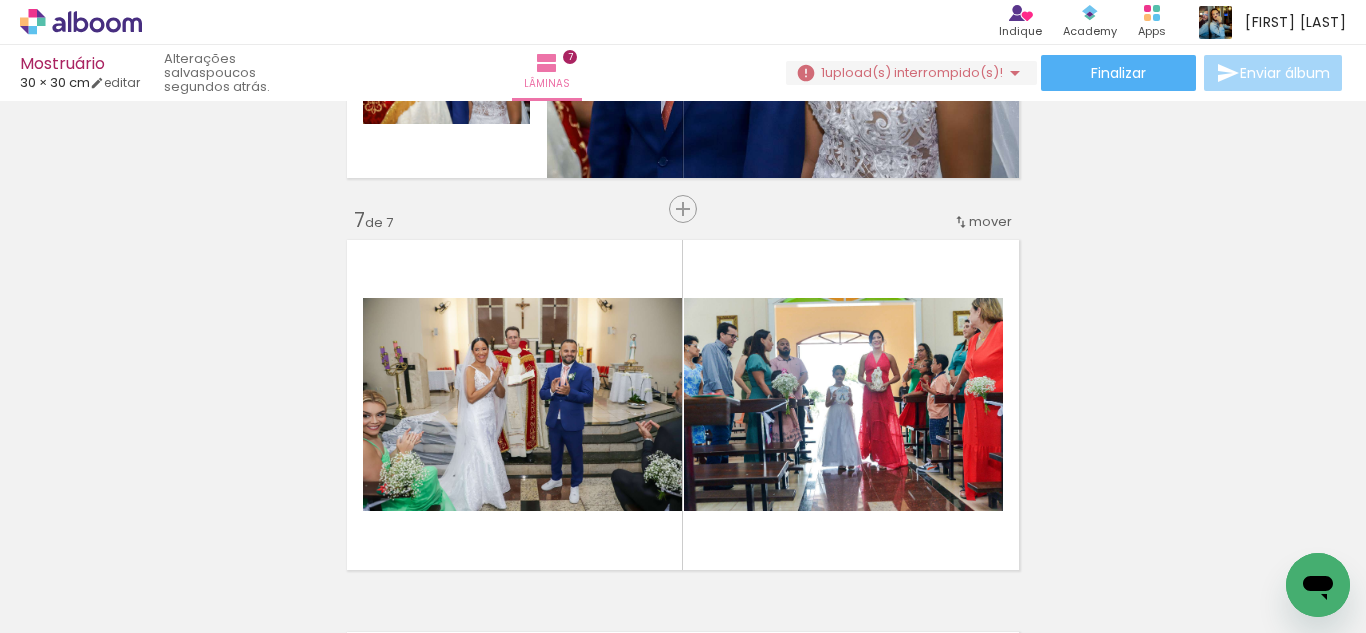 scroll, scrollTop: 0, scrollLeft: 7428, axis: horizontal 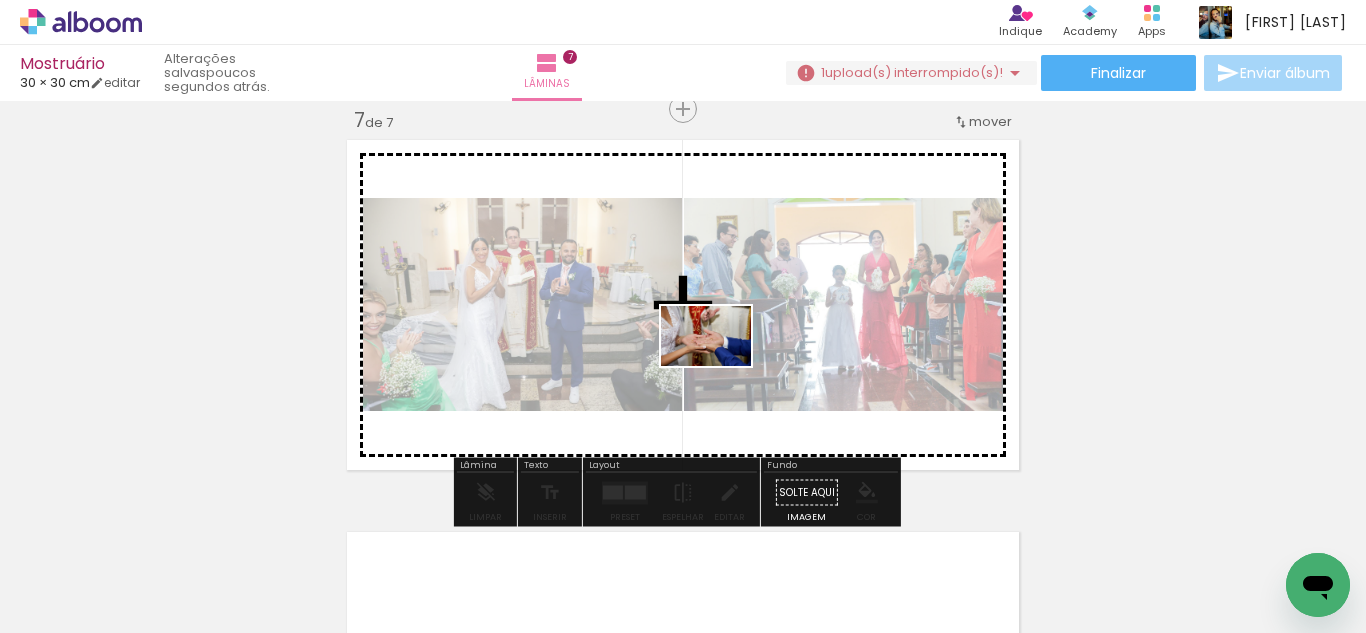 drag, startPoint x: 712, startPoint y: 567, endPoint x: 721, endPoint y: 366, distance: 201.20139 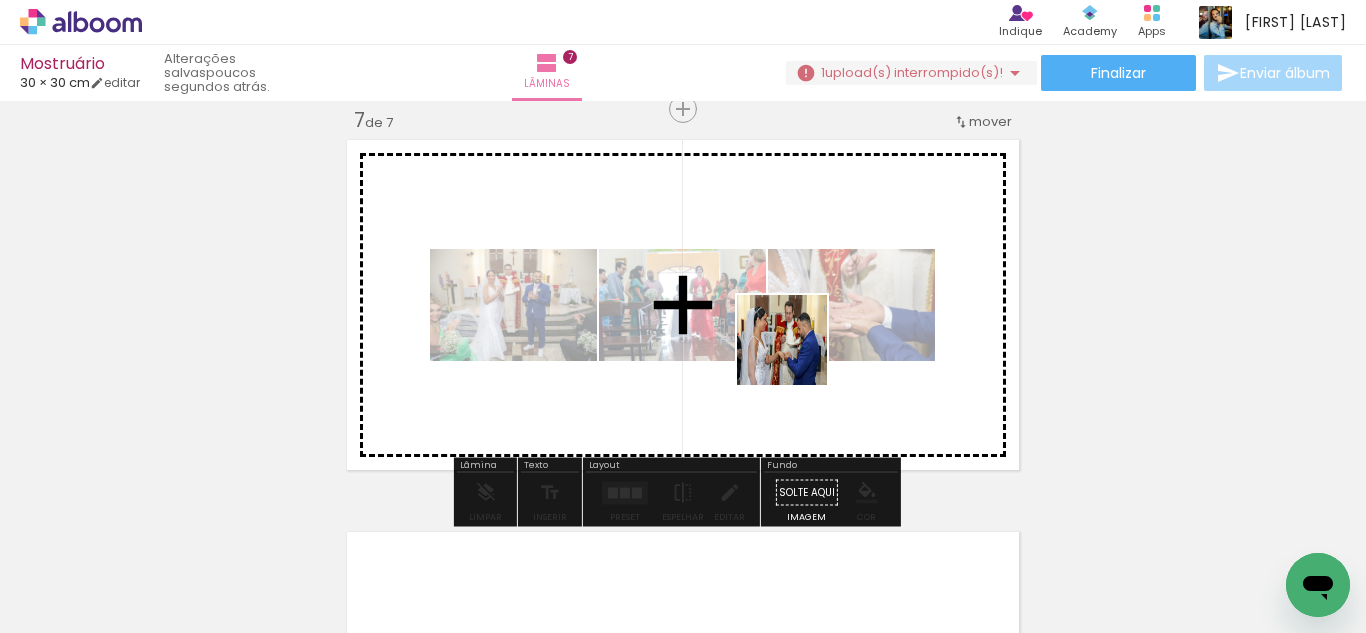 drag, startPoint x: 850, startPoint y: 567, endPoint x: 880, endPoint y: 526, distance: 50.803543 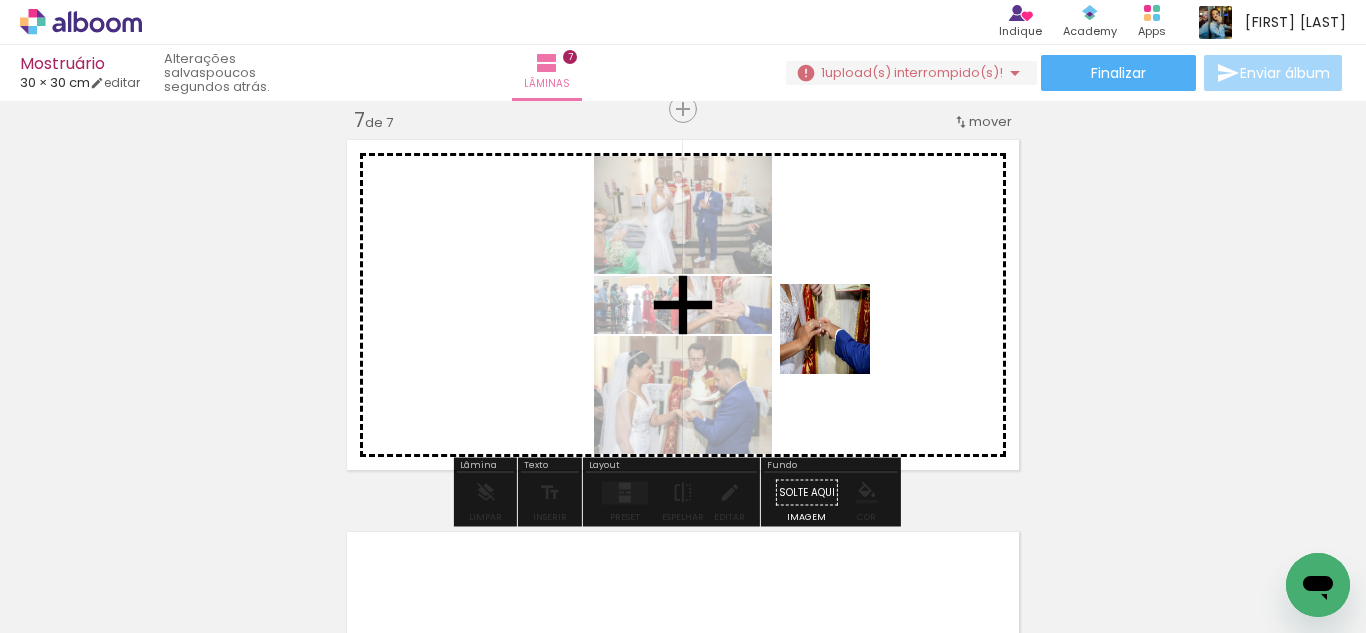 drag, startPoint x: 950, startPoint y: 573, endPoint x: 840, endPoint y: 344, distance: 254.04921 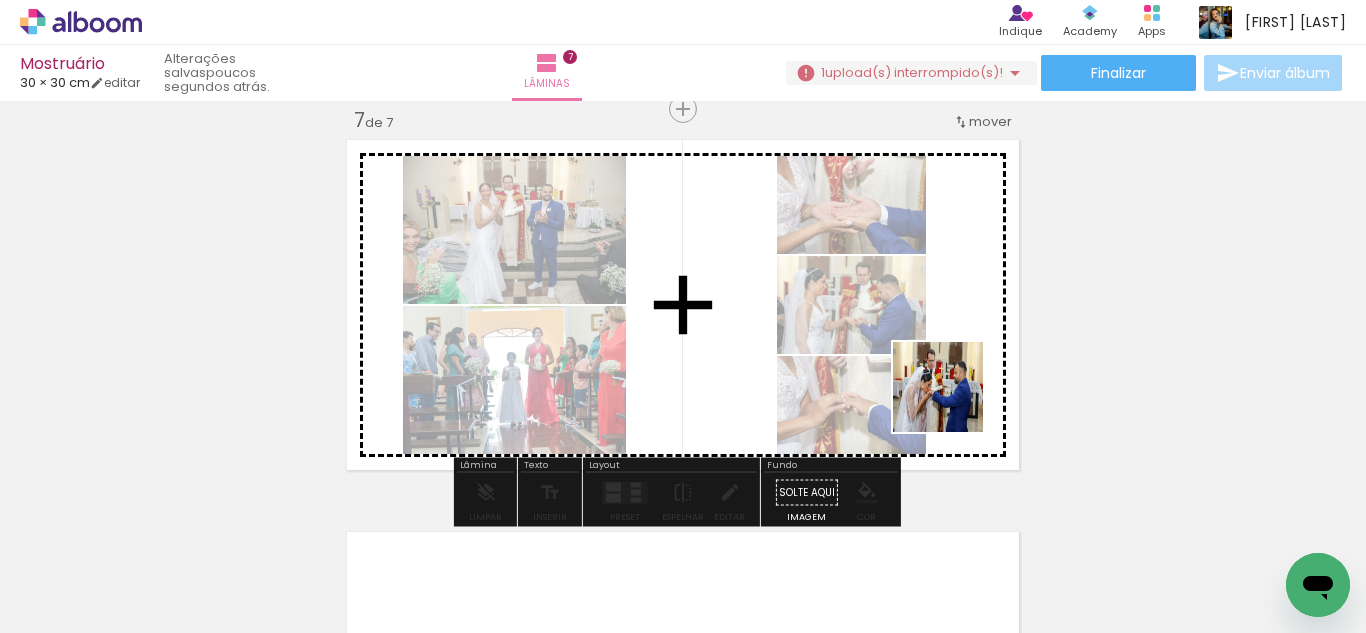 drag, startPoint x: 1049, startPoint y: 529, endPoint x: 939, endPoint y: 388, distance: 178.83232 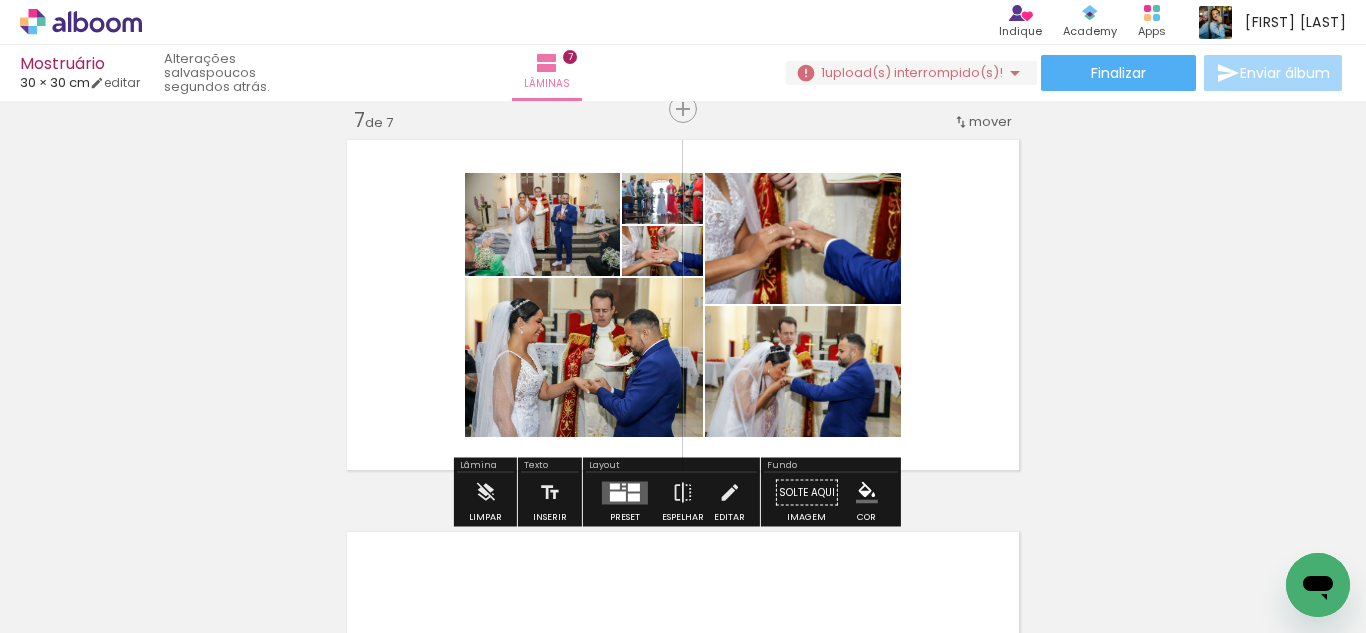 click at bounding box center (634, 487) 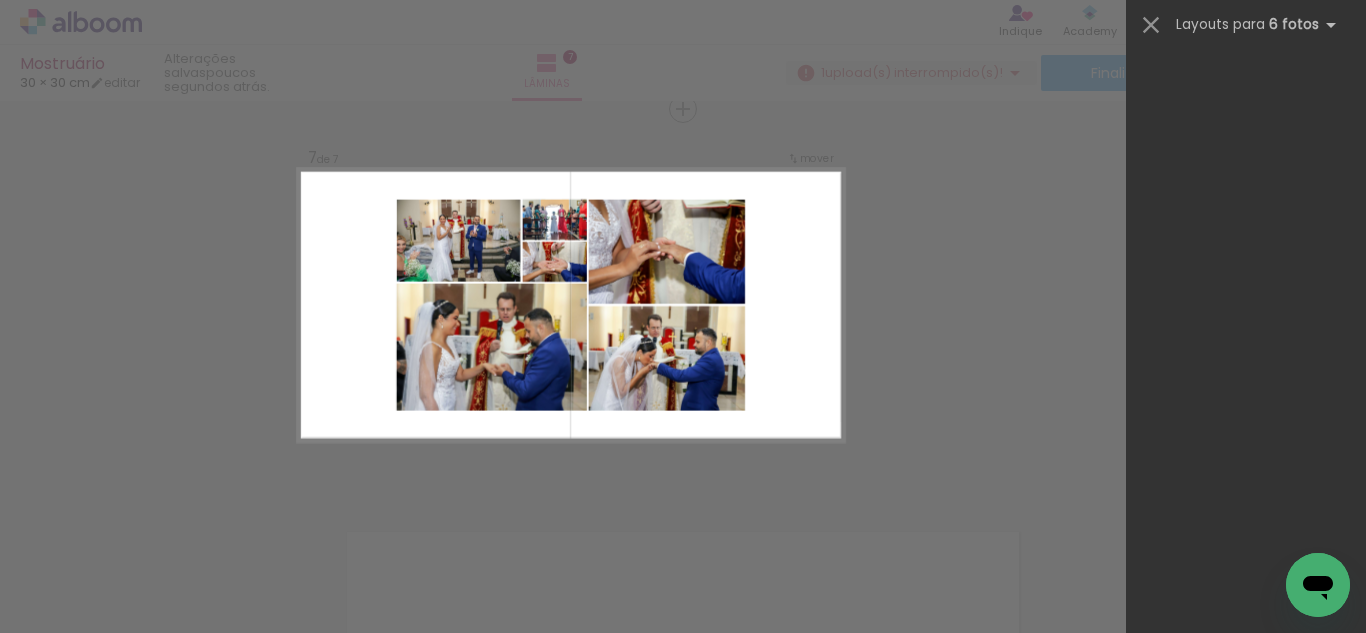 scroll, scrollTop: 63013, scrollLeft: 0, axis: vertical 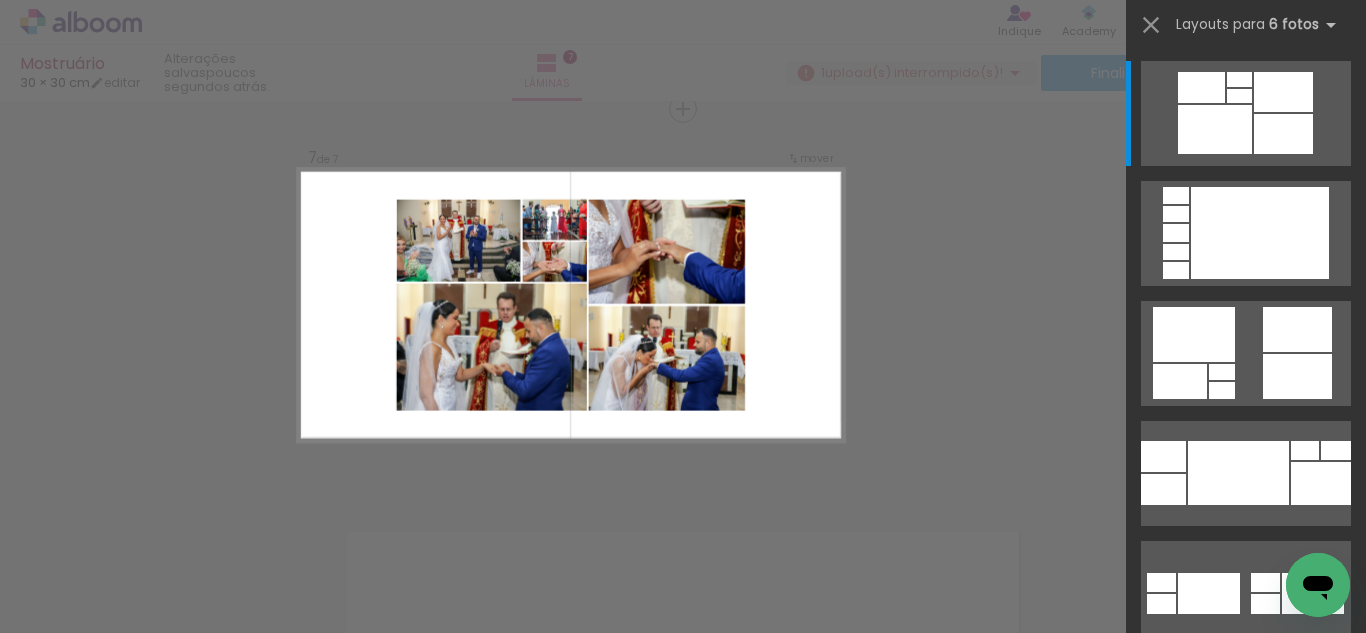 click at bounding box center (724, 565) 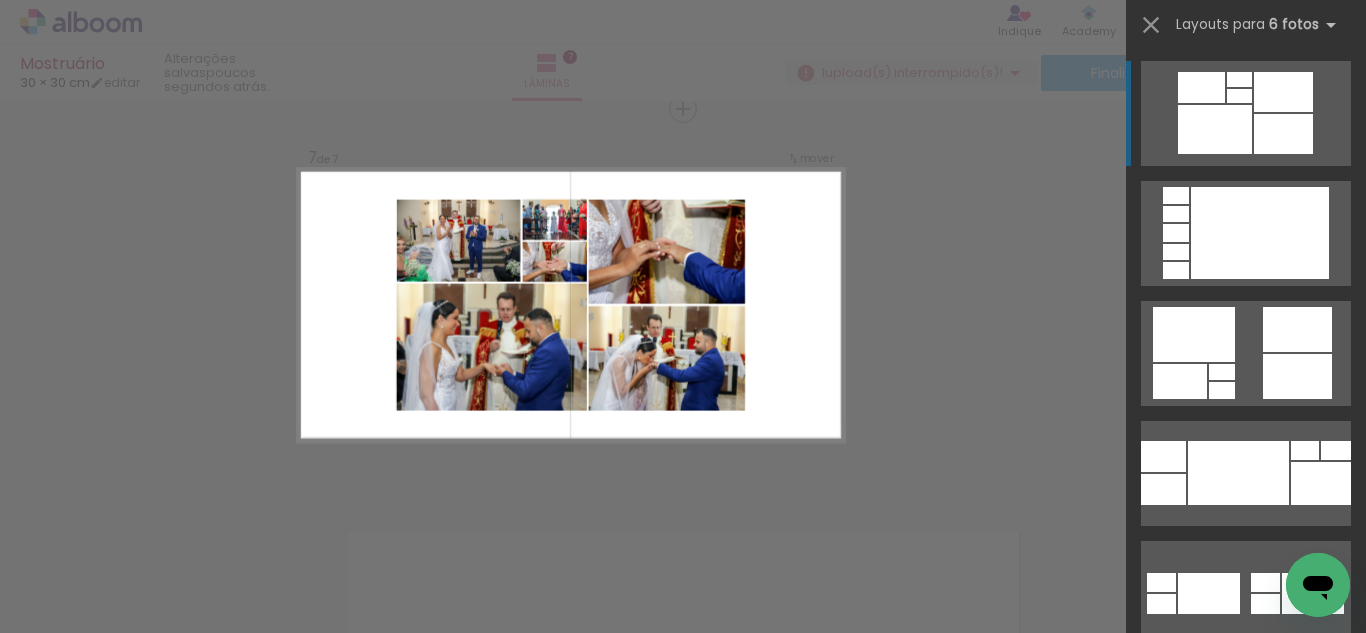 scroll, scrollTop: 0, scrollLeft: 1659, axis: horizontal 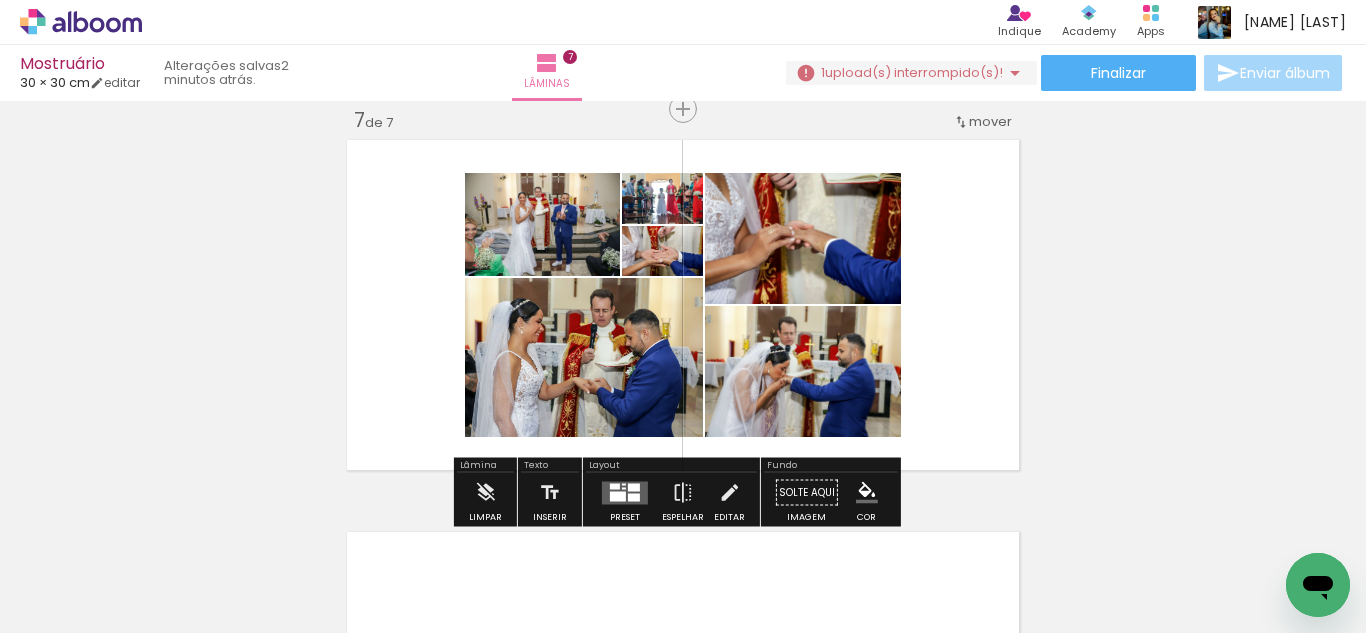 click at bounding box center (618, 496) 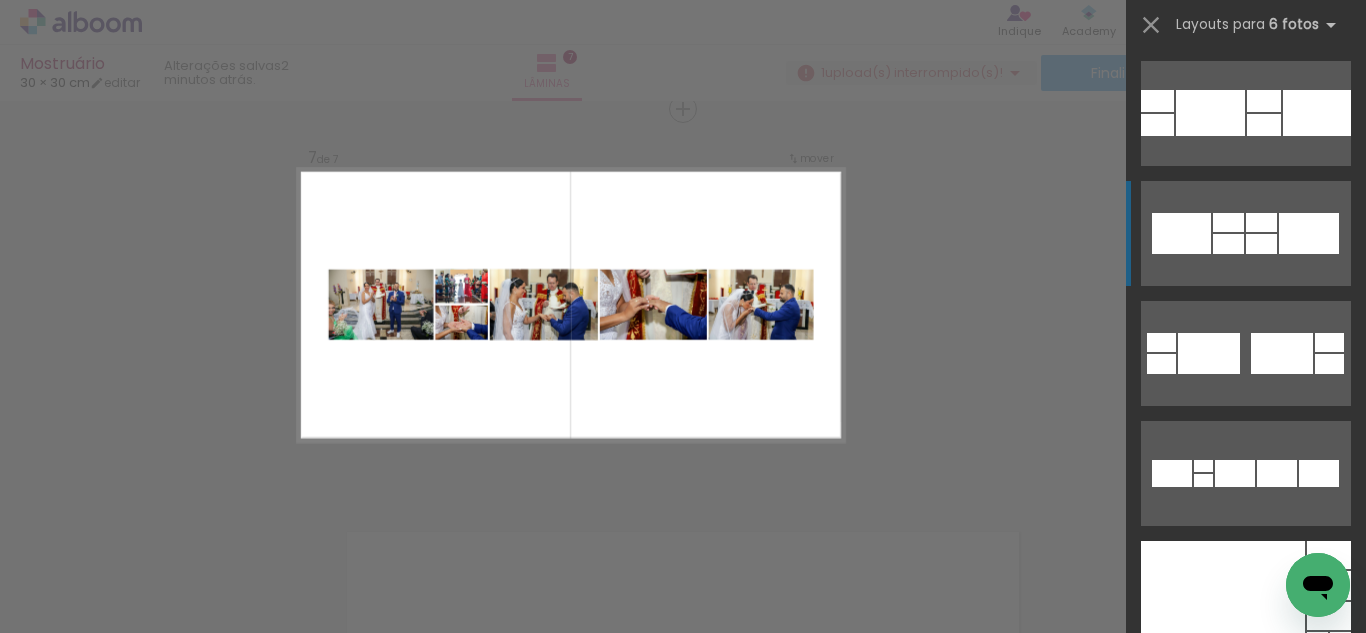 scroll, scrollTop: 900, scrollLeft: 0, axis: vertical 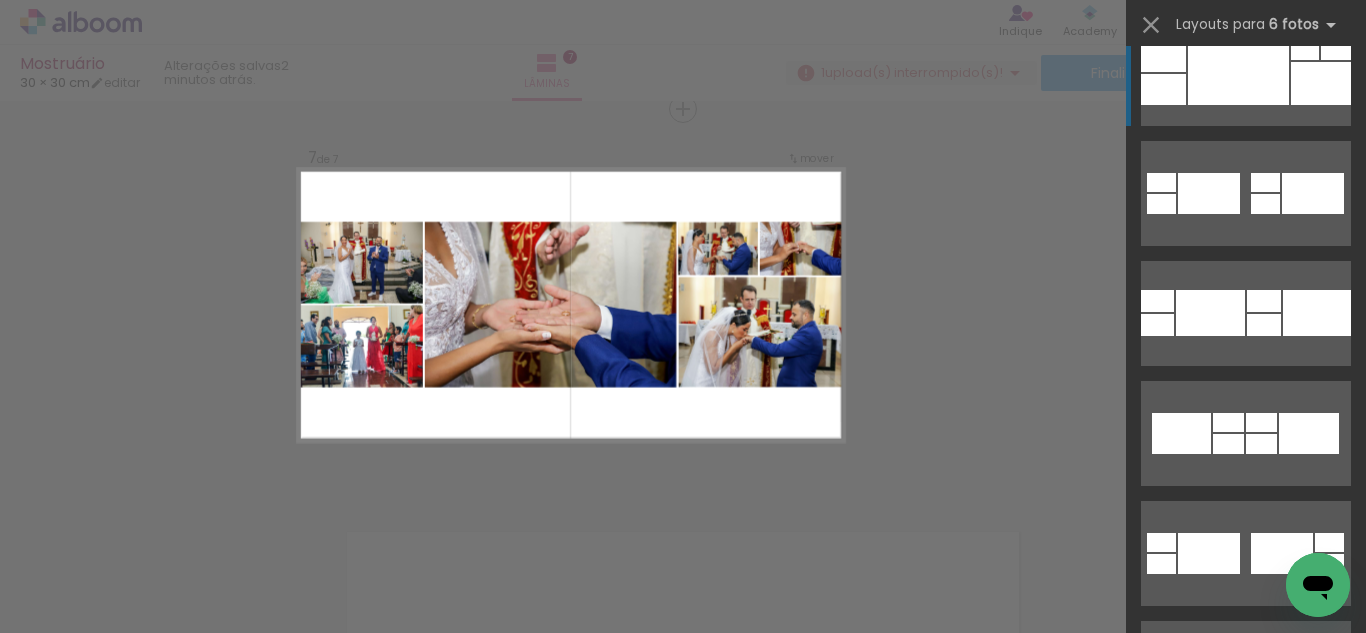 click at bounding box center (1239, -304) 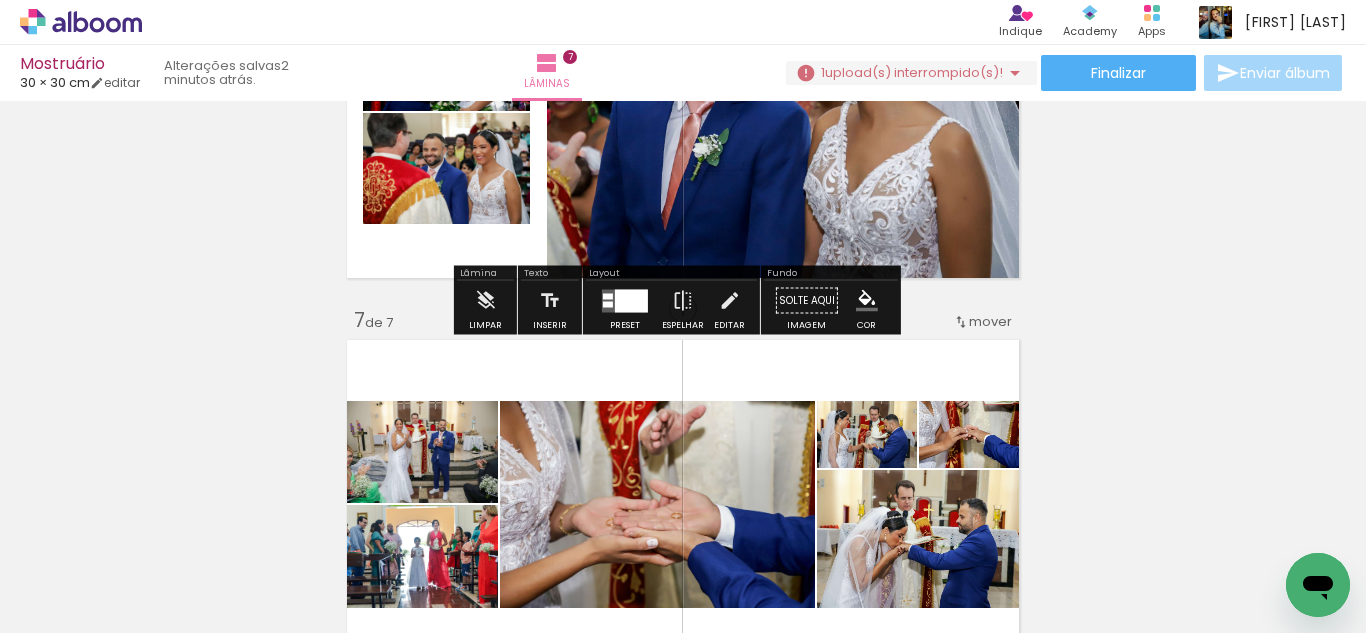 scroll, scrollTop: 2377, scrollLeft: 0, axis: vertical 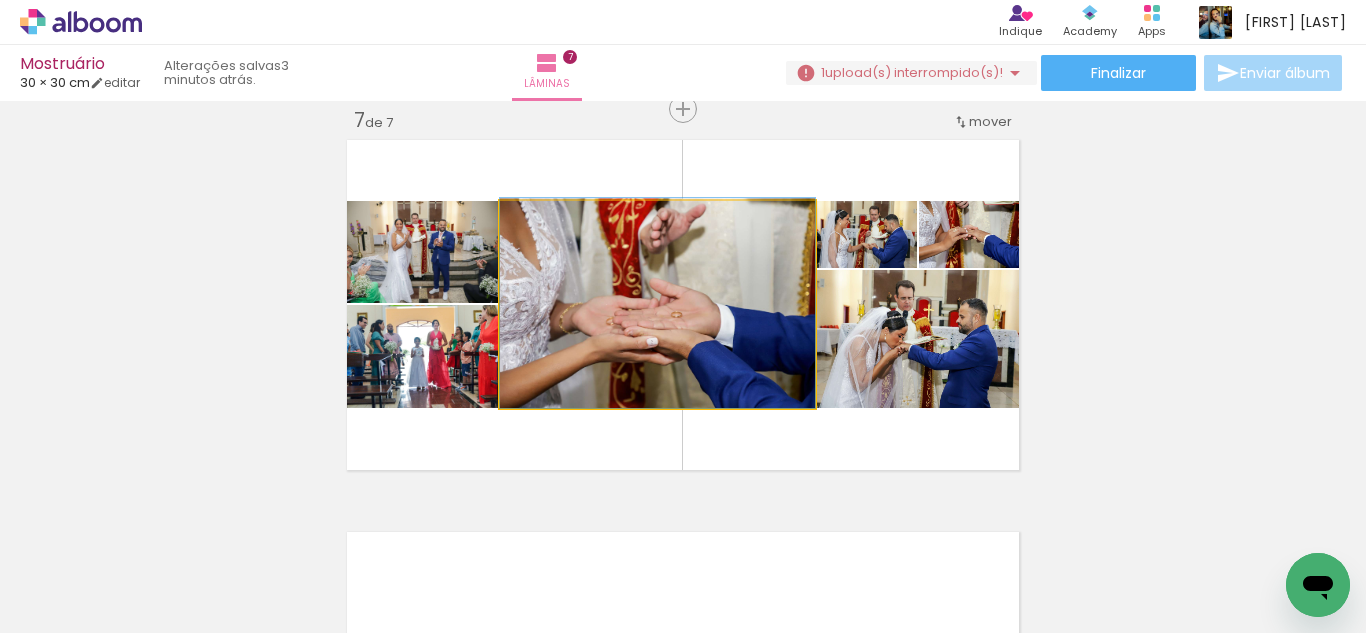 drag, startPoint x: 710, startPoint y: 324, endPoint x: 720, endPoint y: 322, distance: 10.198039 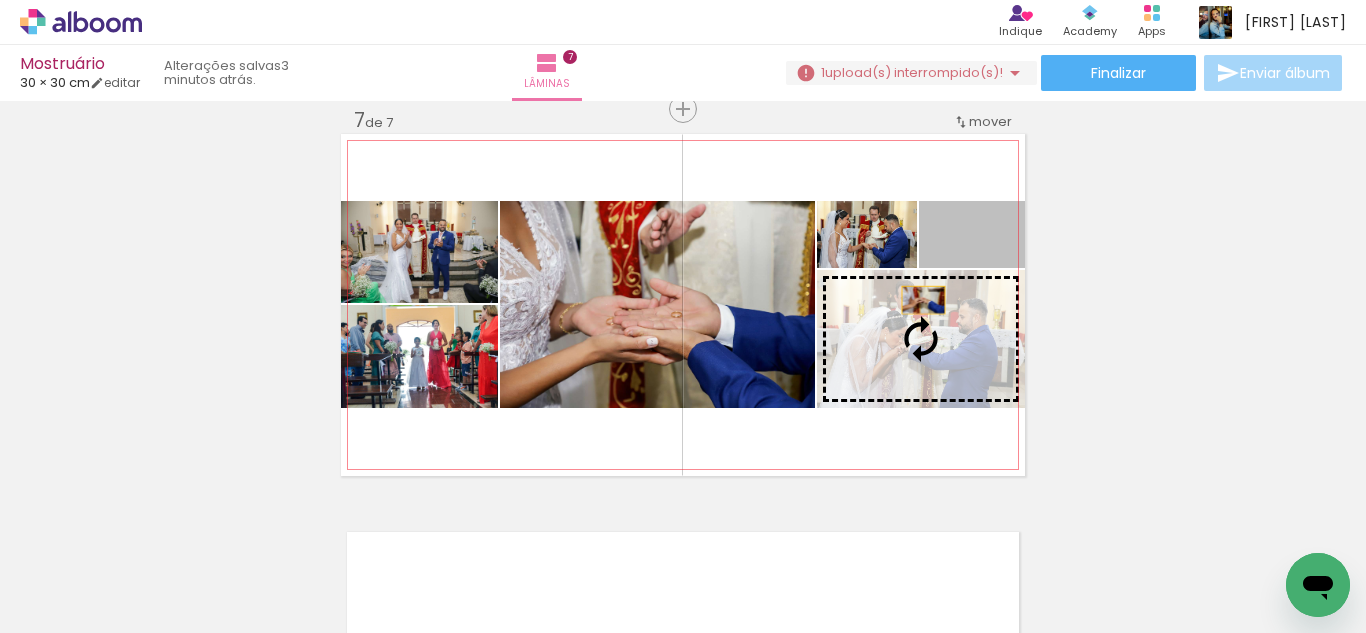 drag, startPoint x: 915, startPoint y: 256, endPoint x: 915, endPoint y: 329, distance: 73 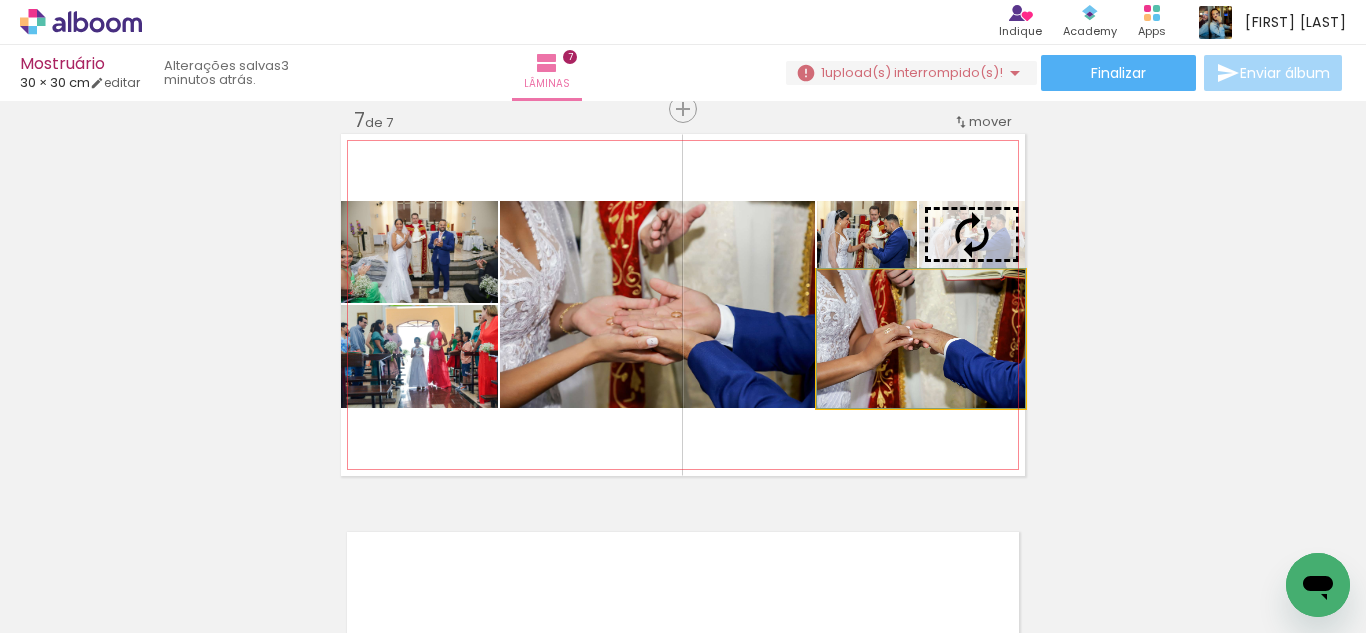 drag, startPoint x: 992, startPoint y: 362, endPoint x: 989, endPoint y: 242, distance: 120.03749 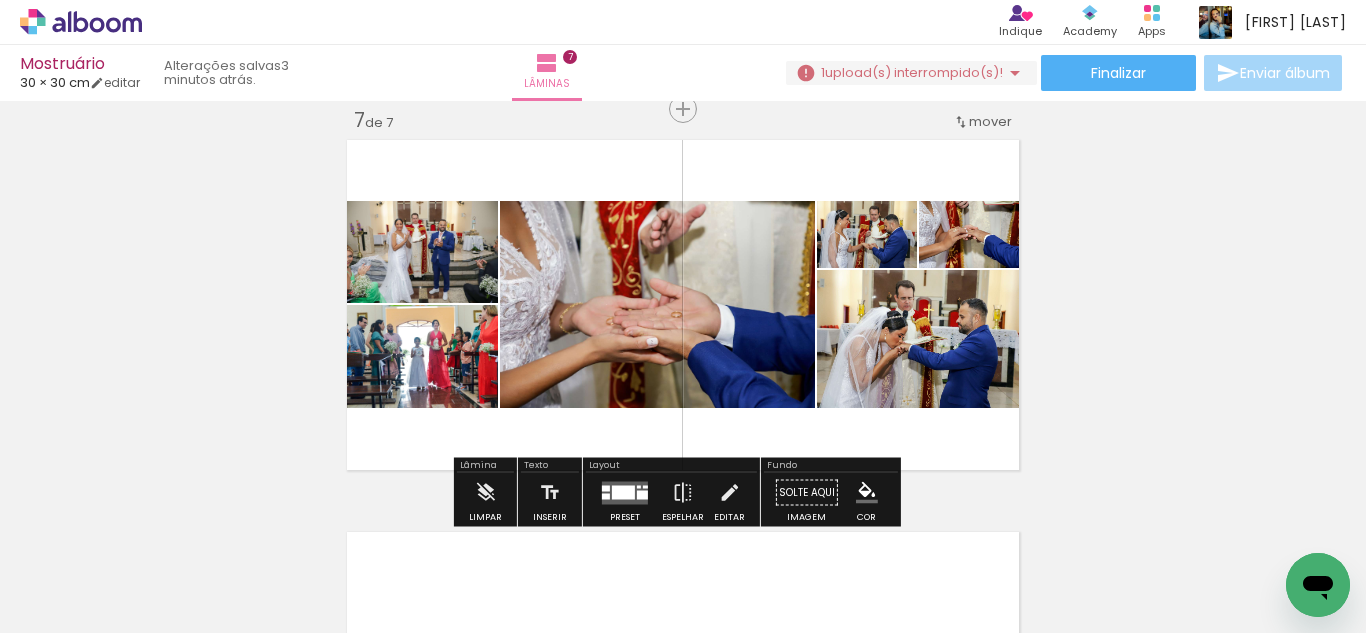 click at bounding box center [625, 492] 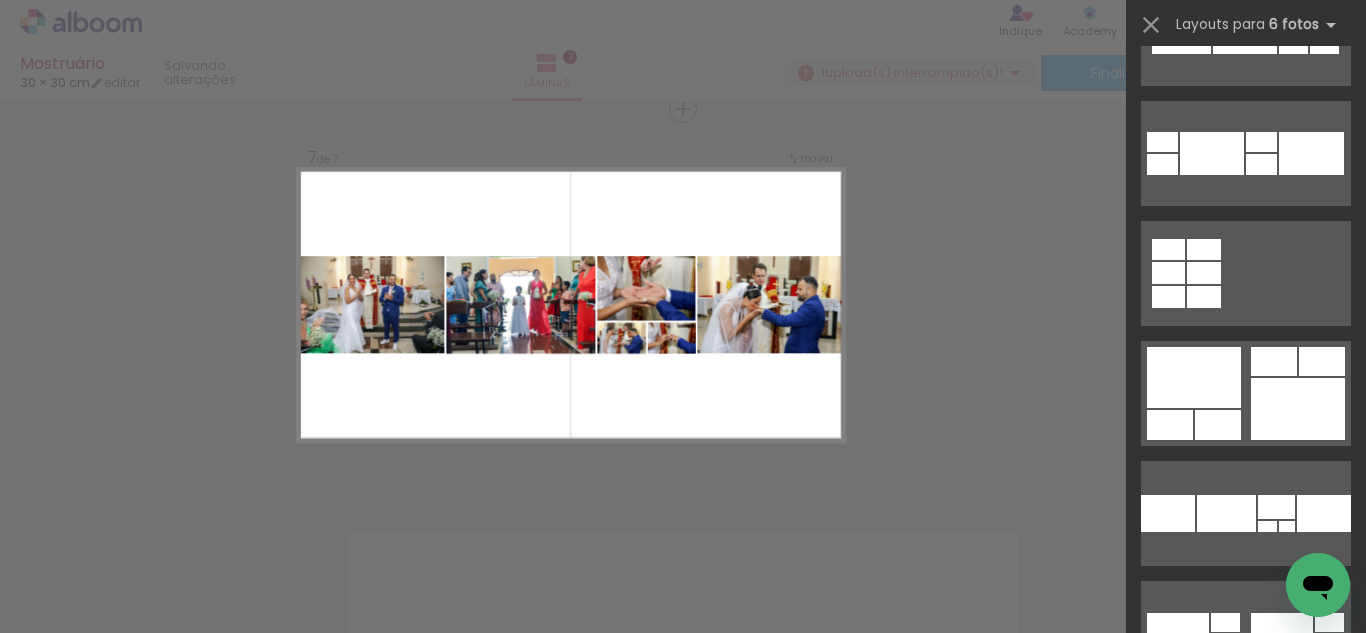 scroll, scrollTop: 7360, scrollLeft: 0, axis: vertical 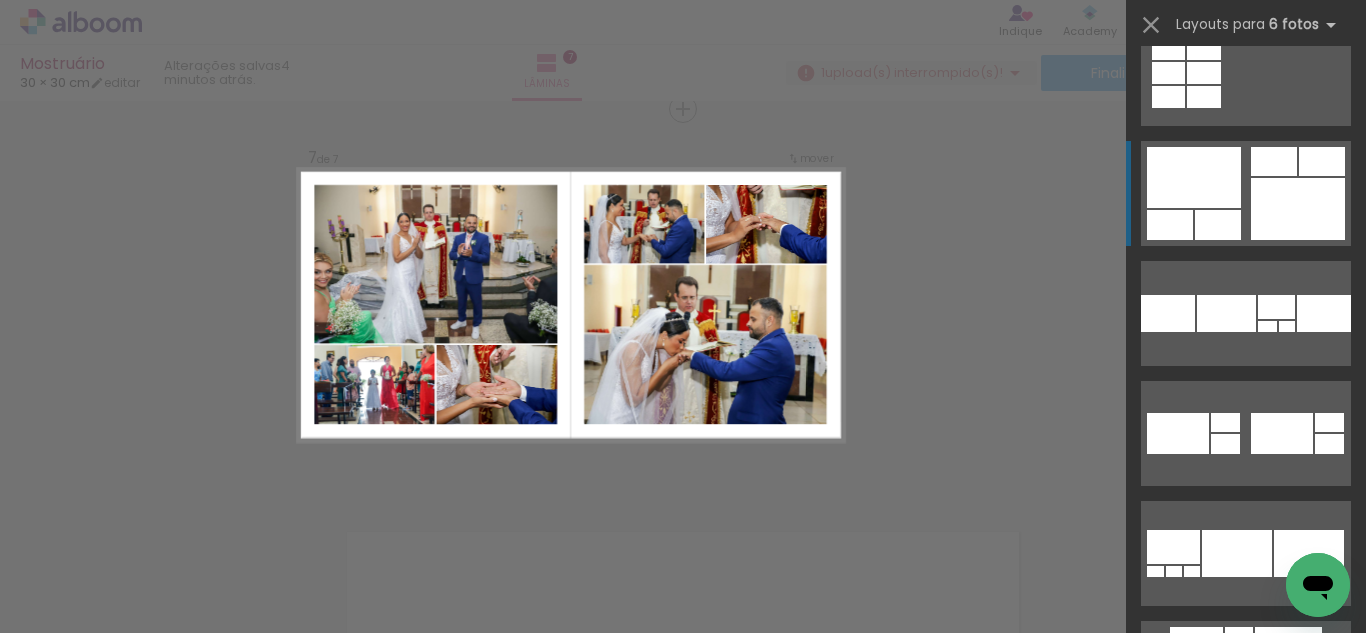 click at bounding box center (1324, -156) 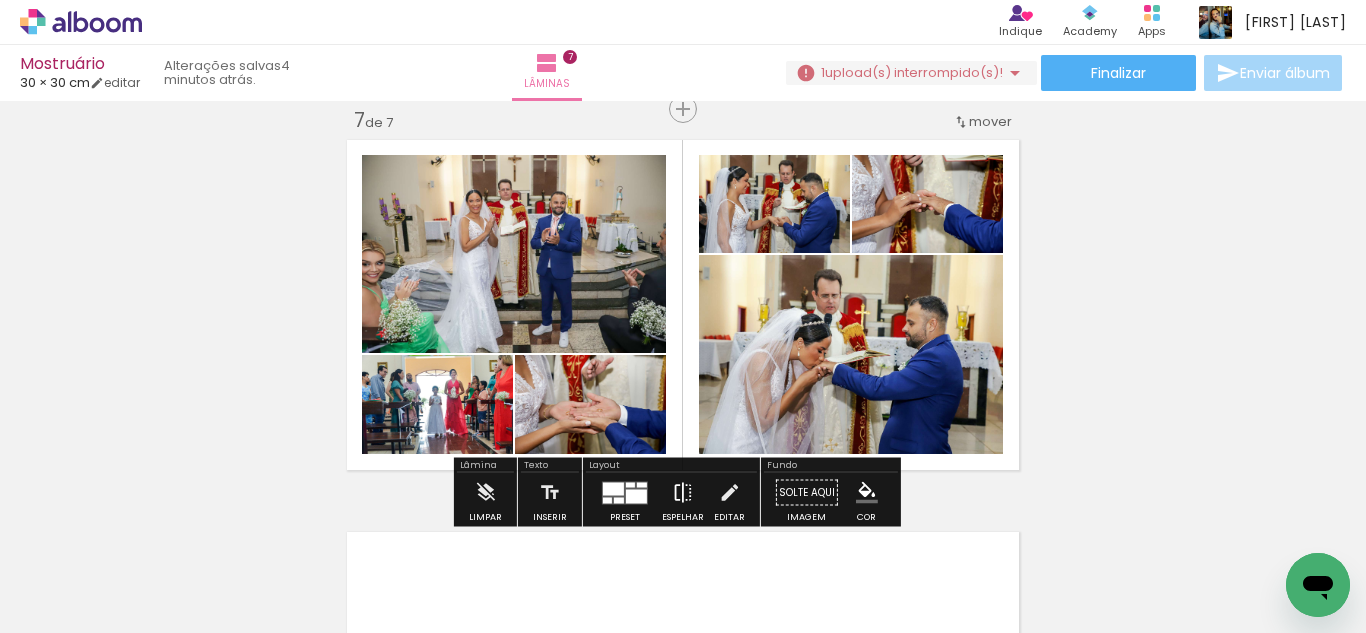 click on "Espelhar" at bounding box center [683, 498] 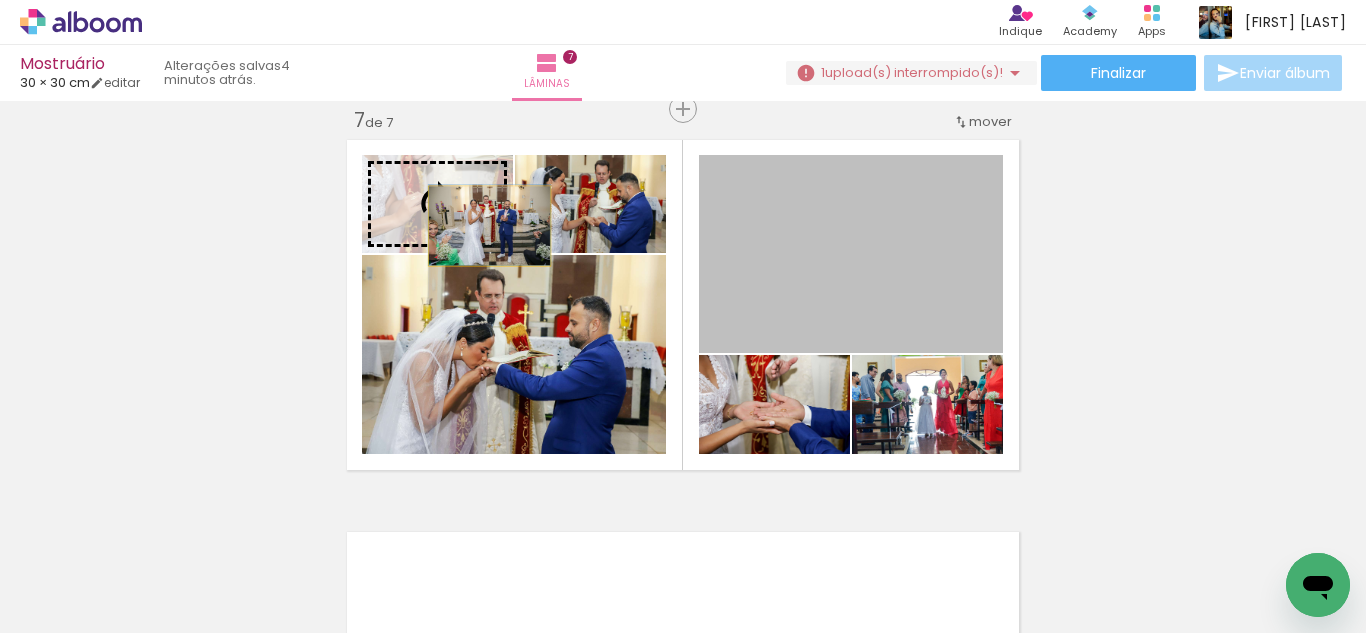 drag, startPoint x: 792, startPoint y: 262, endPoint x: 481, endPoint y: 226, distance: 313.07666 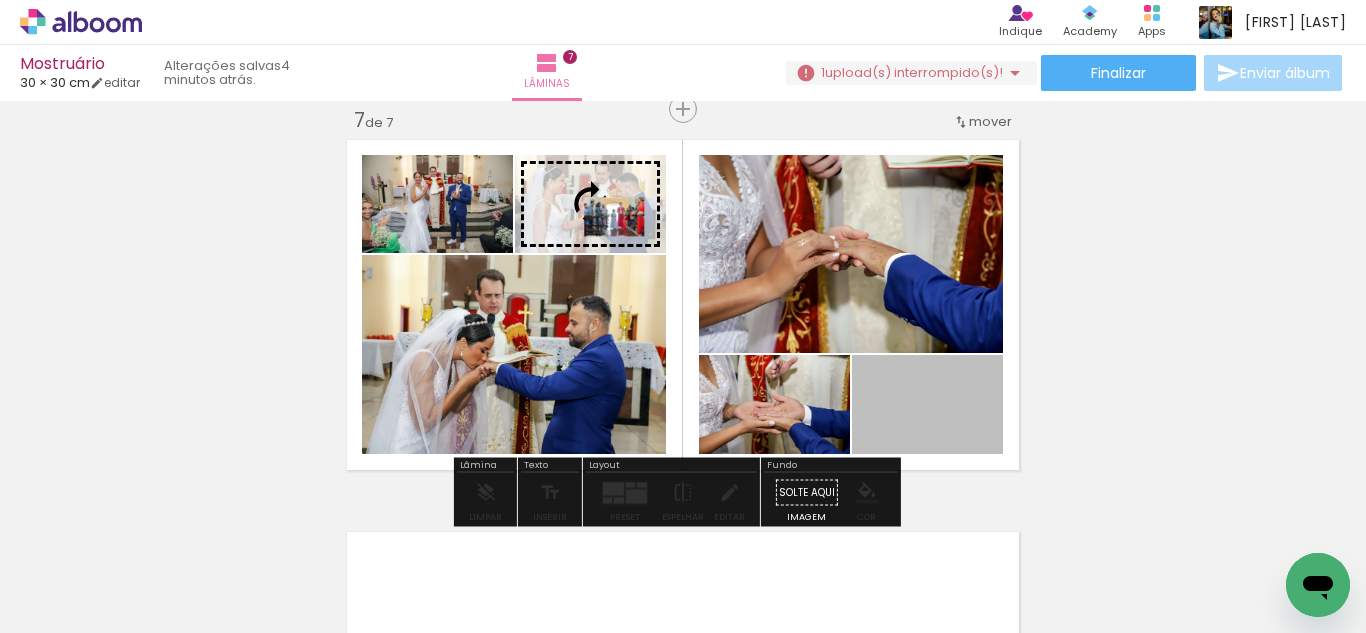 drag, startPoint x: 893, startPoint y: 416, endPoint x: 606, endPoint y: 215, distance: 350.3855 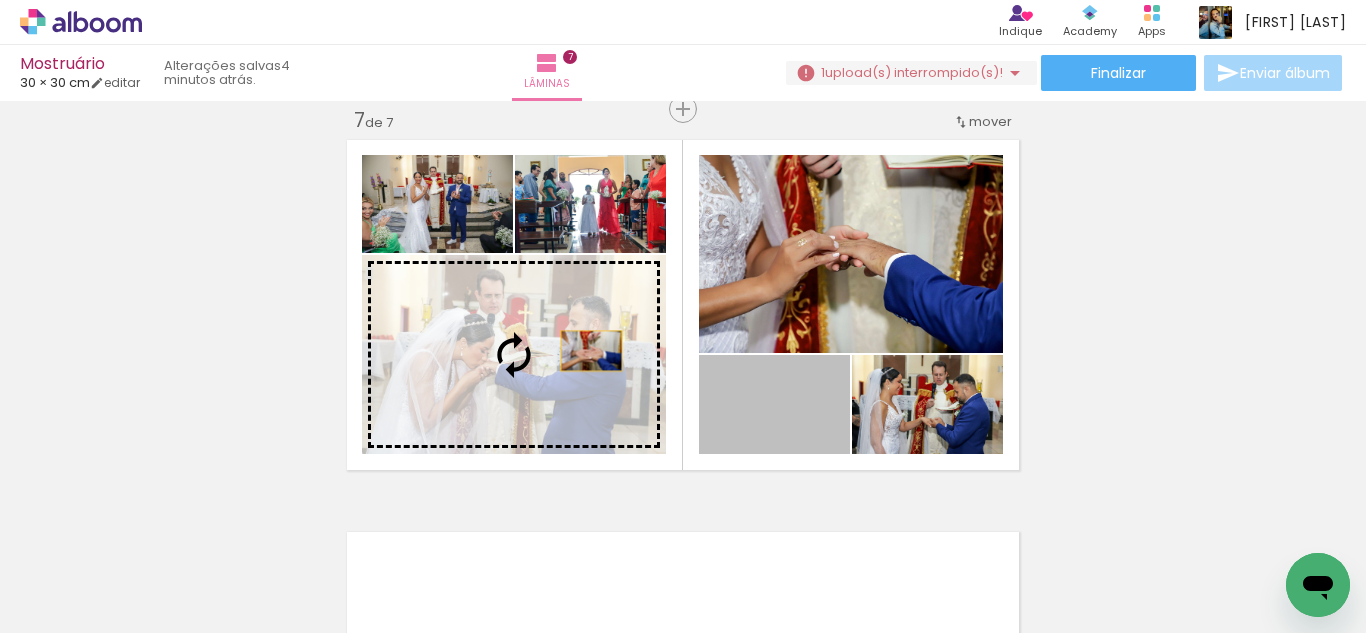 drag, startPoint x: 783, startPoint y: 423, endPoint x: 564, endPoint y: 345, distance: 232.4758 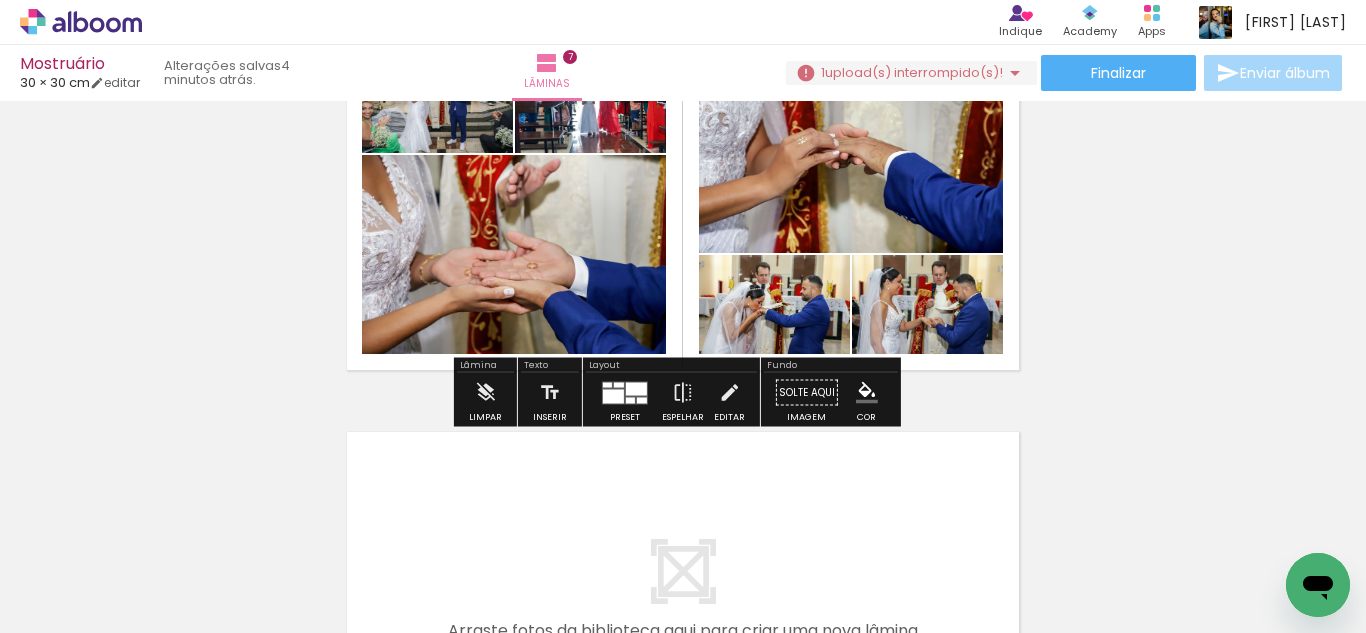 scroll, scrollTop: 2677, scrollLeft: 0, axis: vertical 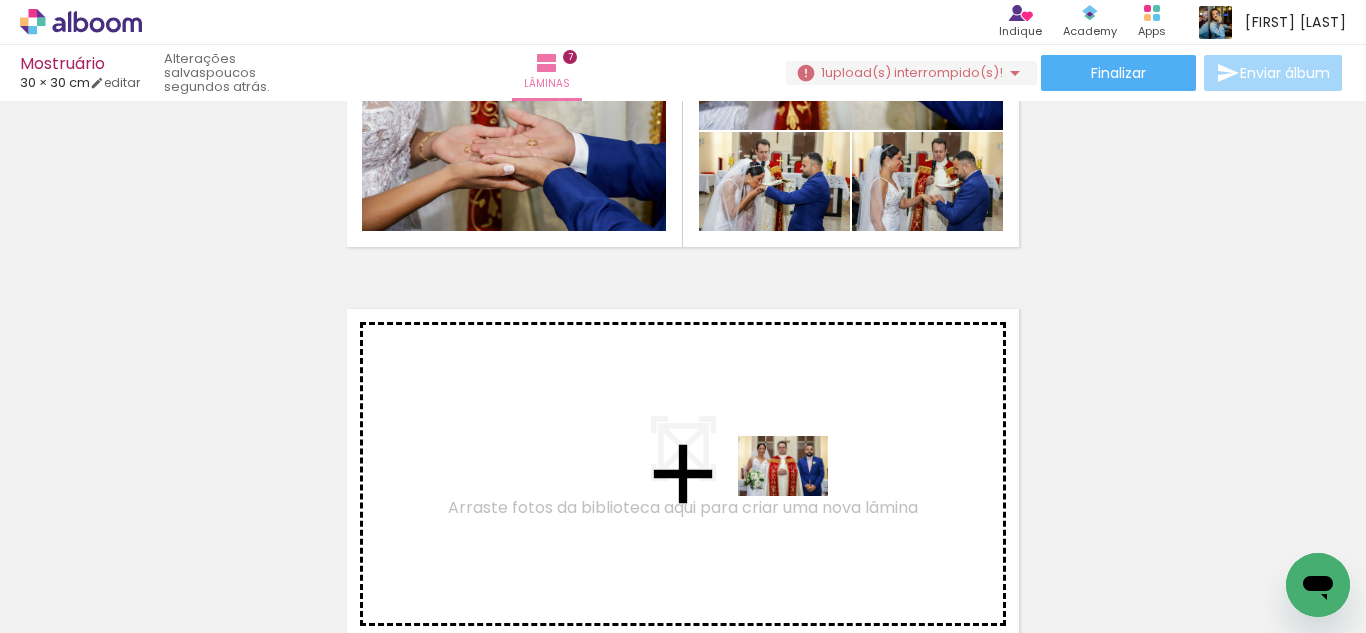 drag, startPoint x: 1195, startPoint y: 580, endPoint x: 798, endPoint y: 496, distance: 405.78937 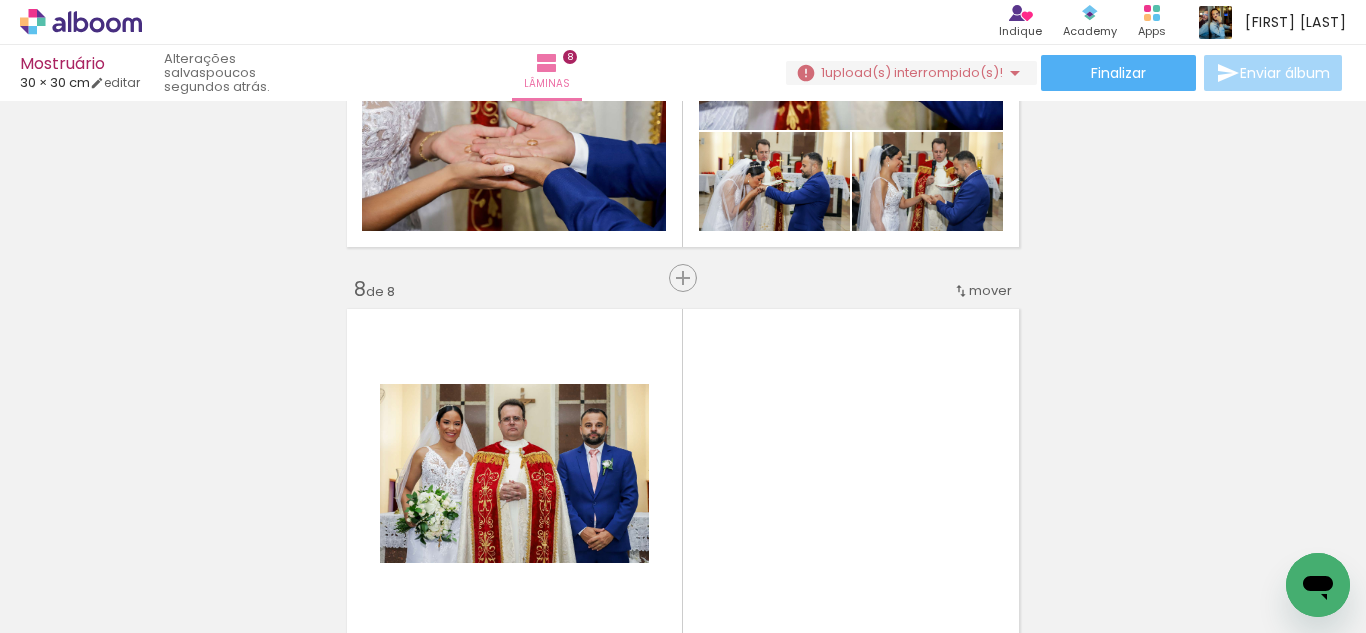 scroll, scrollTop: 2769, scrollLeft: 0, axis: vertical 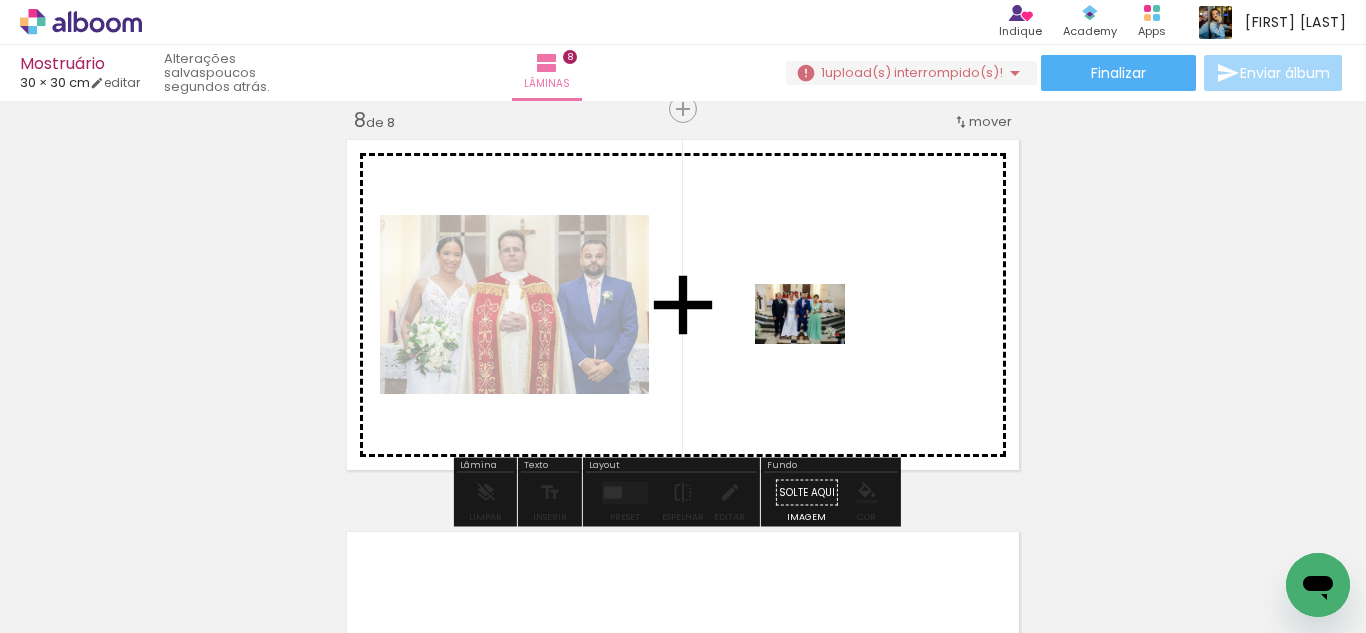 drag, startPoint x: 1271, startPoint y: 569, endPoint x: 814, endPoint y: 344, distance: 509.3859 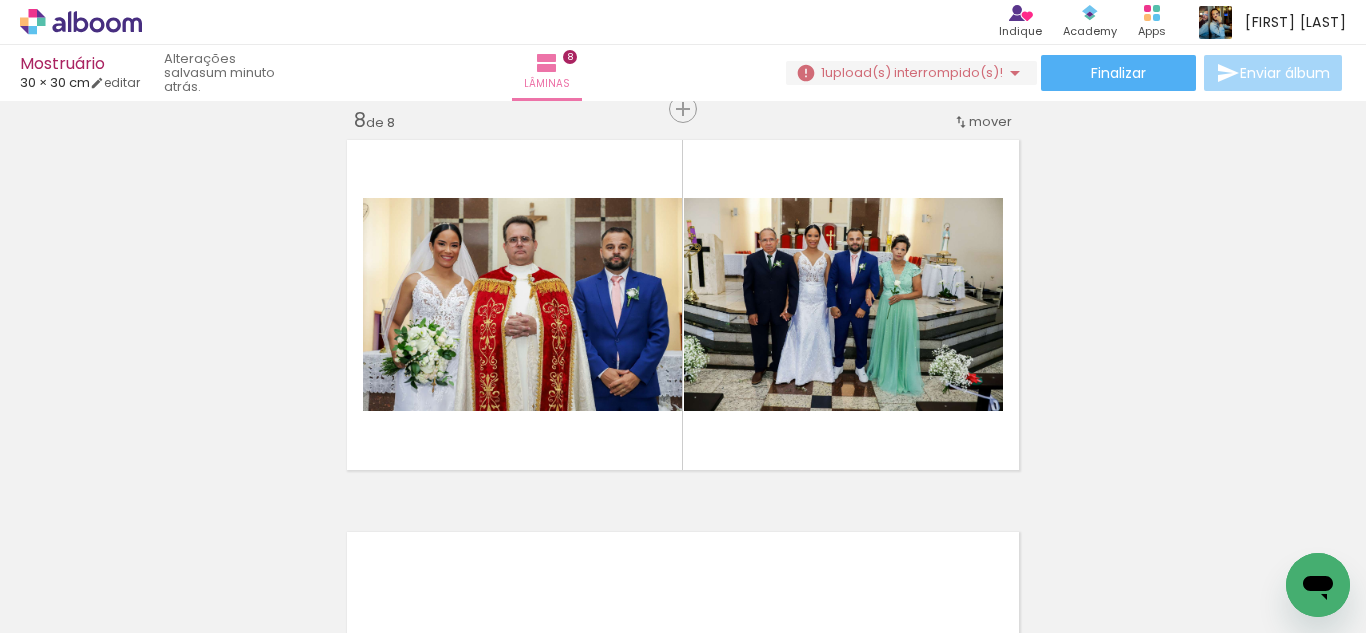 scroll, scrollTop: 0, scrollLeft: 3437, axis: horizontal 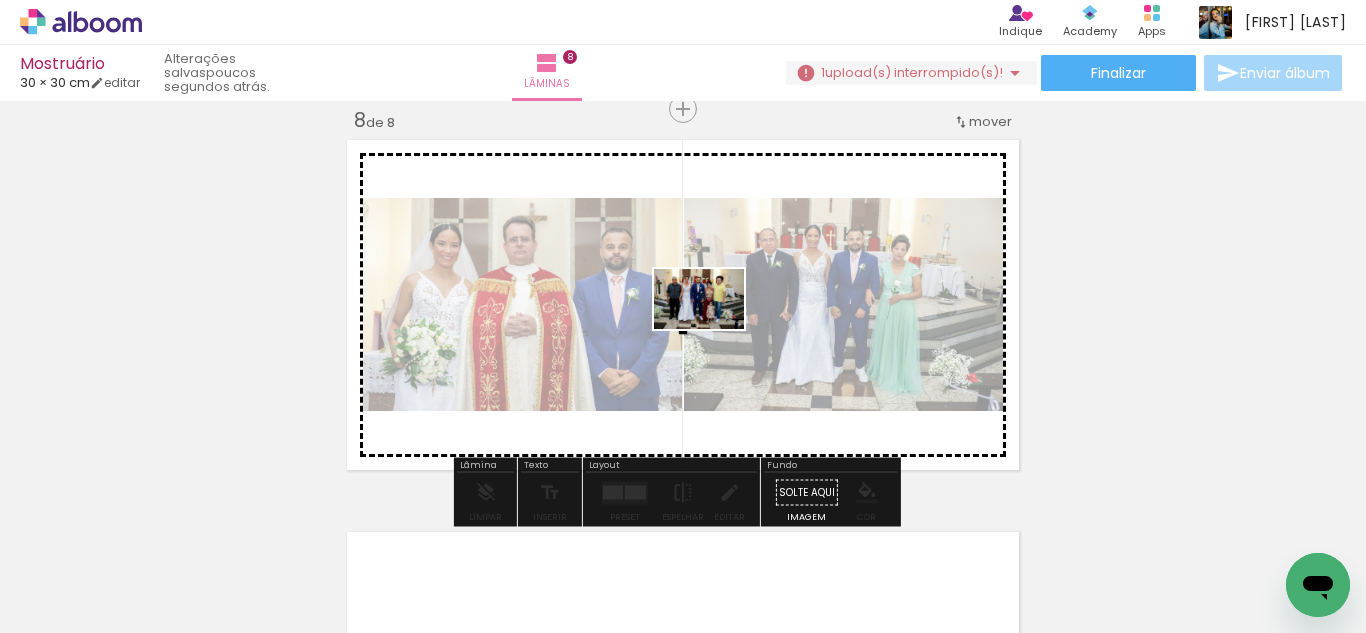 drag, startPoint x: 744, startPoint y: 588, endPoint x: 714, endPoint y: 329, distance: 260.73166 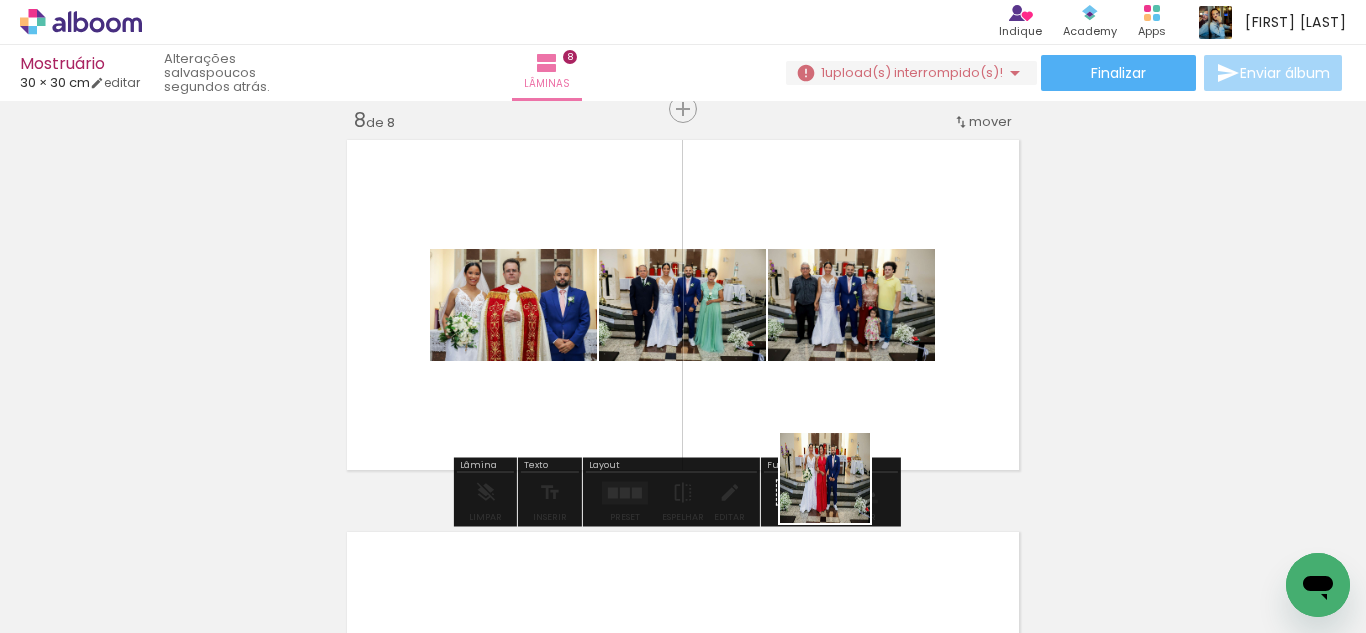 drag, startPoint x: 876, startPoint y: 571, endPoint x: 794, endPoint y: 354, distance: 231.97629 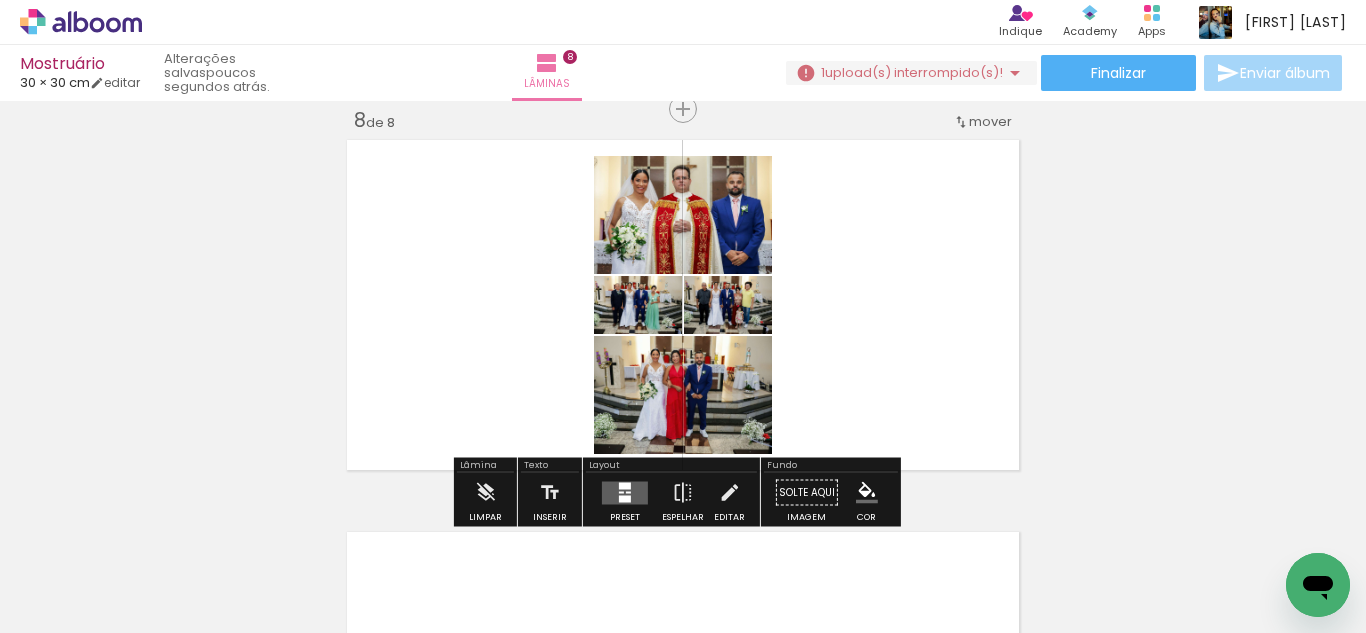 drag, startPoint x: 991, startPoint y: 550, endPoint x: 937, endPoint y: 358, distance: 199.44925 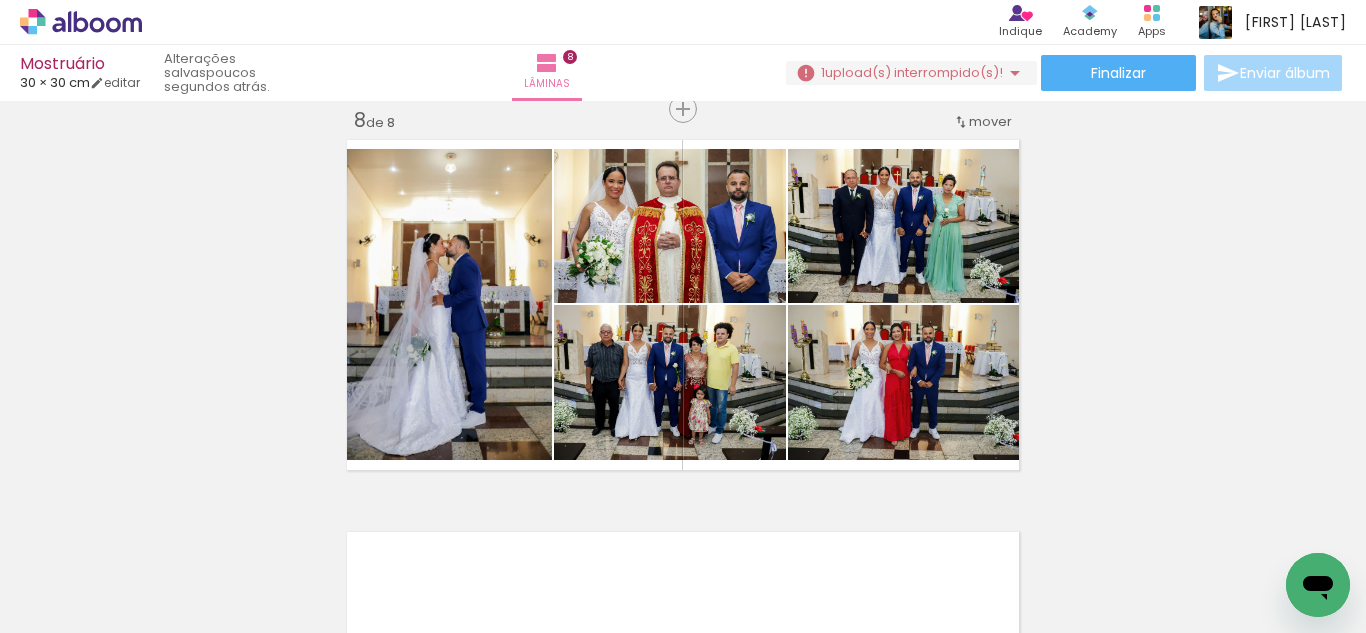 scroll, scrollTop: 0, scrollLeft: 3559, axis: horizontal 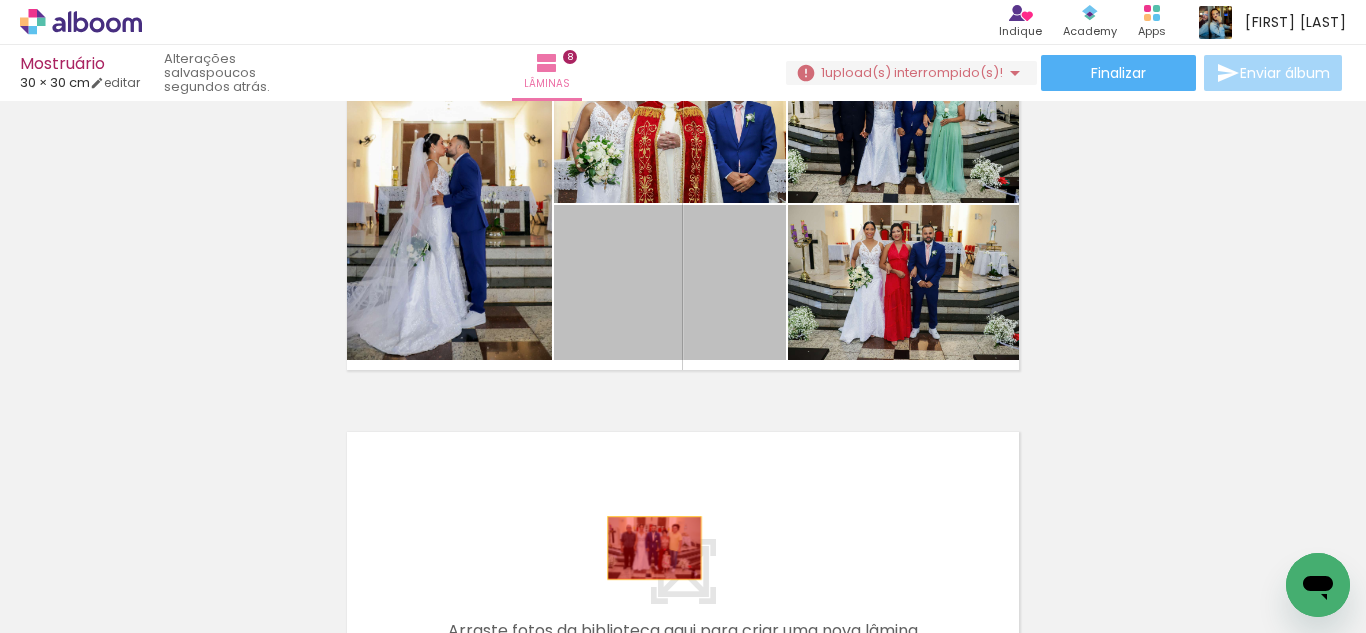 drag, startPoint x: 640, startPoint y: 304, endPoint x: 646, endPoint y: 548, distance: 244.07376 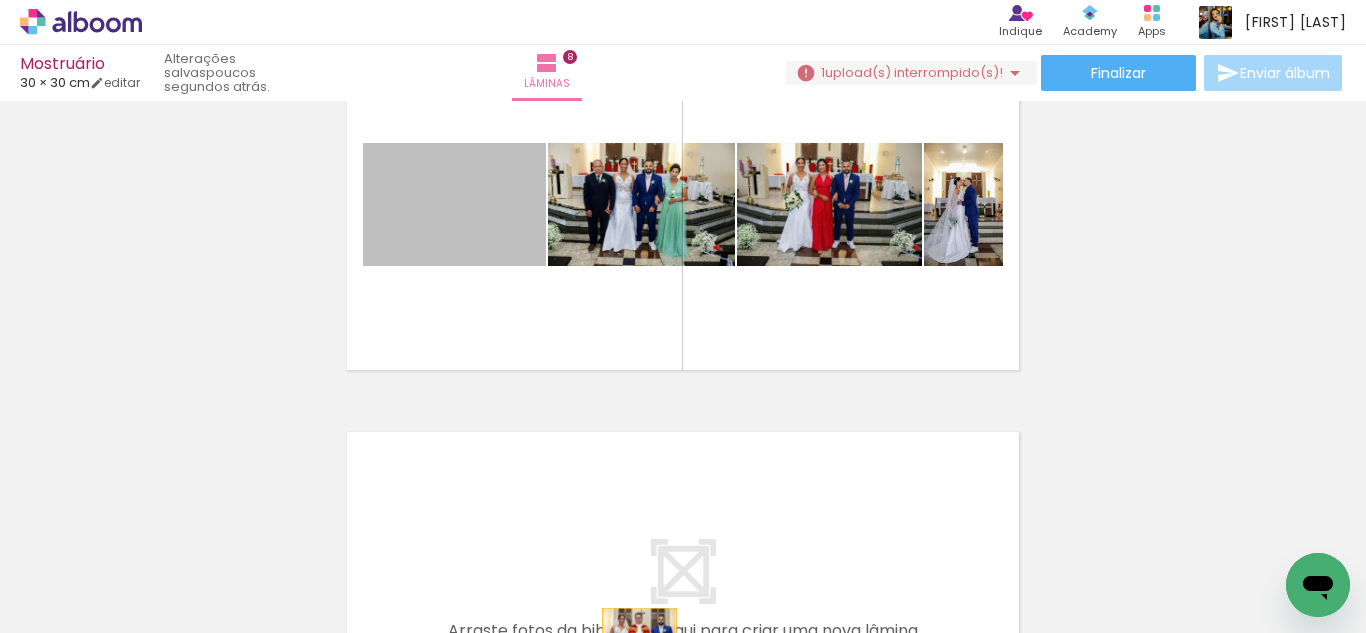 drag, startPoint x: 492, startPoint y: 244, endPoint x: 631, endPoint y: 633, distance: 413.08838 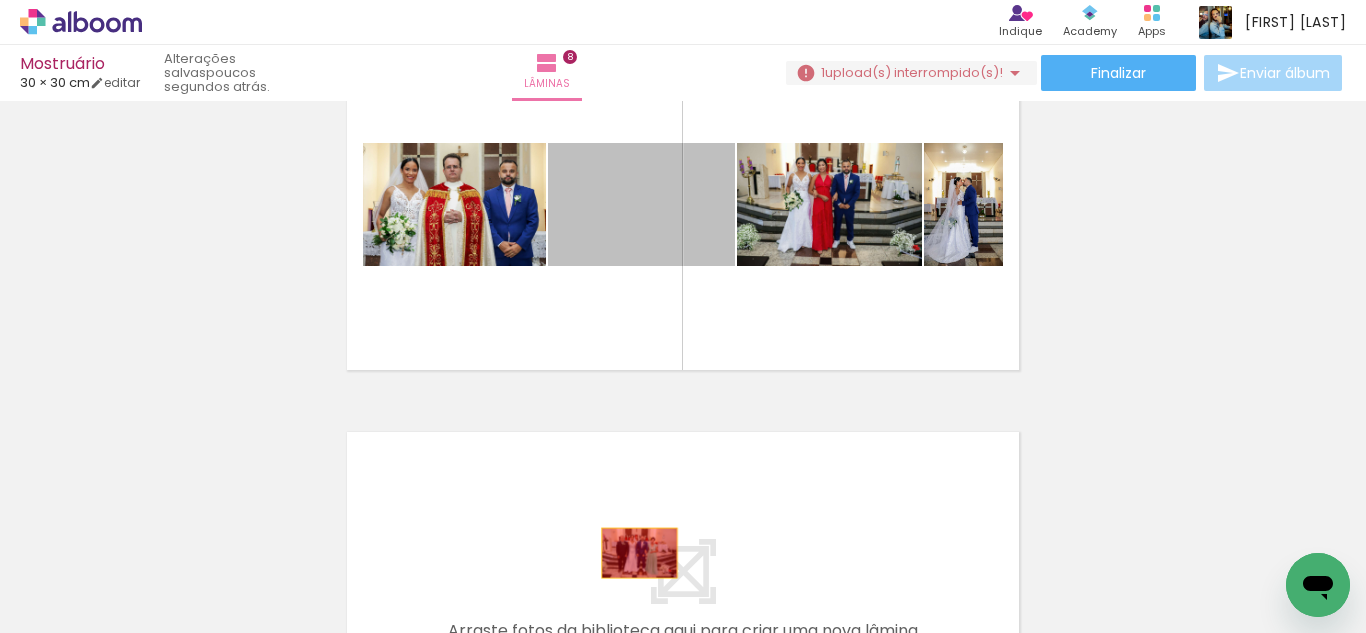 drag, startPoint x: 620, startPoint y: 208, endPoint x: 542, endPoint y: 318, distance: 134.84807 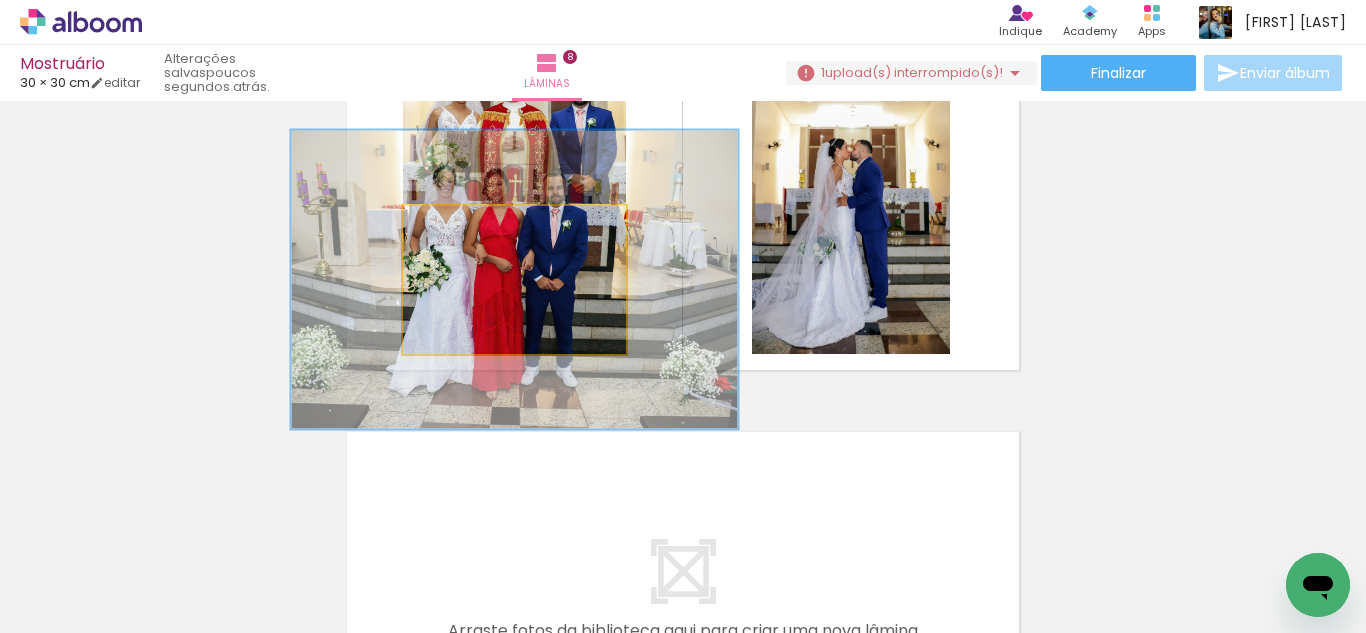 drag, startPoint x: 512, startPoint y: 304, endPoint x: 602, endPoint y: 539, distance: 251.64459 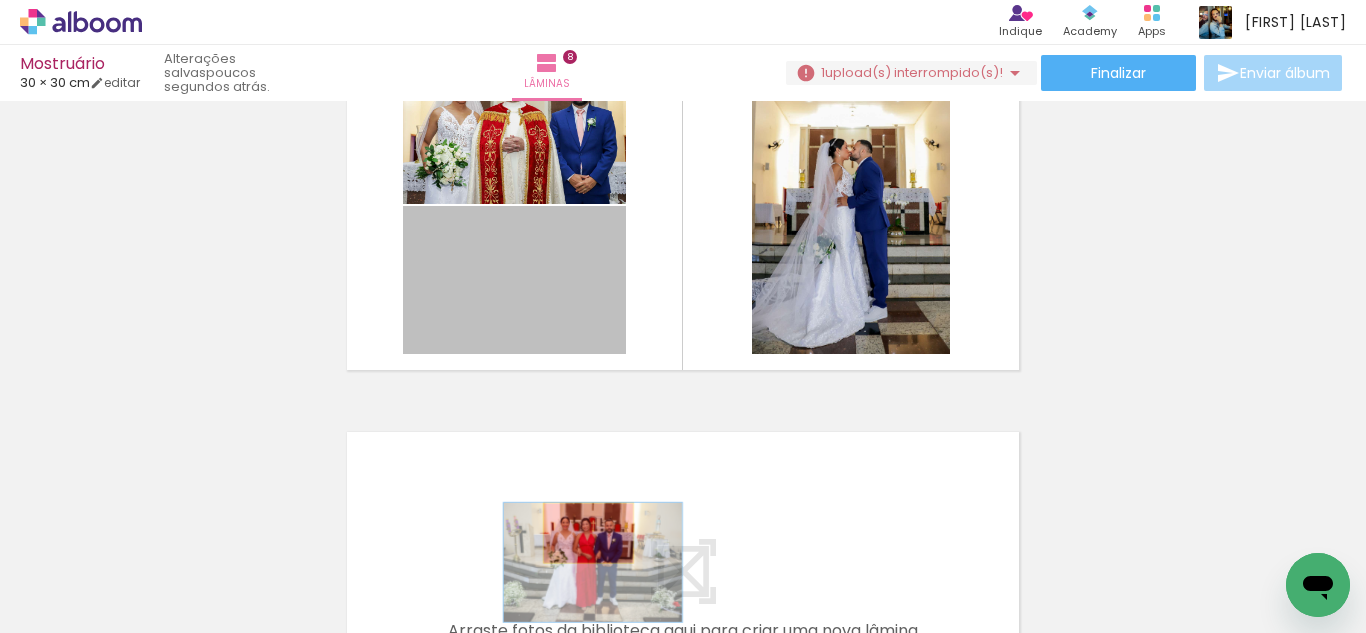 drag, startPoint x: 534, startPoint y: 286, endPoint x: 585, endPoint y: 564, distance: 282.63934 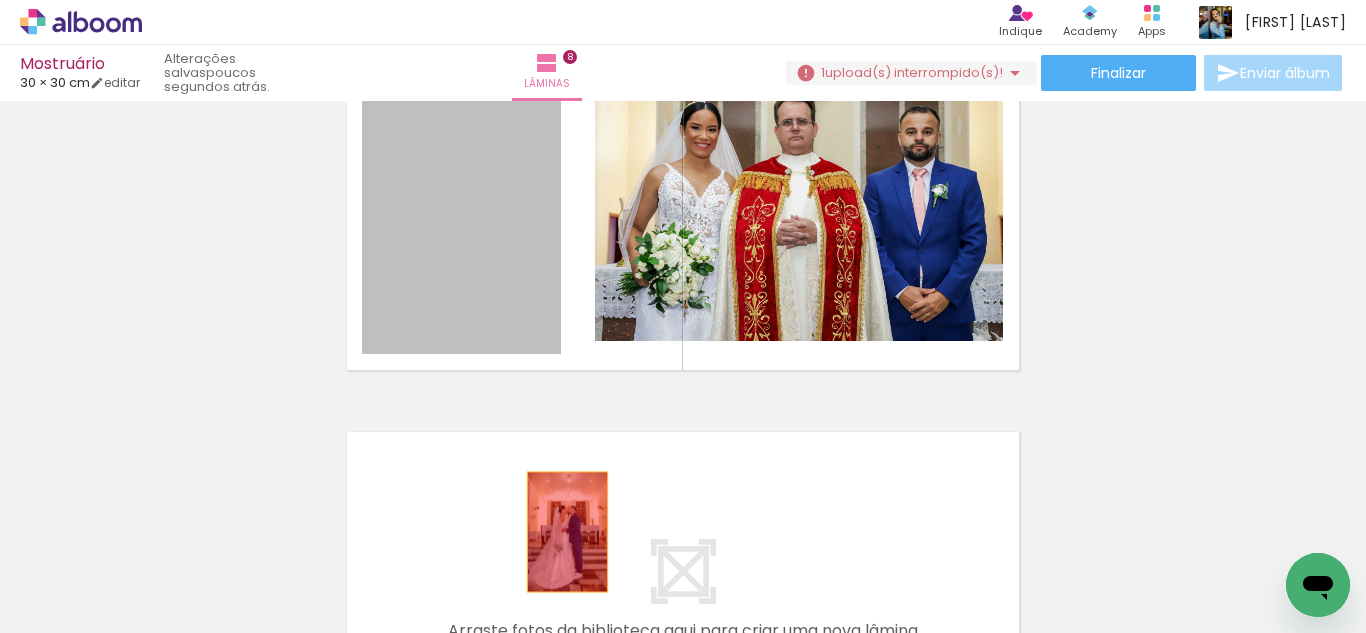 drag, startPoint x: 533, startPoint y: 192, endPoint x: 561, endPoint y: 558, distance: 367.0695 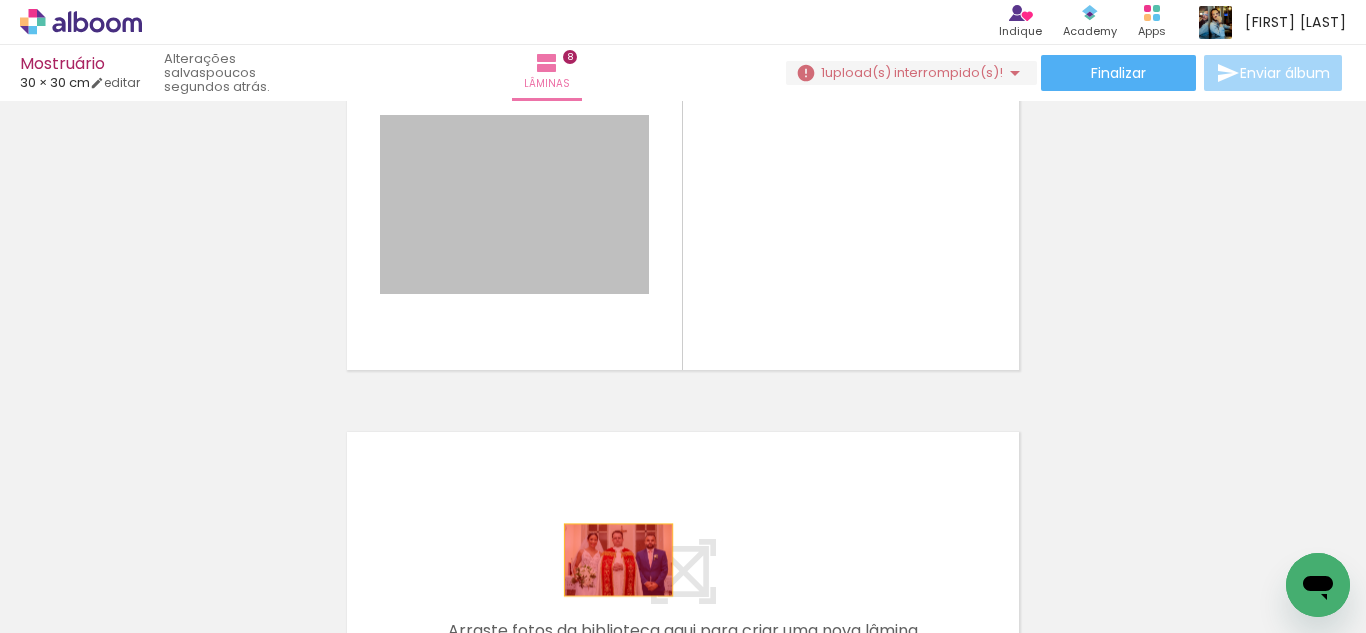 drag, startPoint x: 591, startPoint y: 224, endPoint x: 611, endPoint y: 566, distance: 342.5843 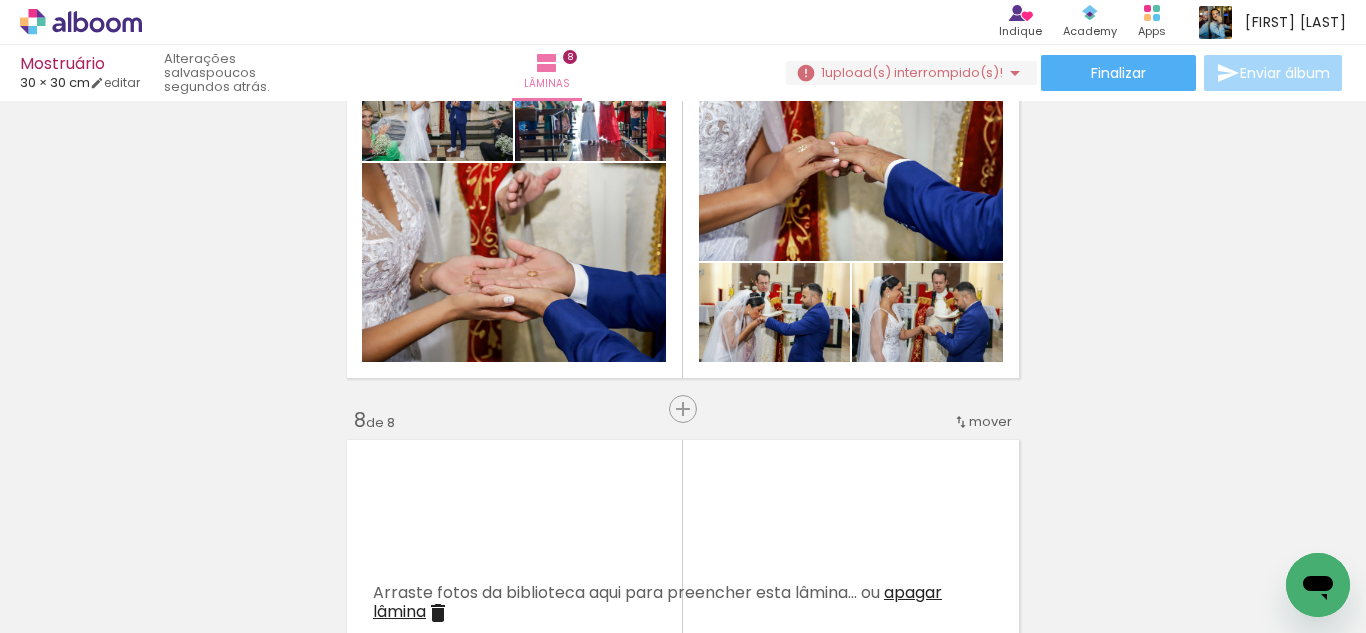 scroll, scrollTop: 2369, scrollLeft: 0, axis: vertical 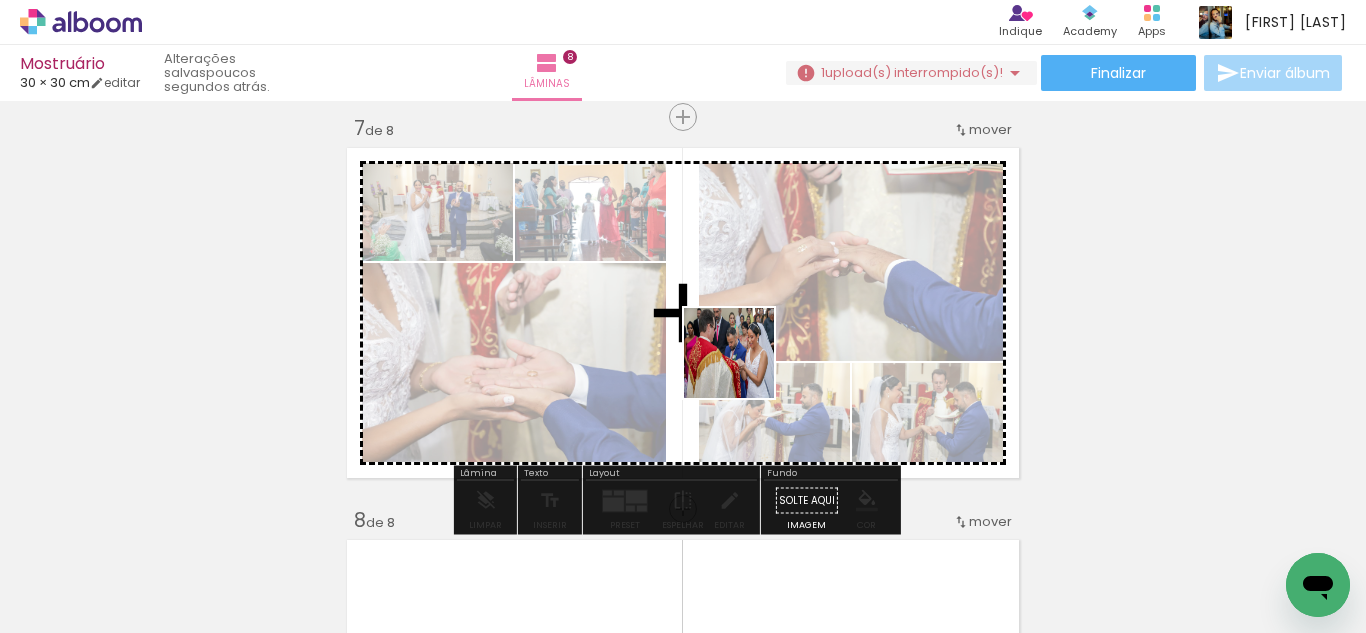 drag, startPoint x: 744, startPoint y: 571, endPoint x: 745, endPoint y: 324, distance: 247.00203 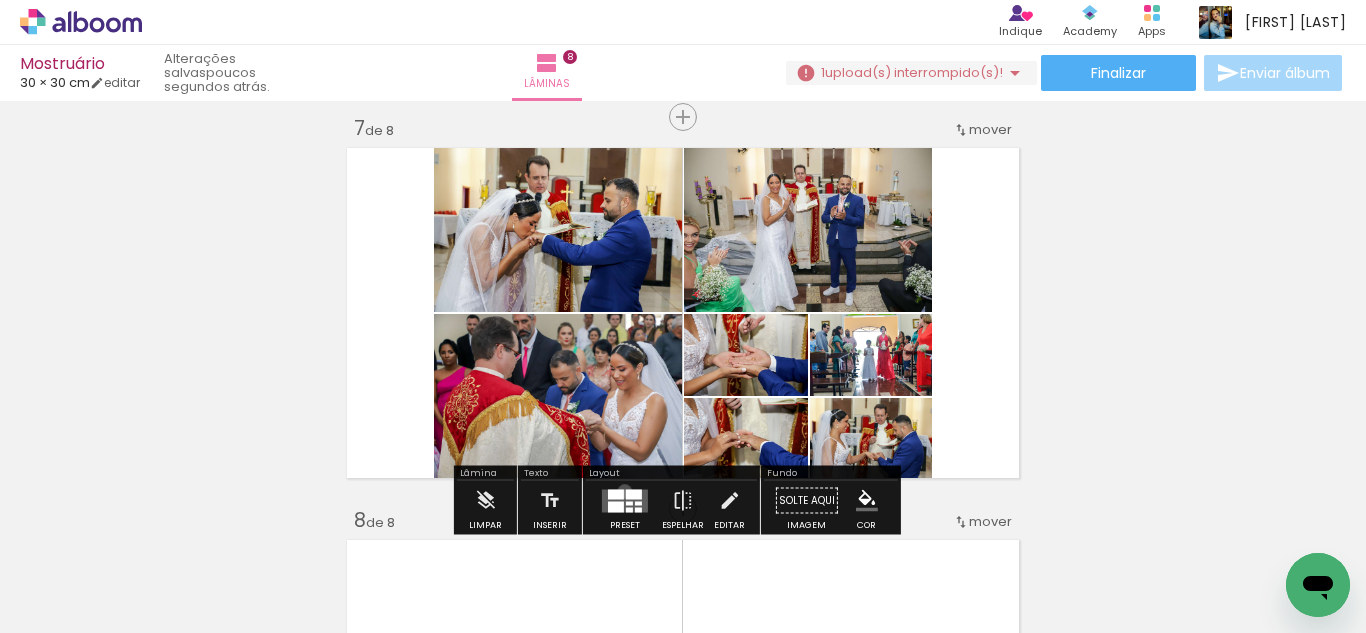 click at bounding box center [625, 500] 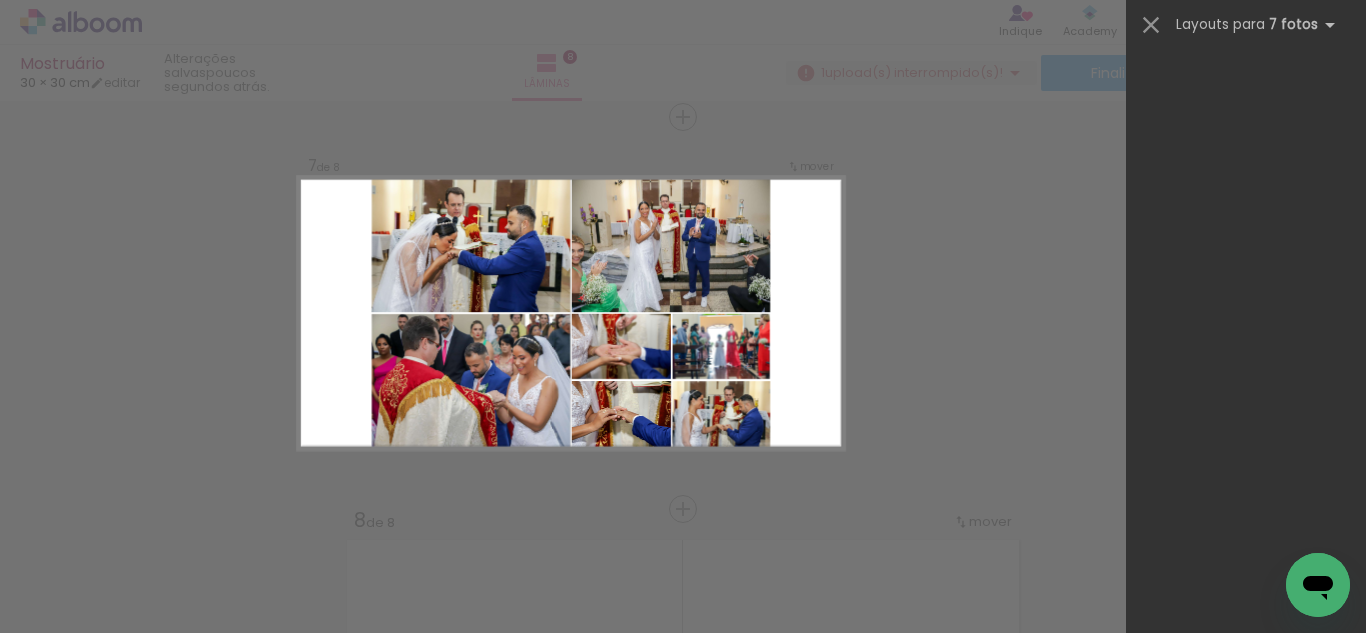 scroll, scrollTop: 0, scrollLeft: 0, axis: both 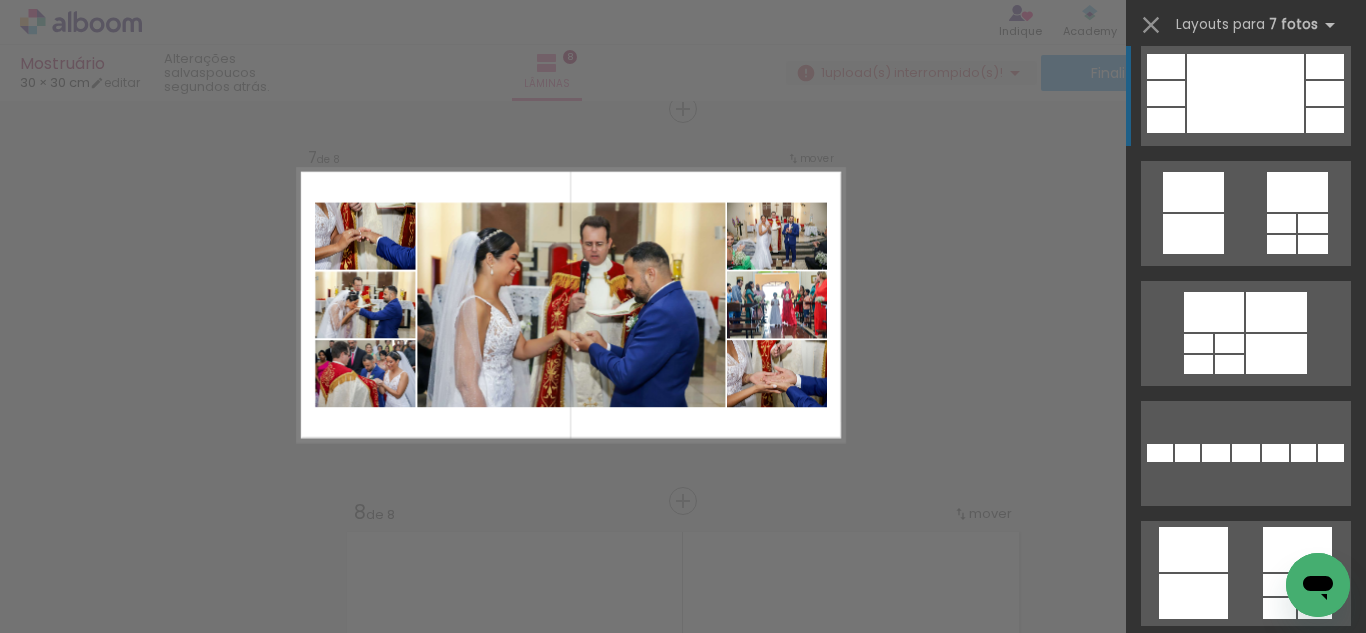 click at bounding box center (1245, -267) 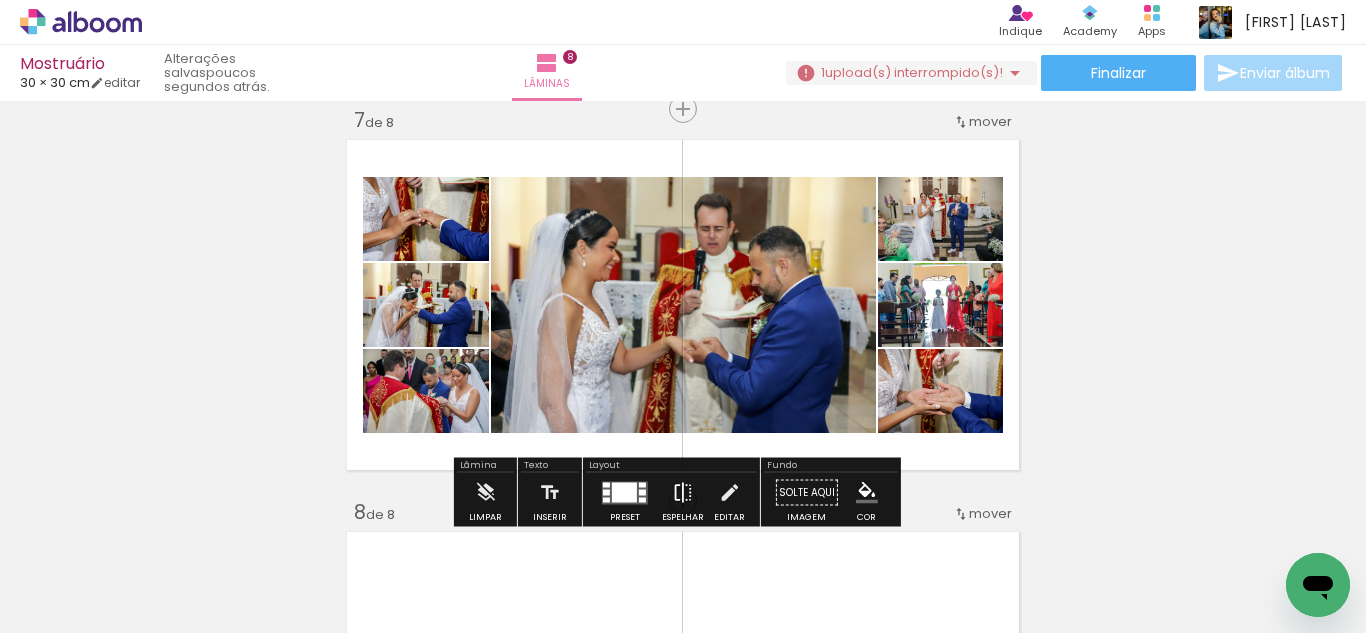 click at bounding box center [683, 493] 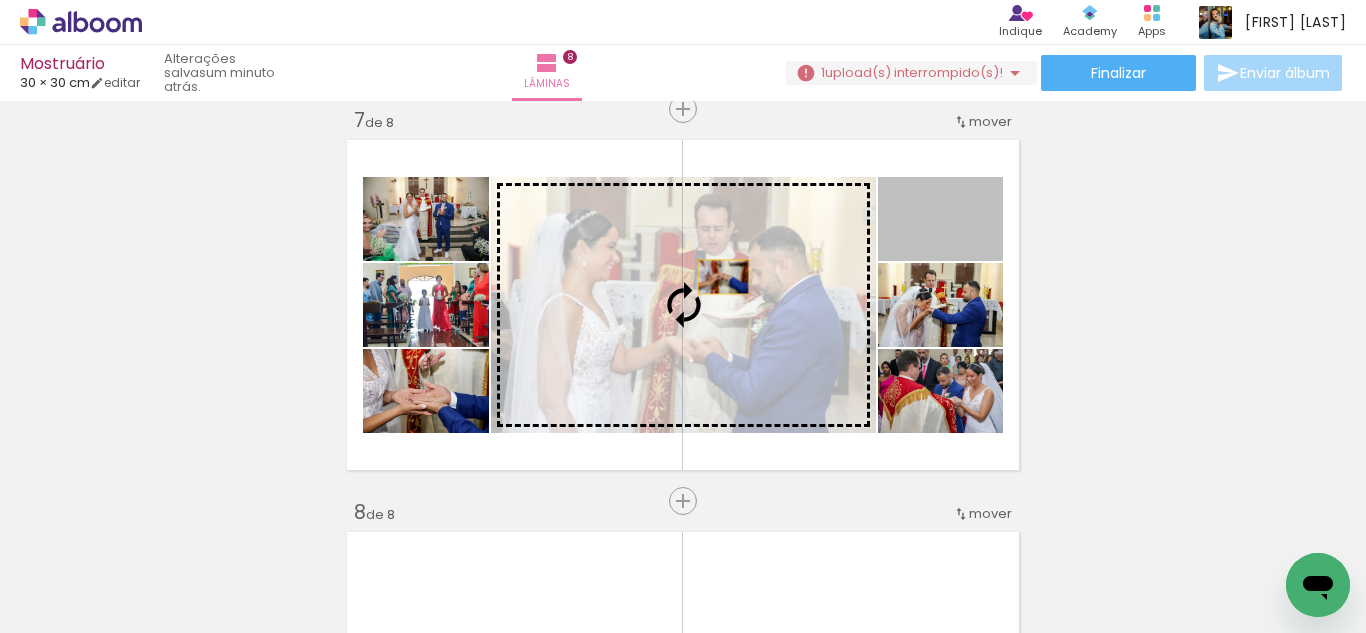 drag, startPoint x: 964, startPoint y: 249, endPoint x: 698, endPoint y: 278, distance: 267.57617 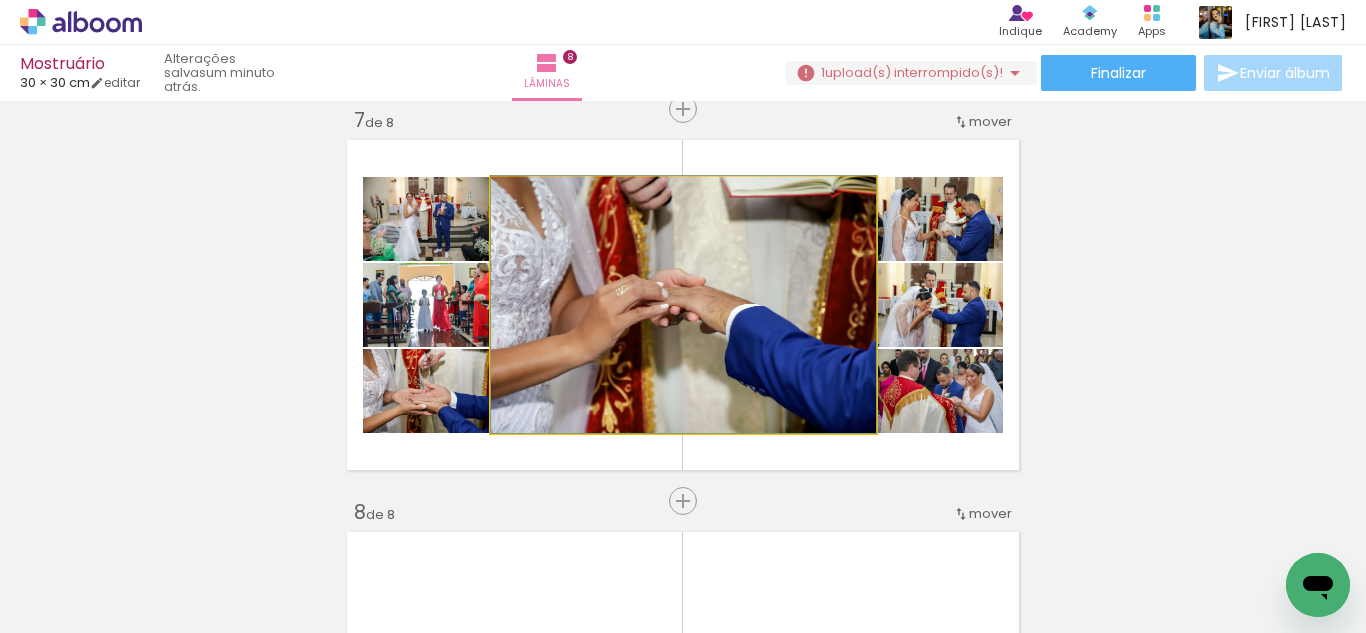 drag, startPoint x: 737, startPoint y: 328, endPoint x: 759, endPoint y: 327, distance: 22.022715 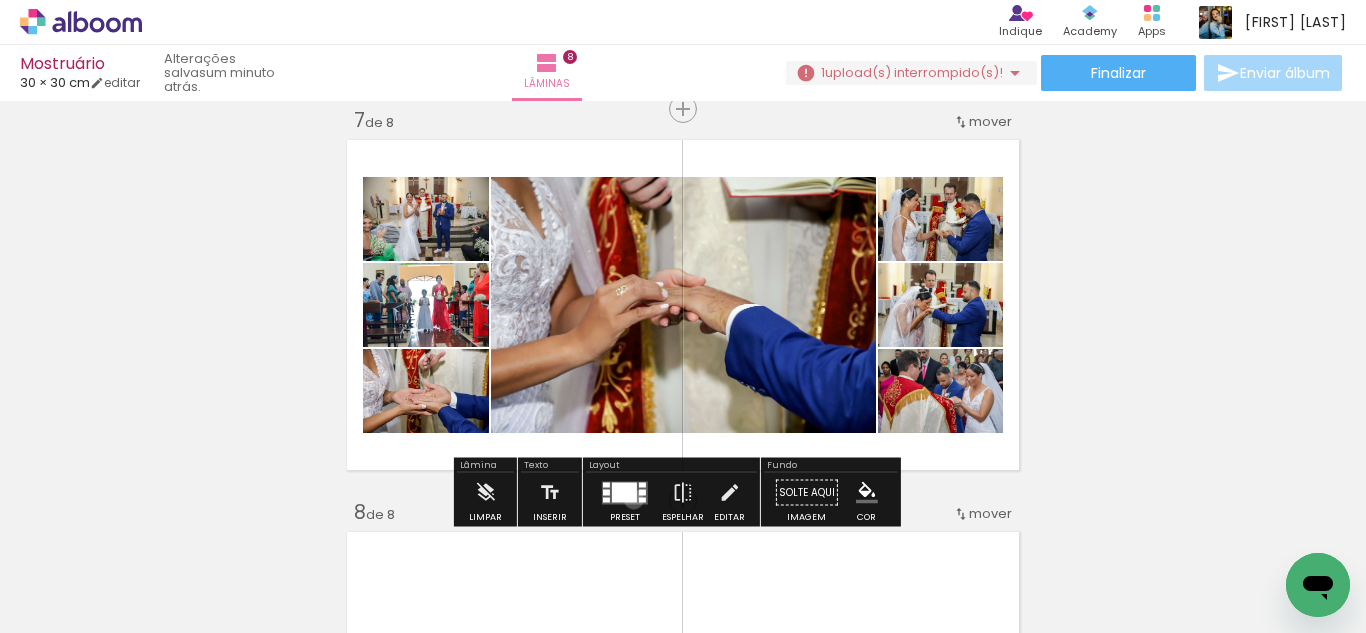 click at bounding box center [624, 492] 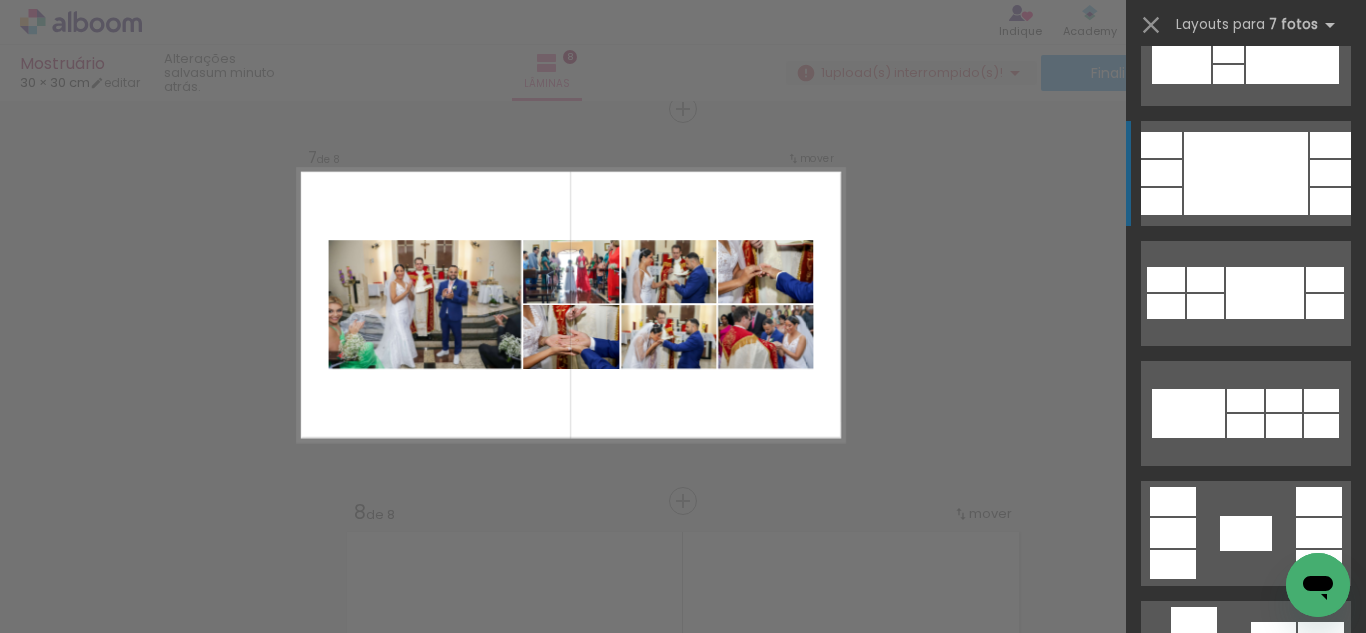 scroll, scrollTop: 3280, scrollLeft: 0, axis: vertical 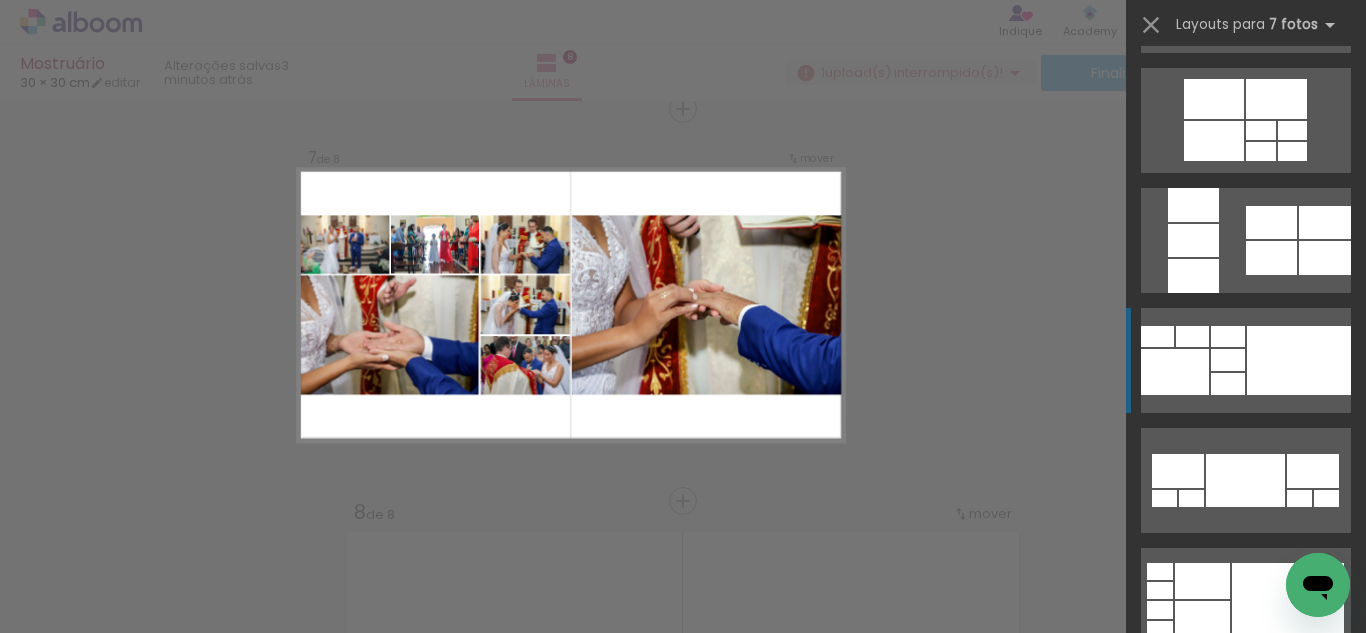 click at bounding box center [1325, 222] 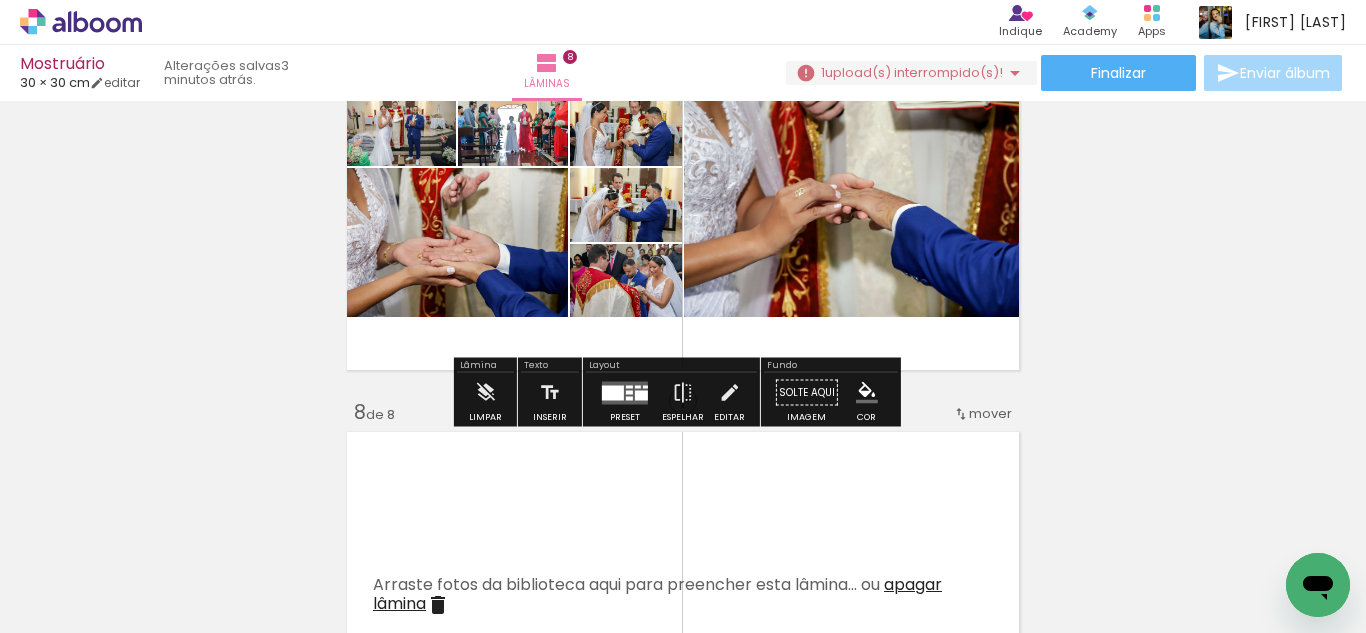 scroll, scrollTop: 2377, scrollLeft: 0, axis: vertical 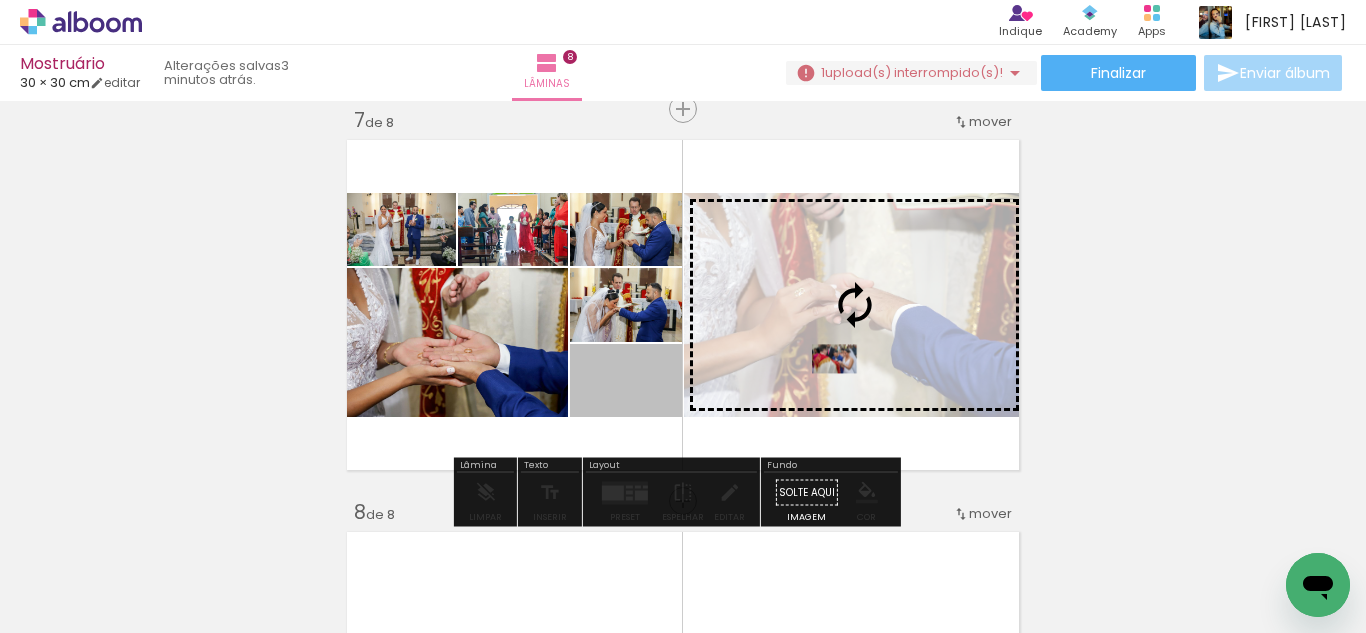 drag, startPoint x: 629, startPoint y: 404, endPoint x: 826, endPoint y: 359, distance: 202.07425 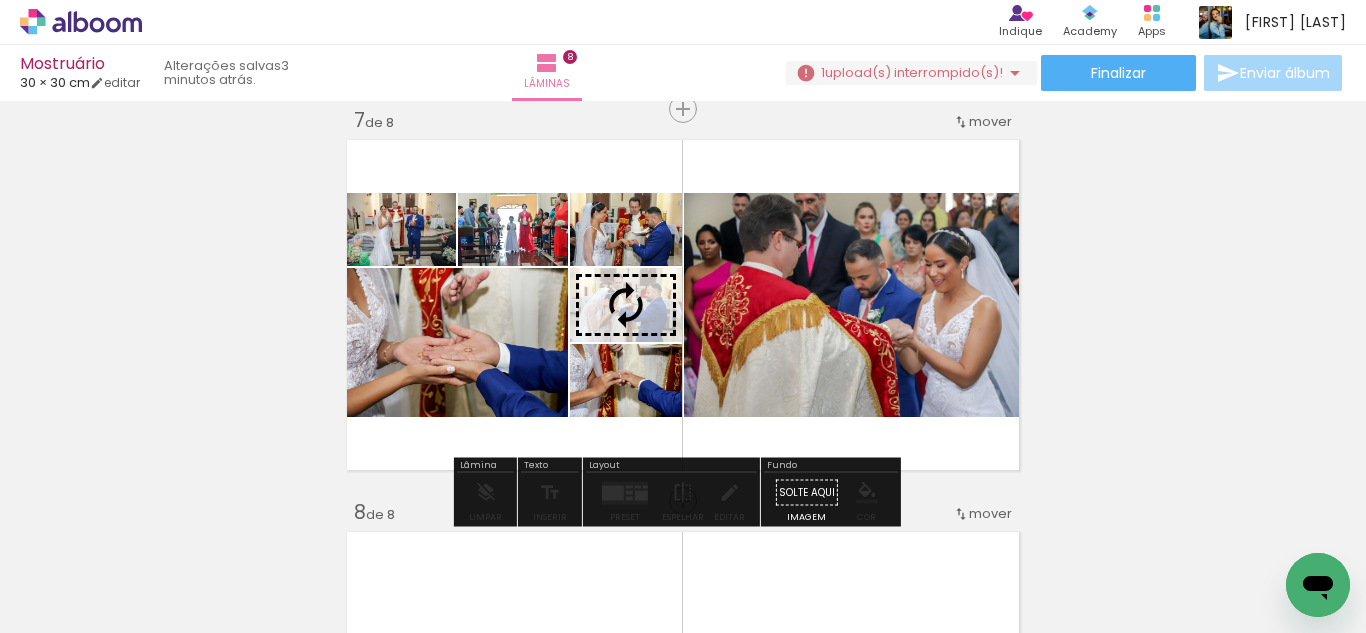 drag, startPoint x: 598, startPoint y: 406, endPoint x: 601, endPoint y: 317, distance: 89.050545 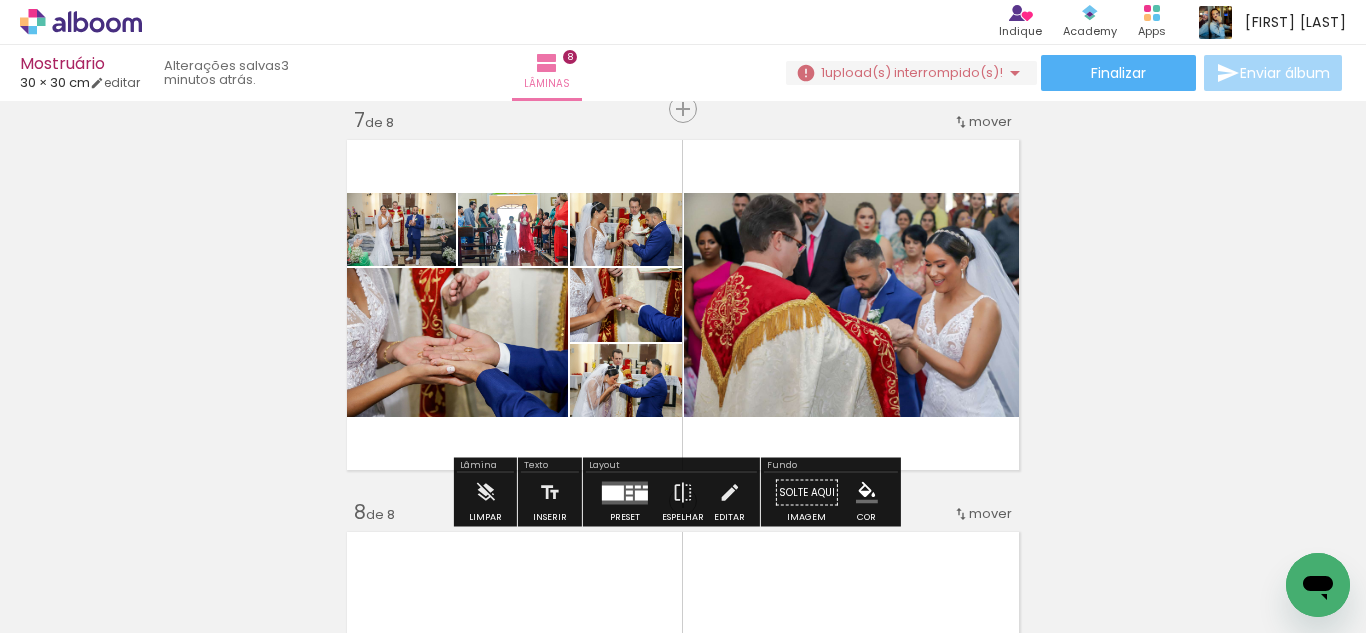 scroll, scrollTop: 2477, scrollLeft: 0, axis: vertical 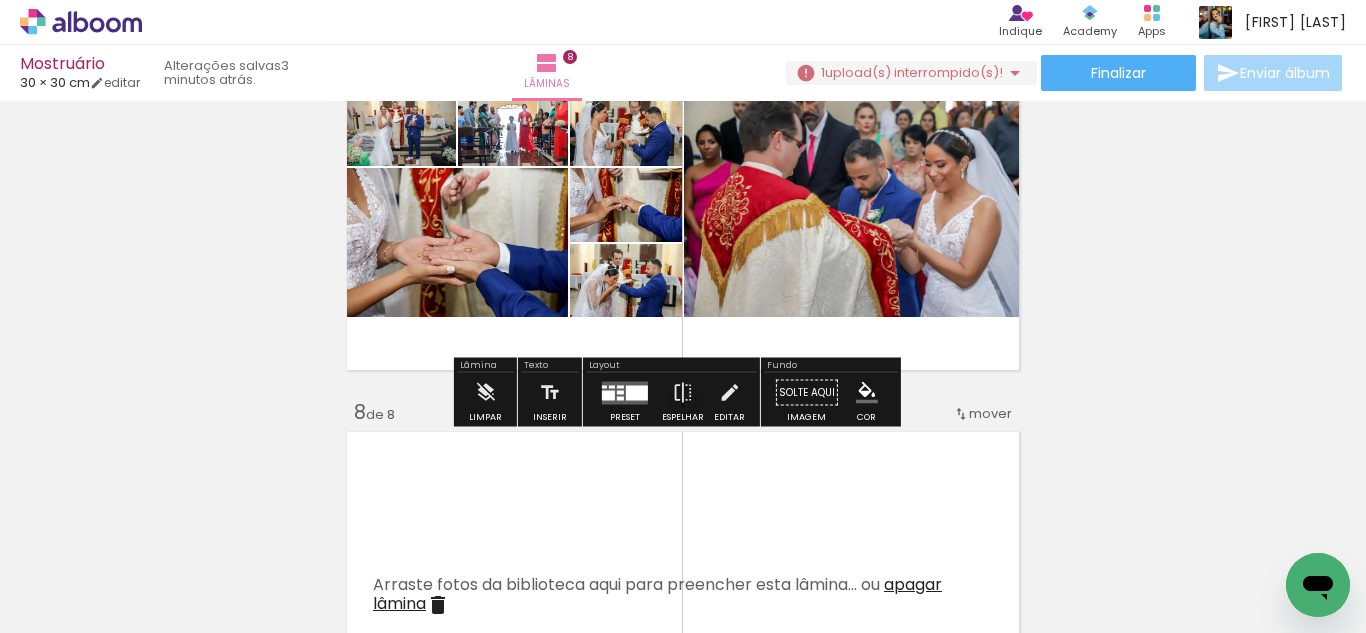 click at bounding box center (637, 392) 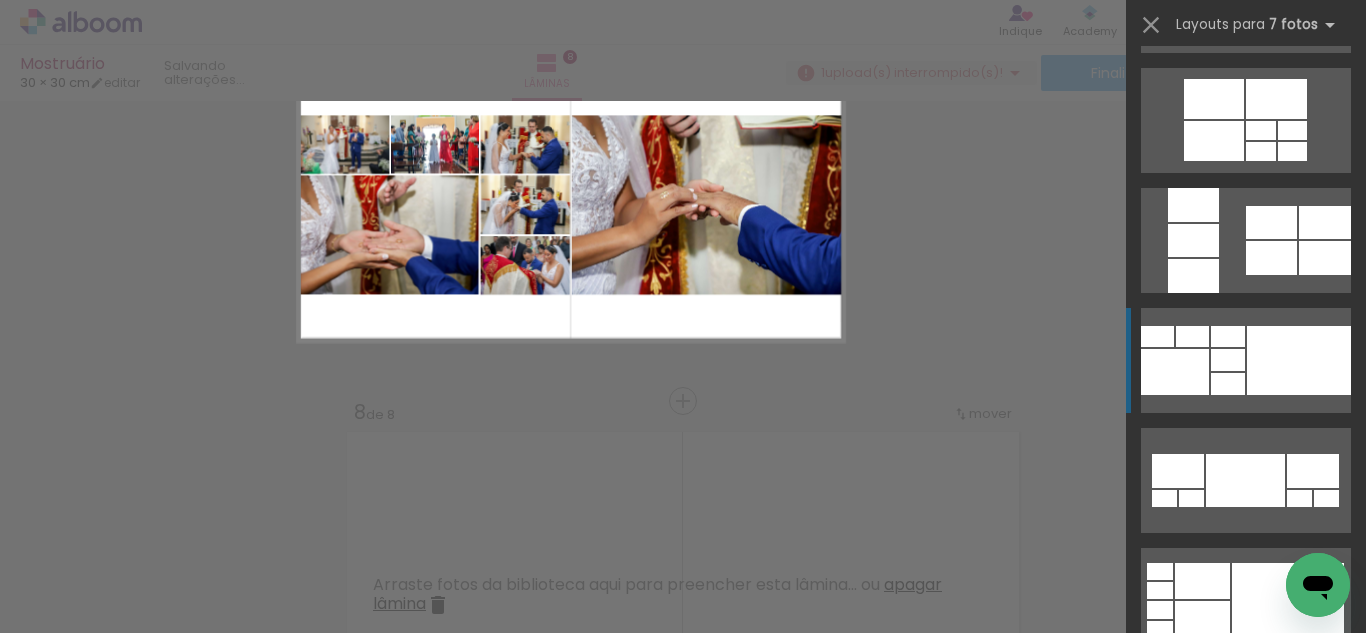 scroll, scrollTop: 4800, scrollLeft: 0, axis: vertical 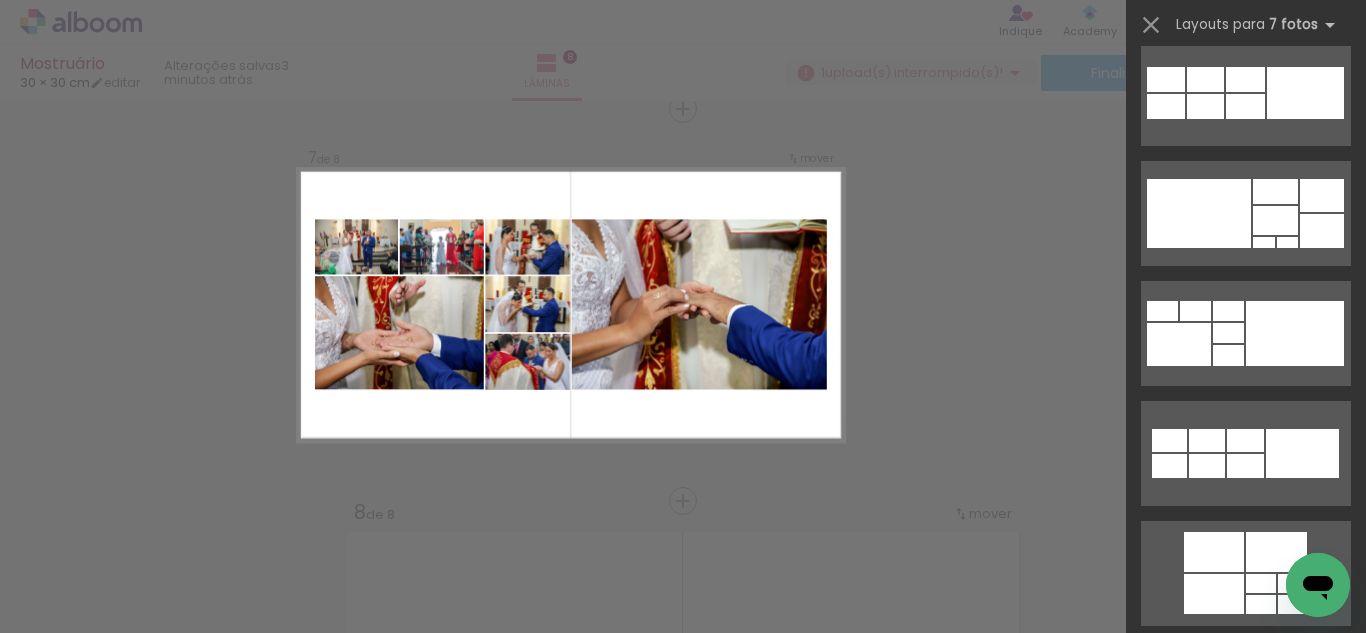 click on "Confirmar Cancelar" at bounding box center [683, -488] 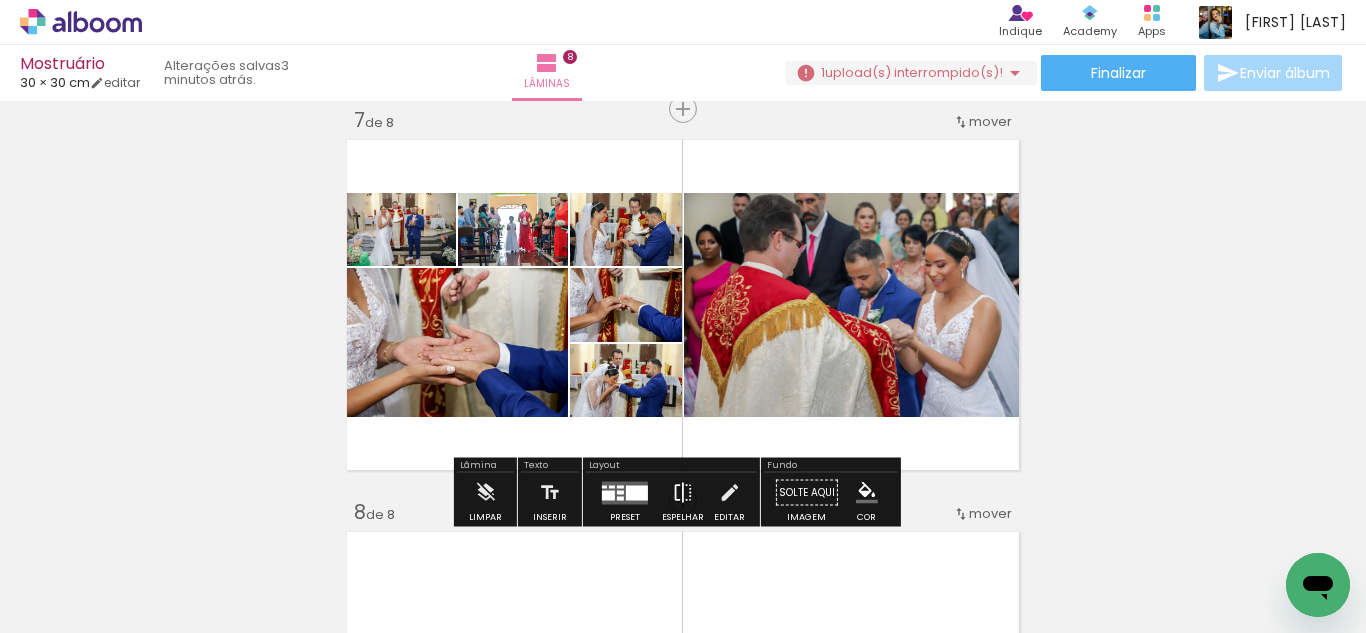 click at bounding box center (683, 493) 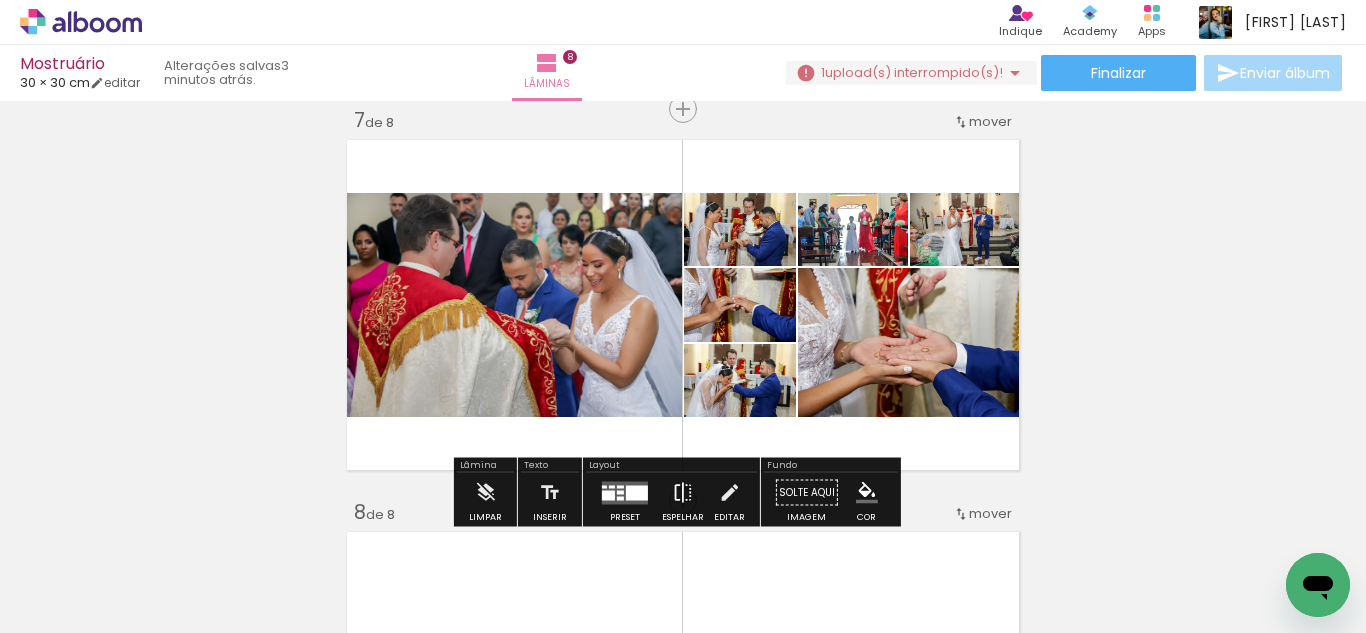 click at bounding box center [683, 493] 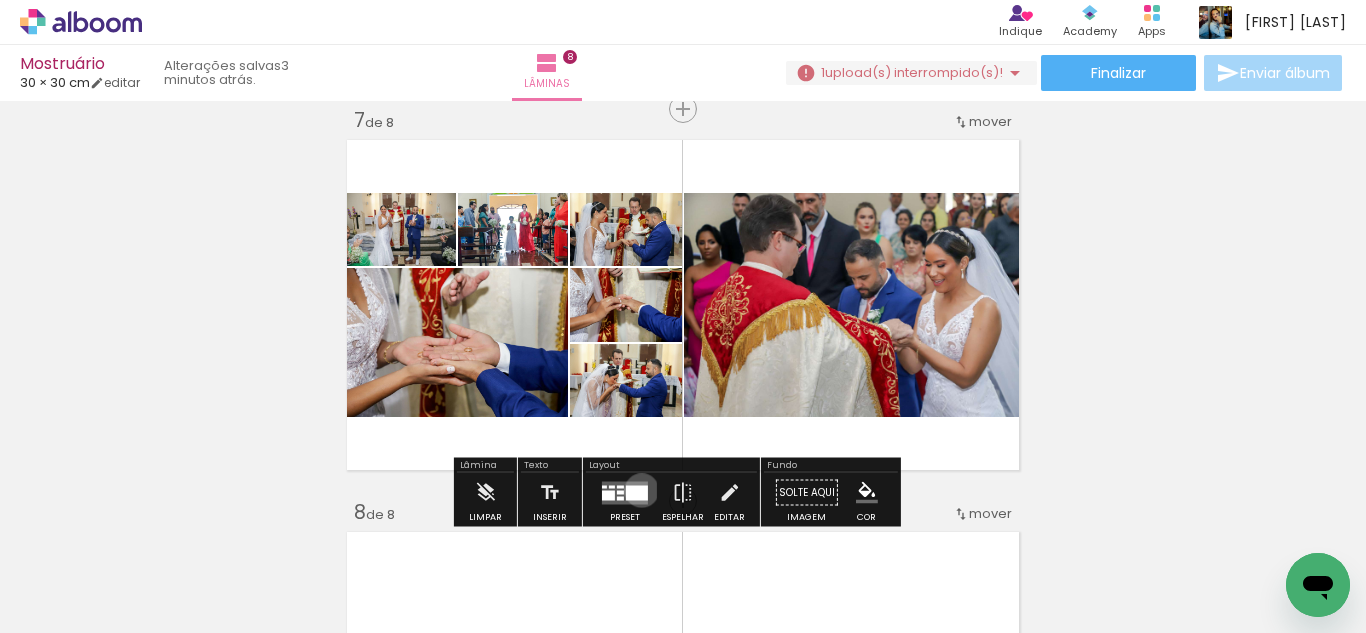click at bounding box center (637, 492) 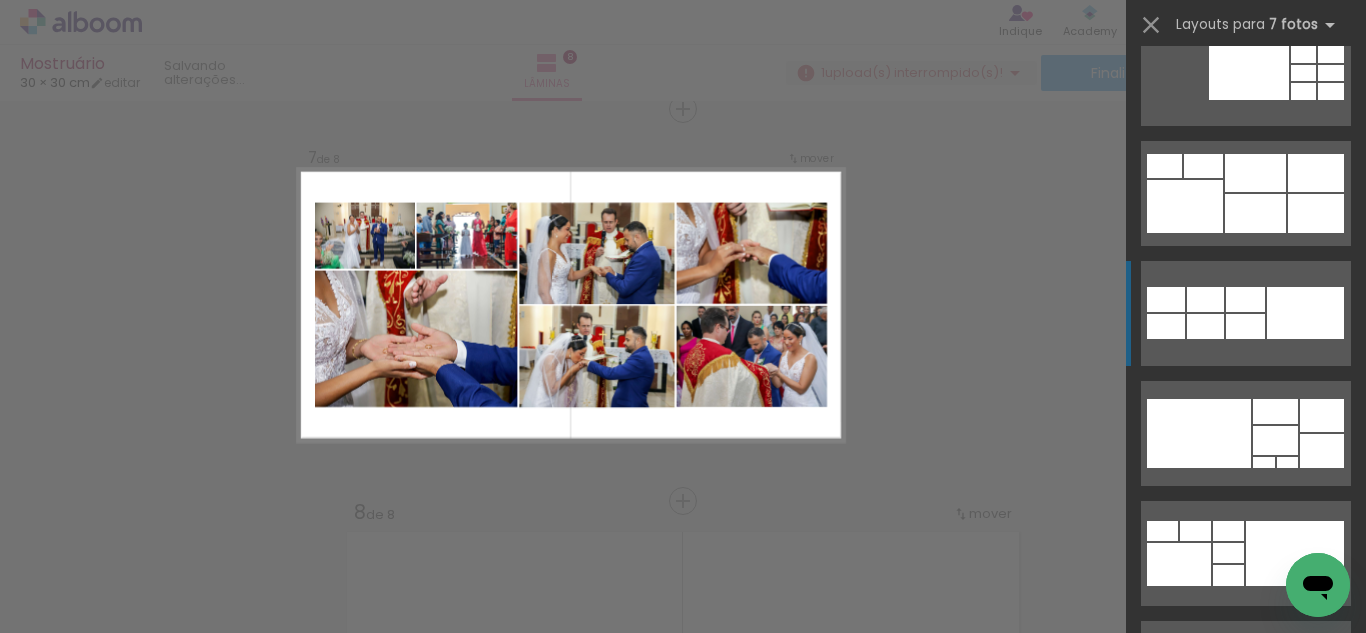 scroll, scrollTop: 3780, scrollLeft: 0, axis: vertical 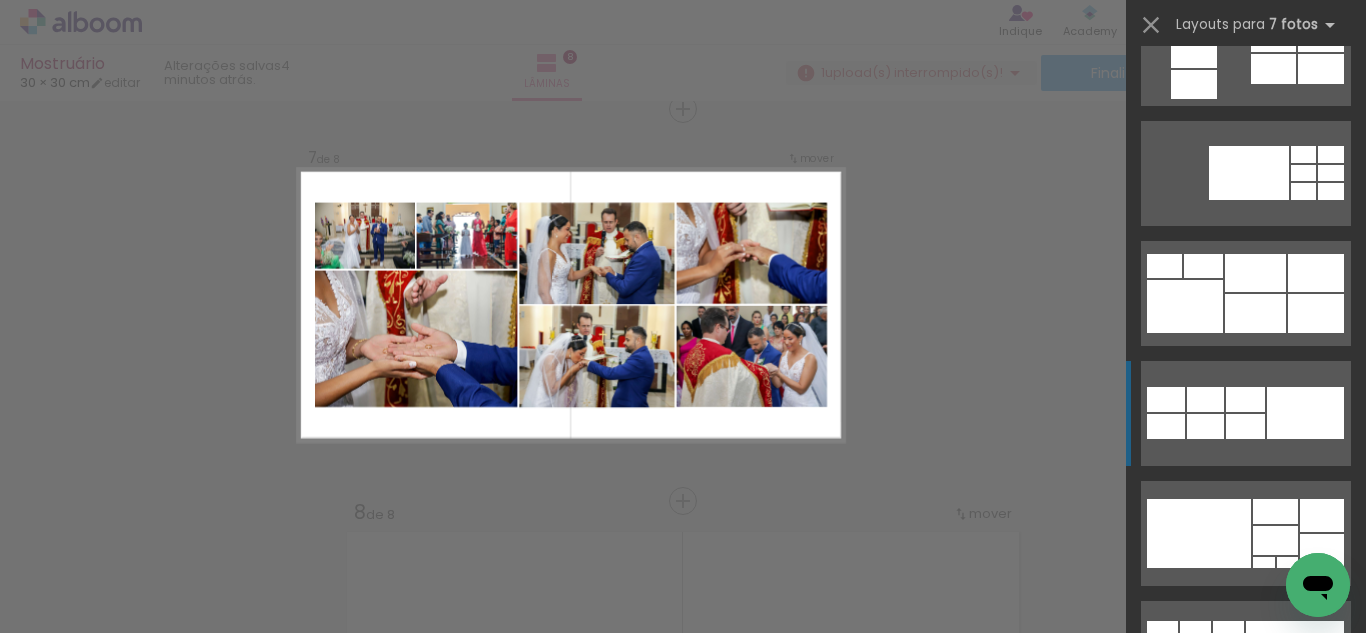 click at bounding box center [1255, 313] 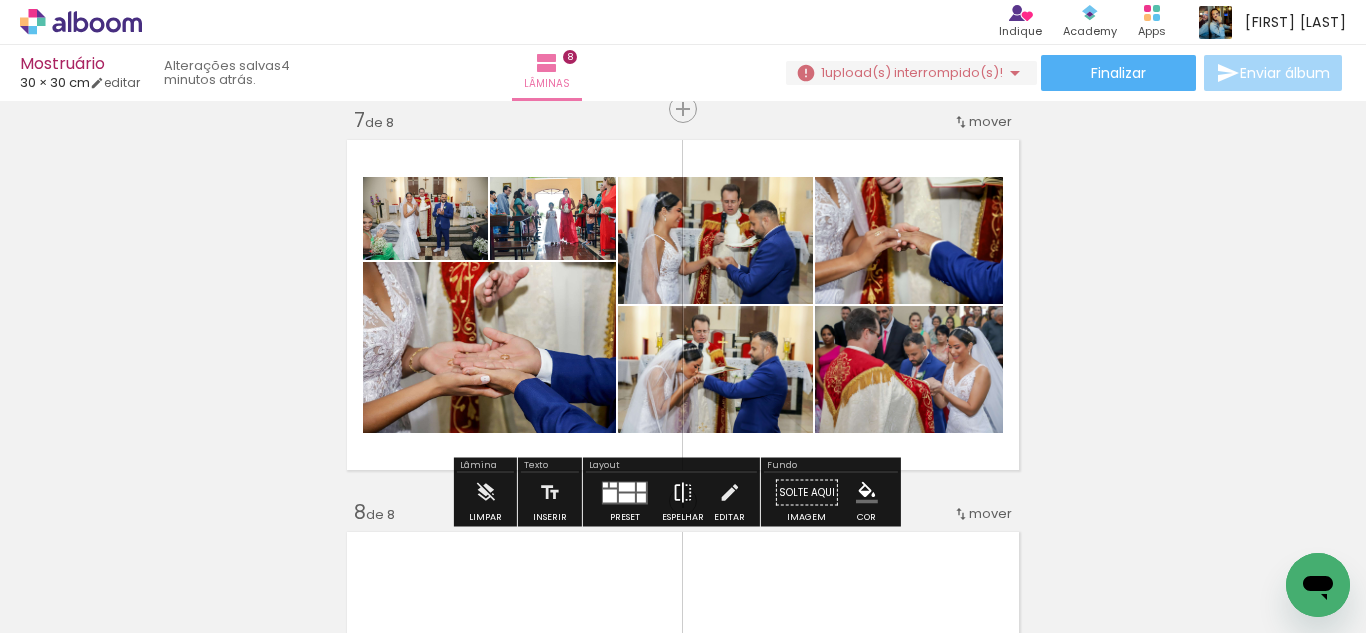 click at bounding box center [683, 493] 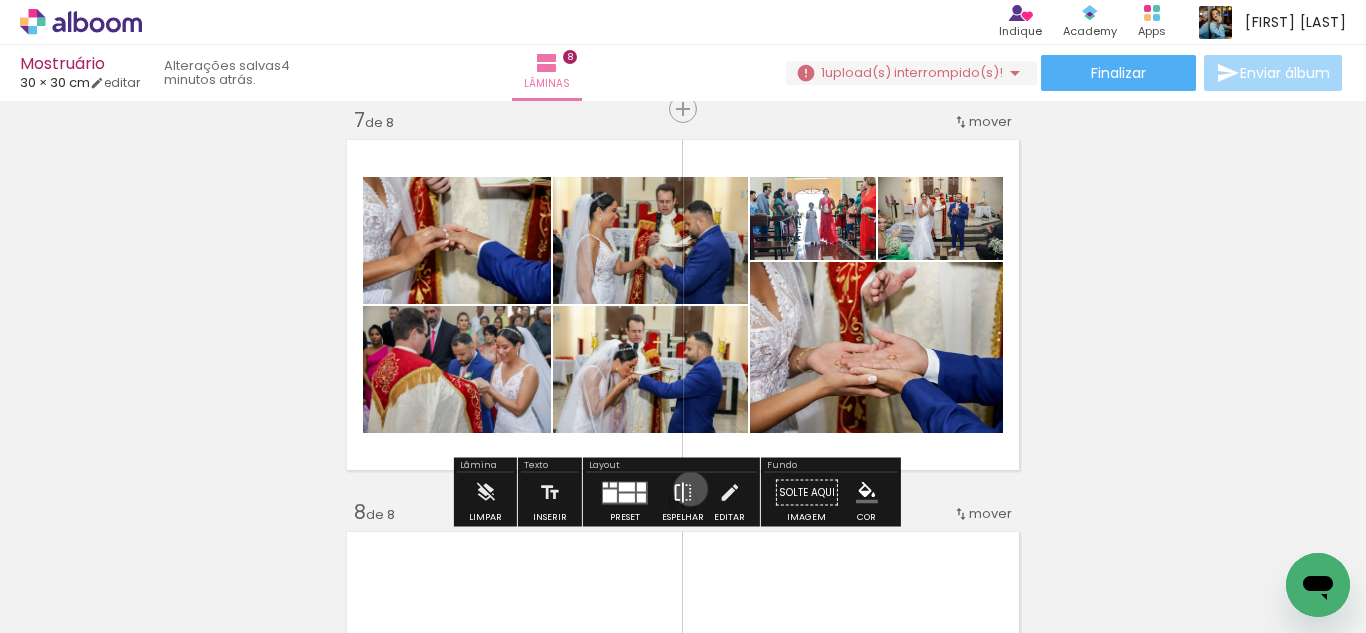 click at bounding box center (683, 493) 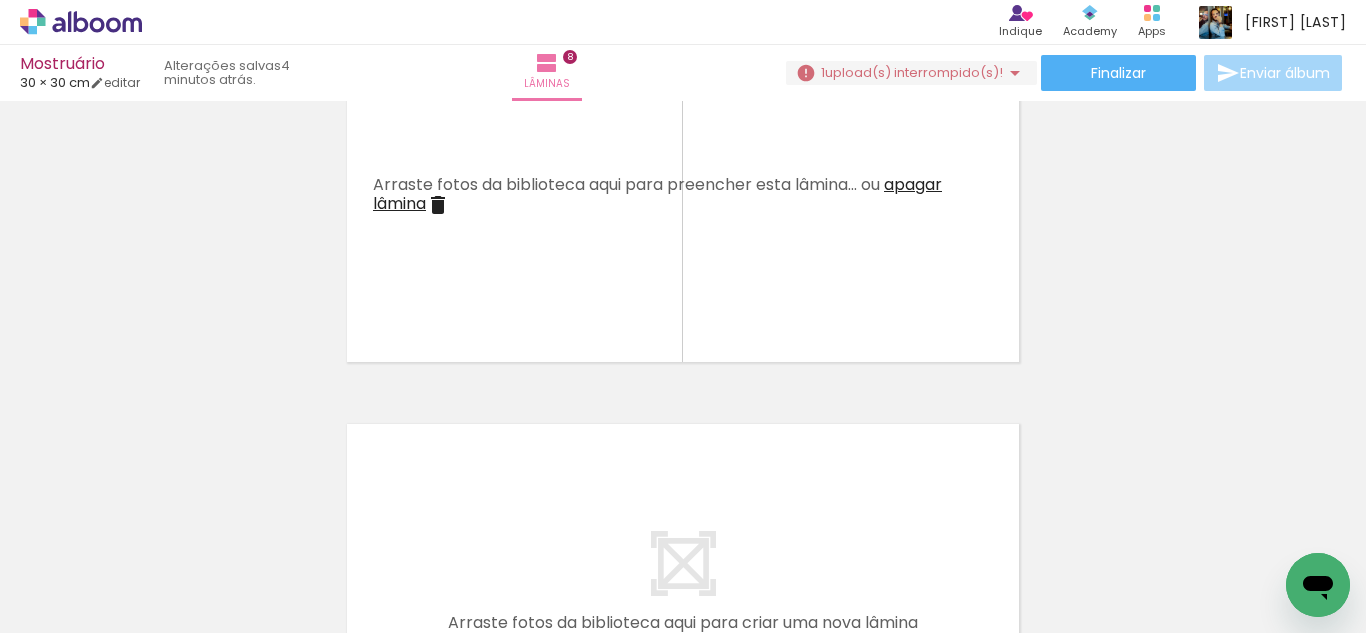 scroll, scrollTop: 2777, scrollLeft: 0, axis: vertical 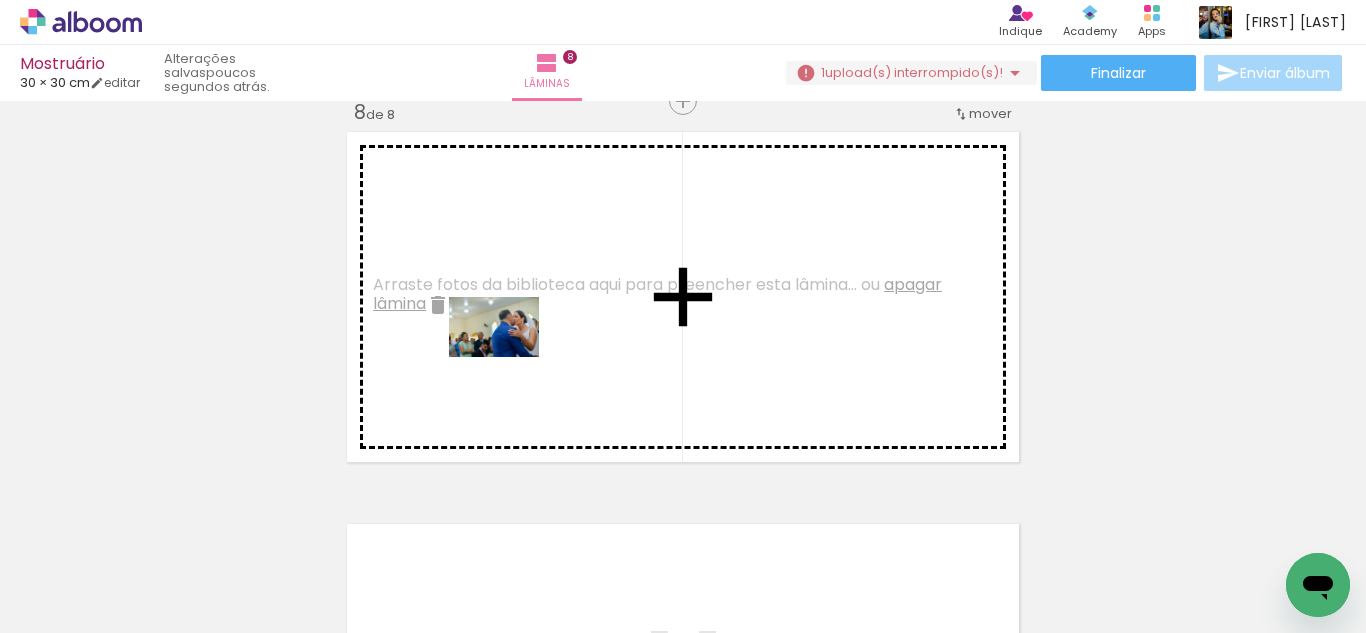 drag, startPoint x: 387, startPoint y: 571, endPoint x: 480, endPoint y: 423, distance: 174.79416 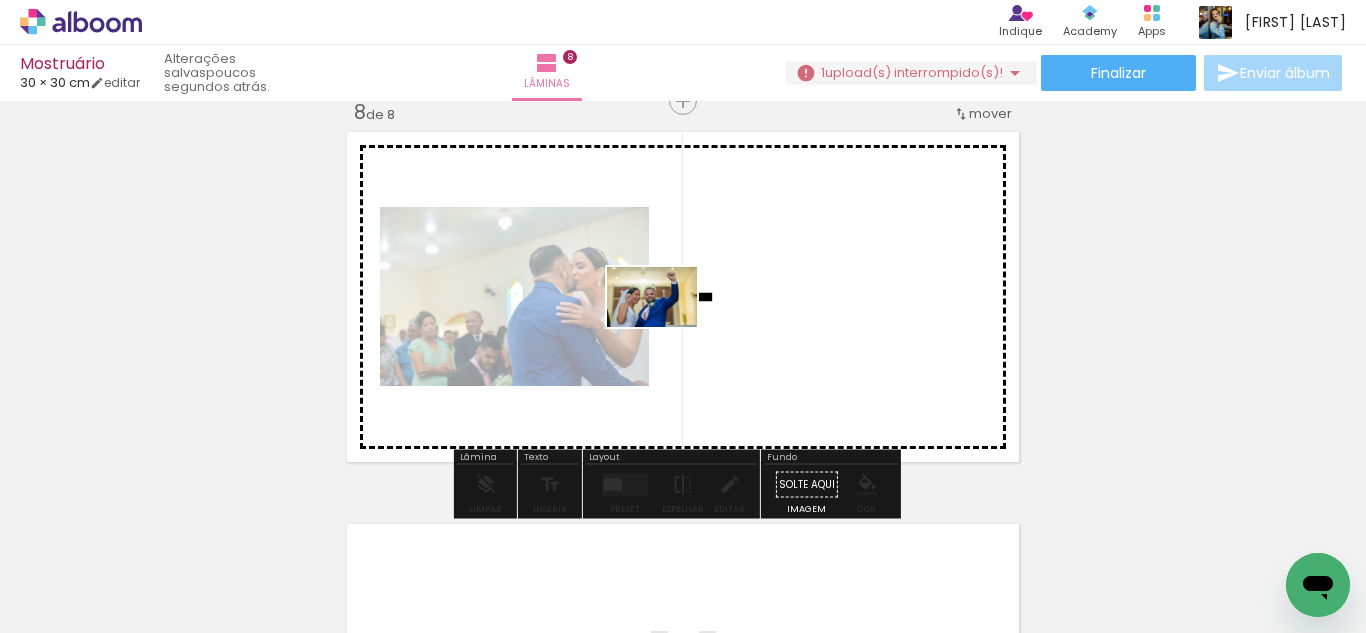 drag, startPoint x: 488, startPoint y: 571, endPoint x: 667, endPoint y: 327, distance: 302.6169 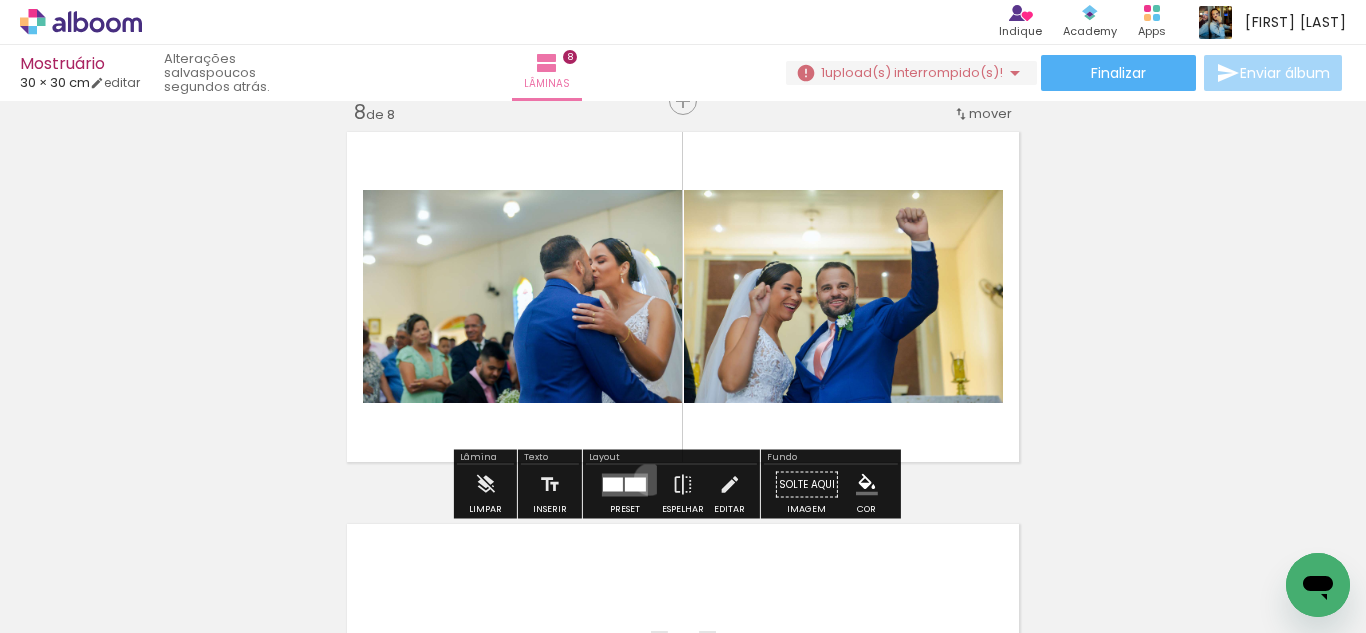 click at bounding box center [625, 485] 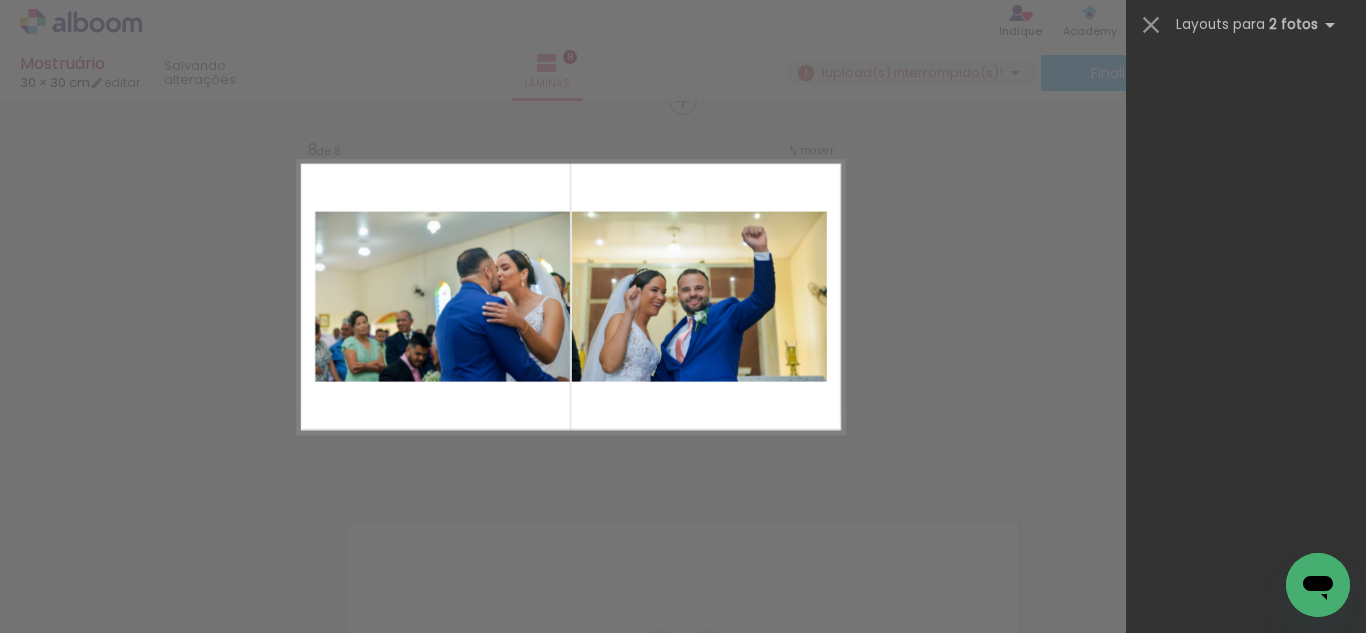 scroll, scrollTop: 0, scrollLeft: 0, axis: both 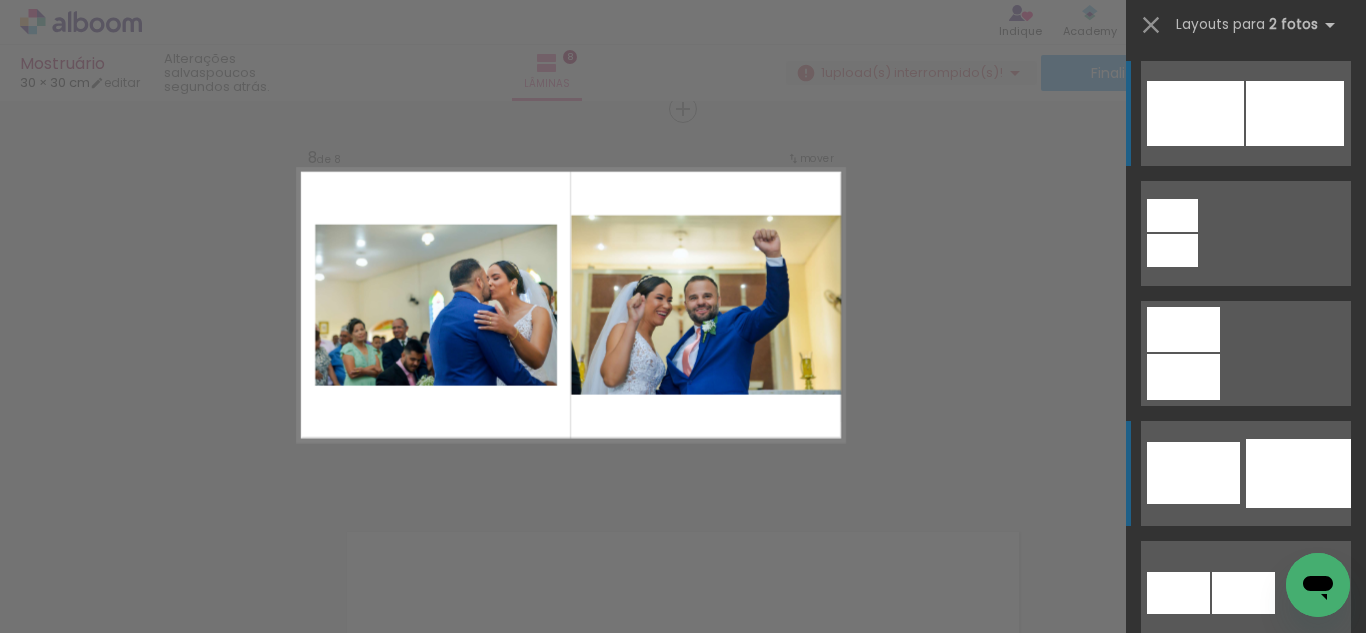 click at bounding box center [1246, 233] 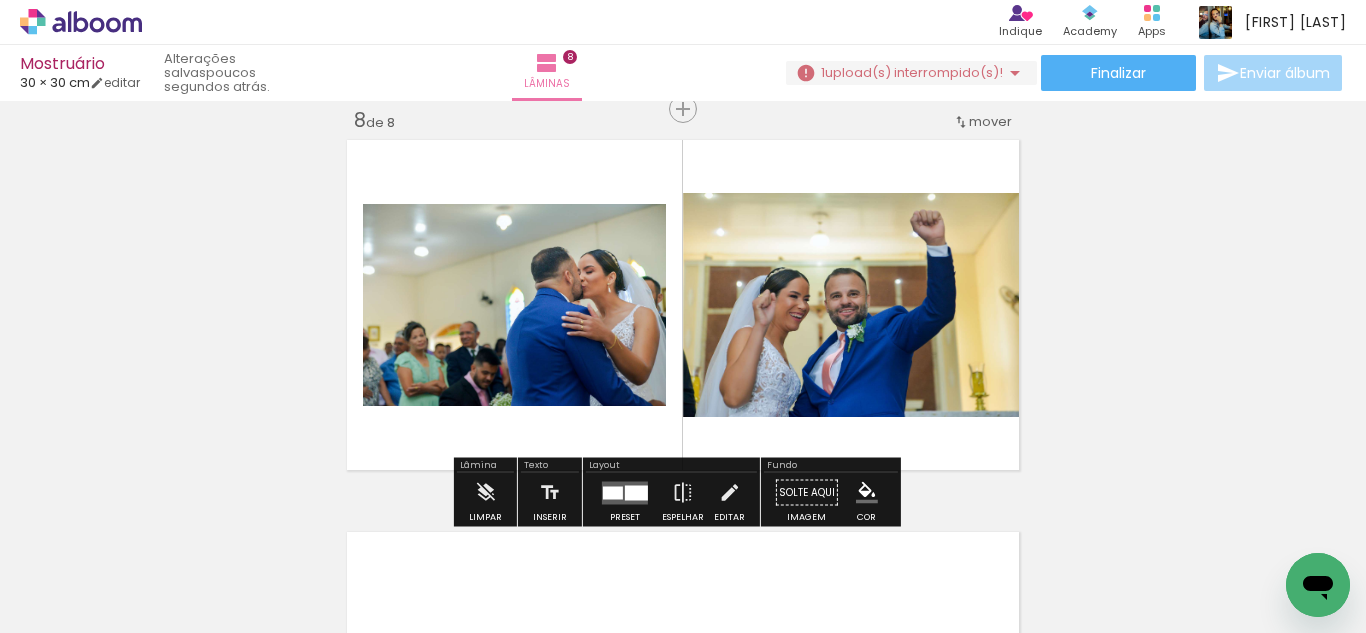 click at bounding box center (636, 492) 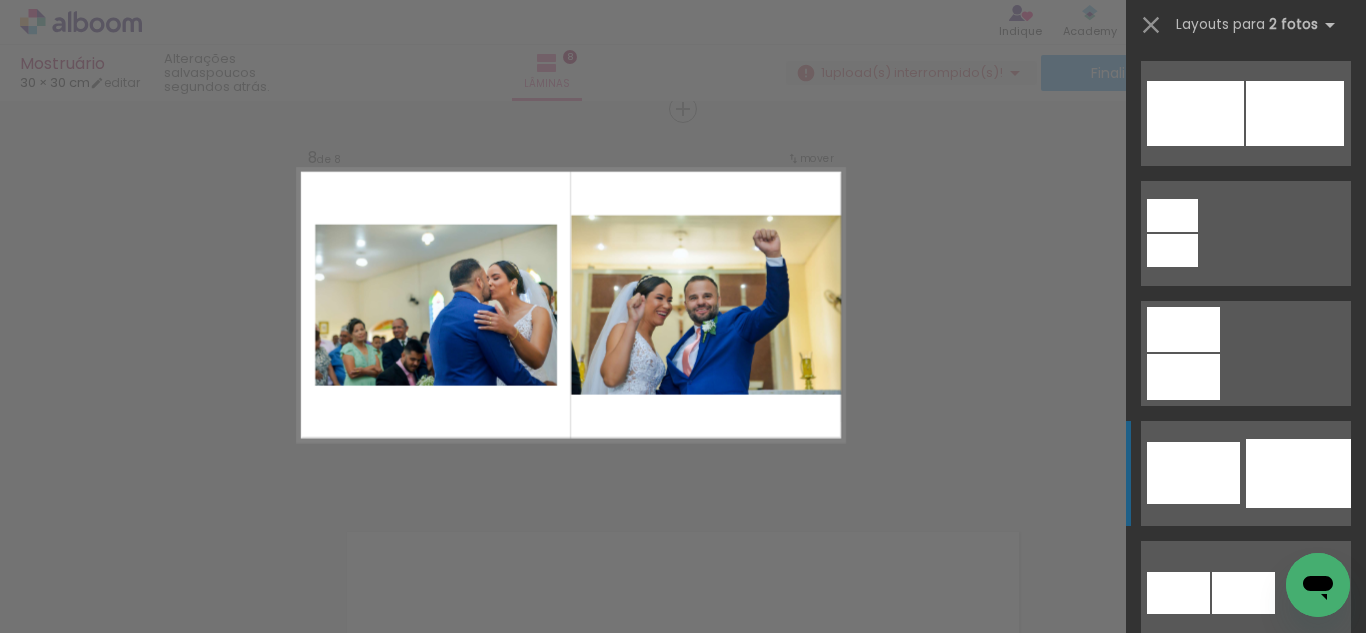 scroll, scrollTop: 360, scrollLeft: 0, axis: vertical 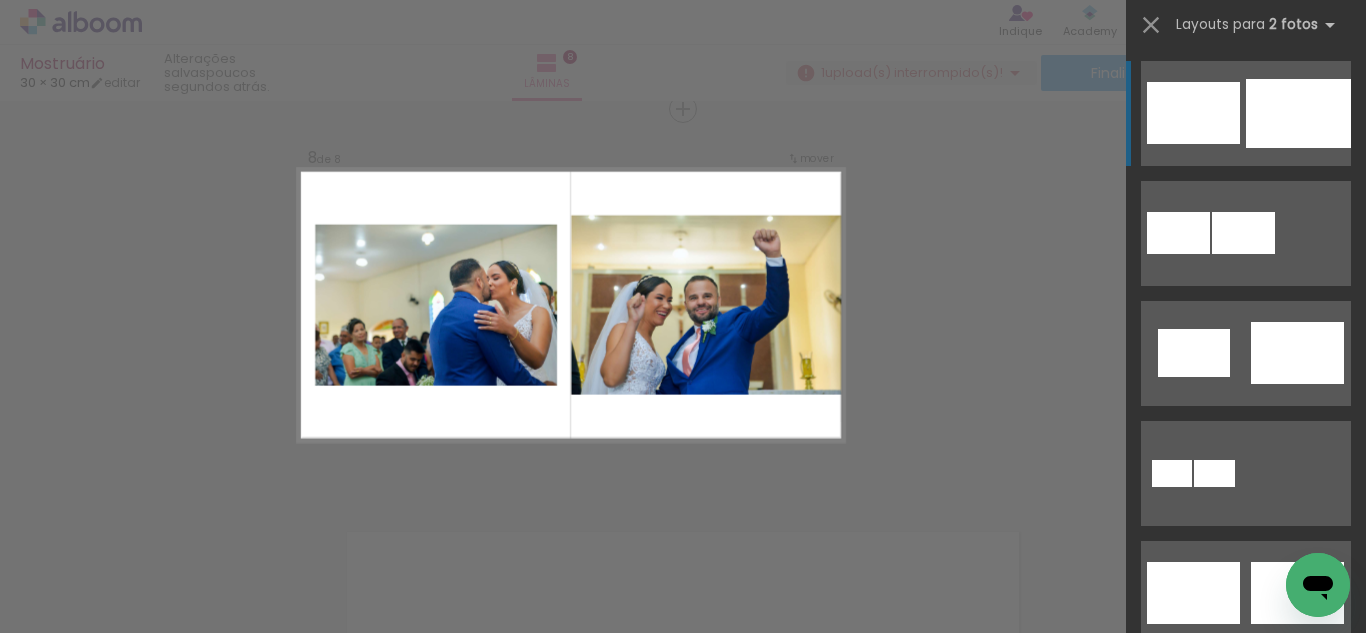 click on "Confirmar Cancelar" at bounding box center (683, -880) 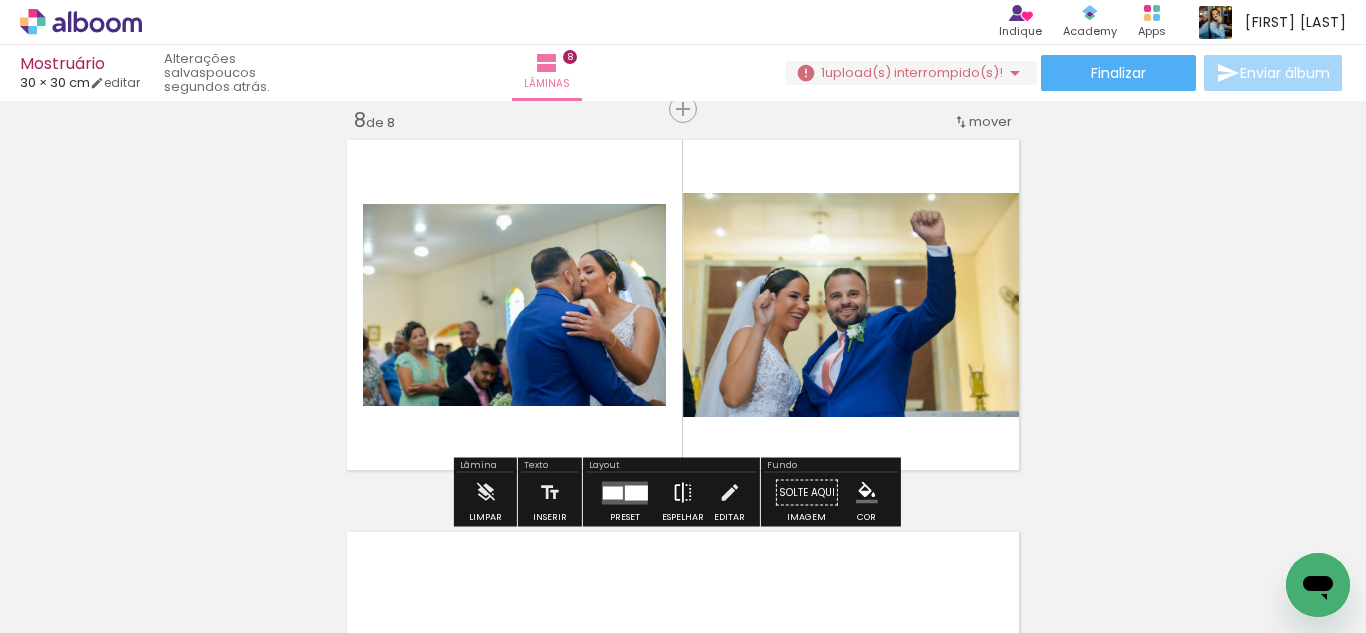 click at bounding box center [683, 493] 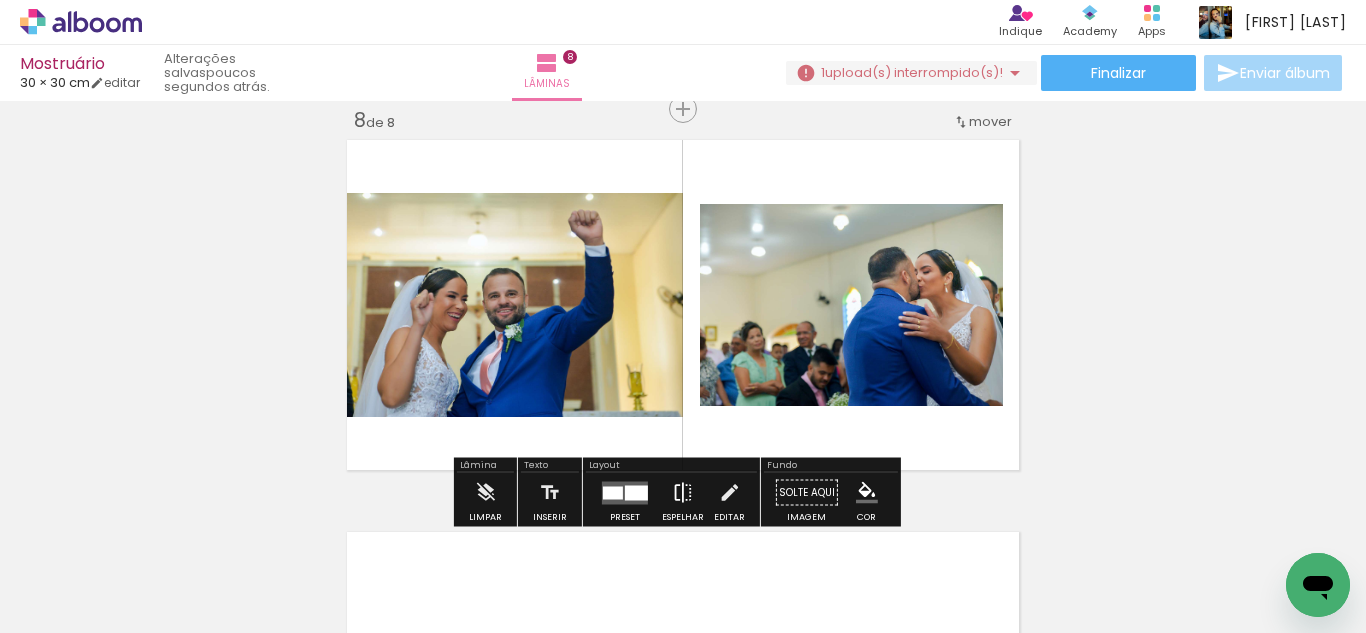 click on "Espelhar" at bounding box center [683, 498] 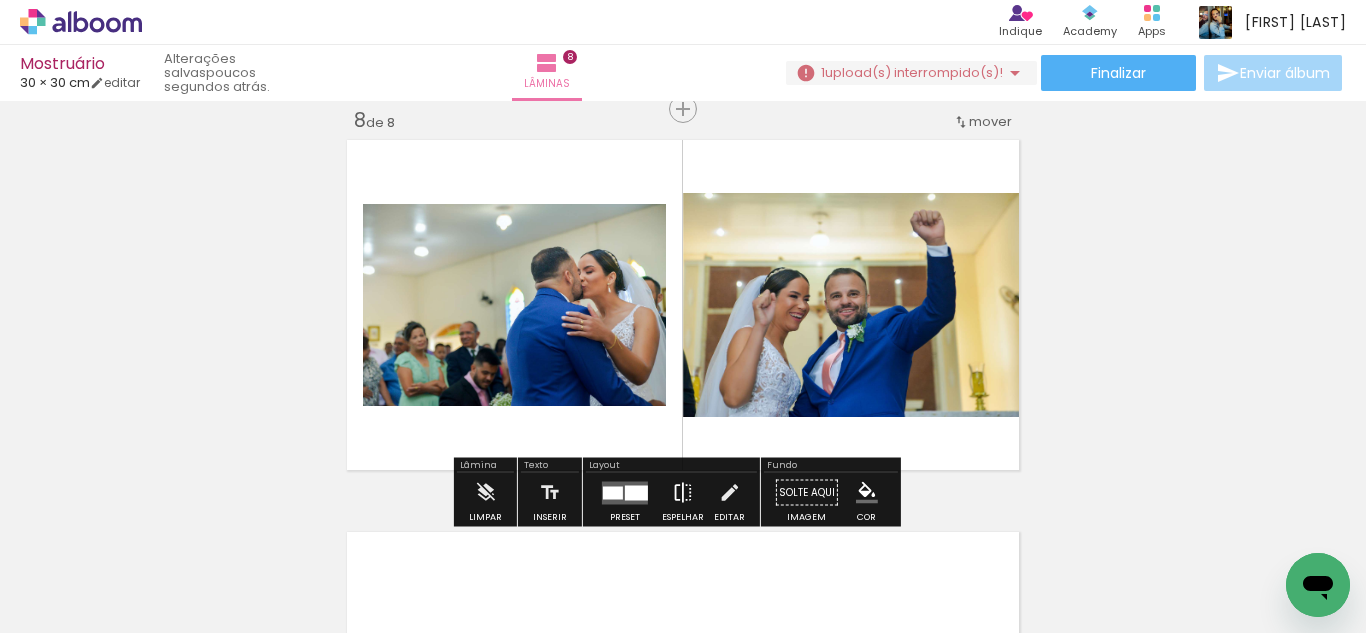 click at bounding box center (683, 493) 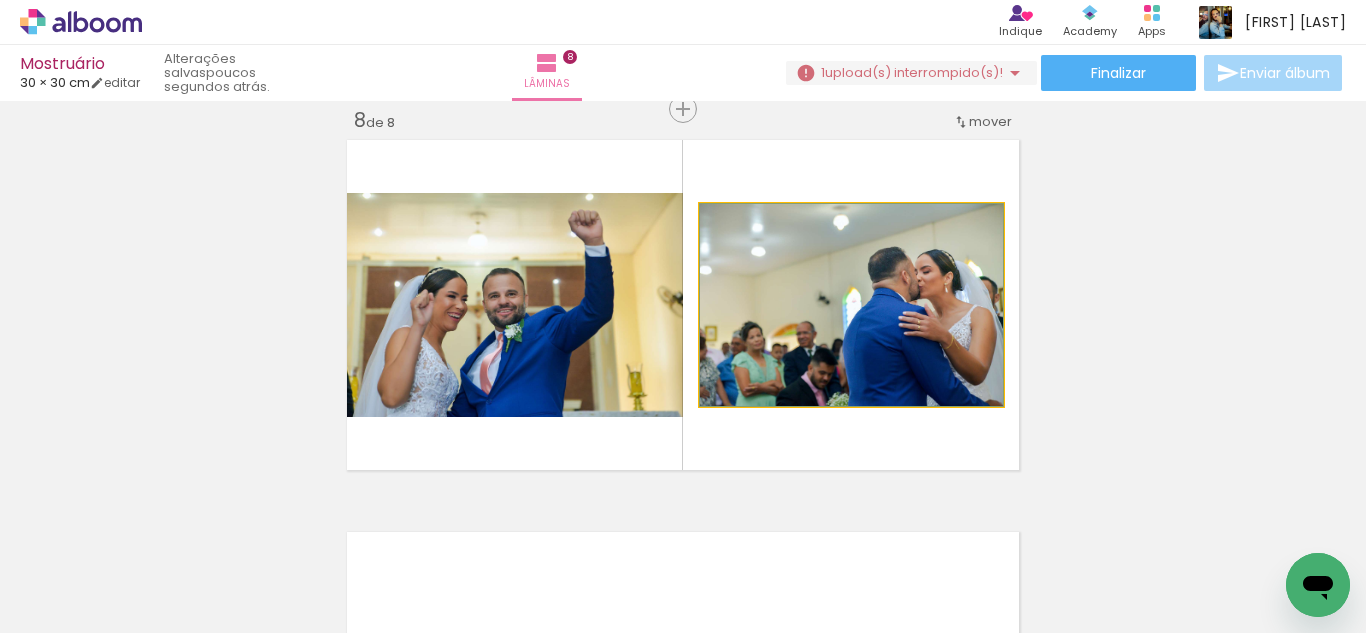 drag, startPoint x: 784, startPoint y: 335, endPoint x: 766, endPoint y: 338, distance: 18.248287 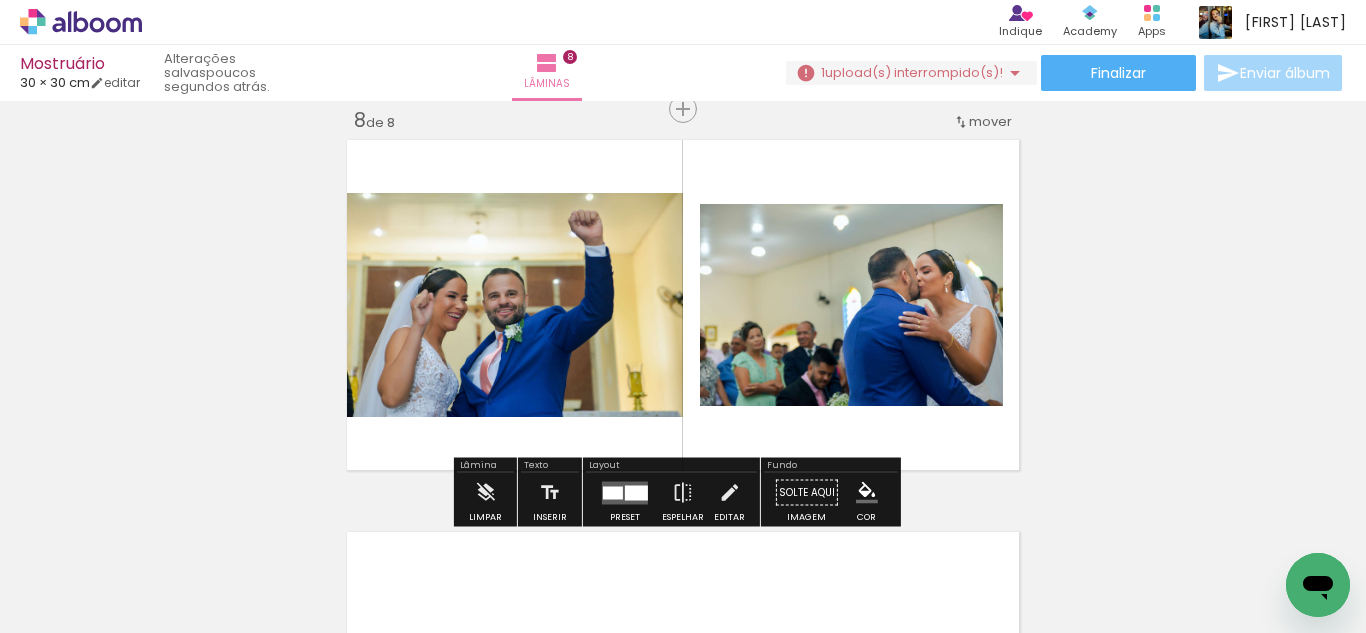 click on "Inserir lâmina 1  de 8  Inserir lâmina 2  de 8  Inserir lâmina 3  de 8  Inserir lâmina 4  de 8  Inserir lâmina 5  de 8  Inserir lâmina 6  de 8  Inserir lâmina 7  de 8  Inserir lâmina 8  de 8" at bounding box center [683, -897] 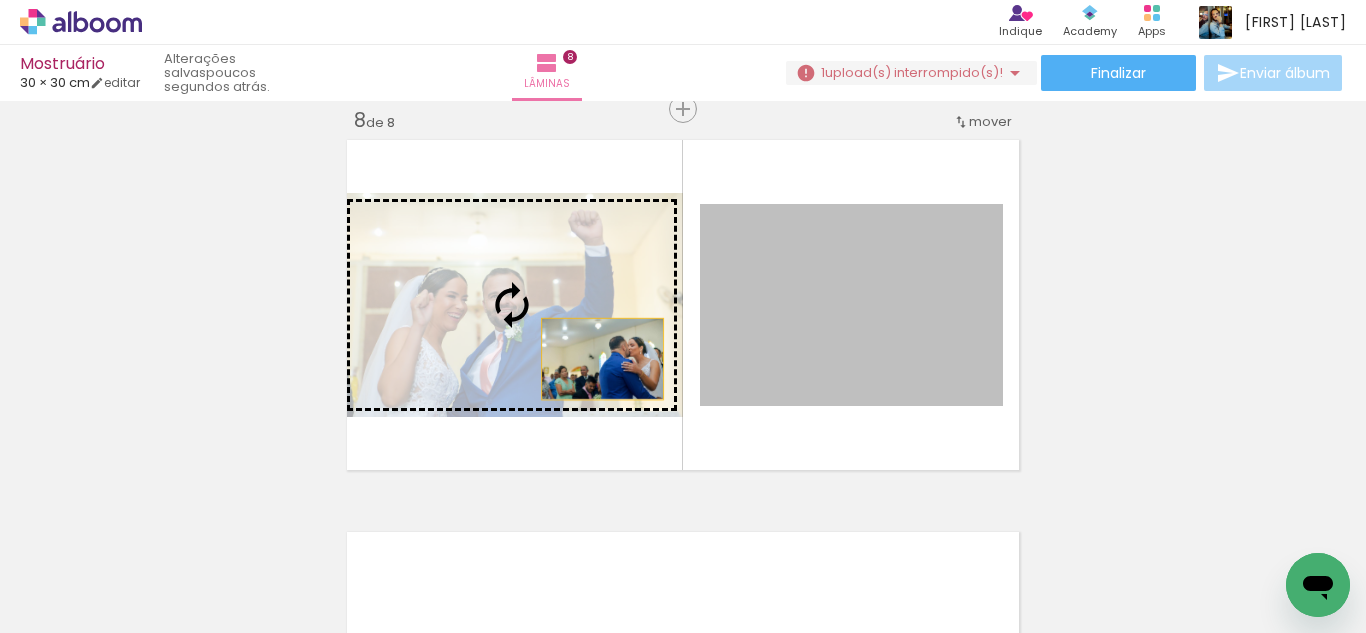 drag, startPoint x: 768, startPoint y: 376, endPoint x: 594, endPoint y: 359, distance: 174.82849 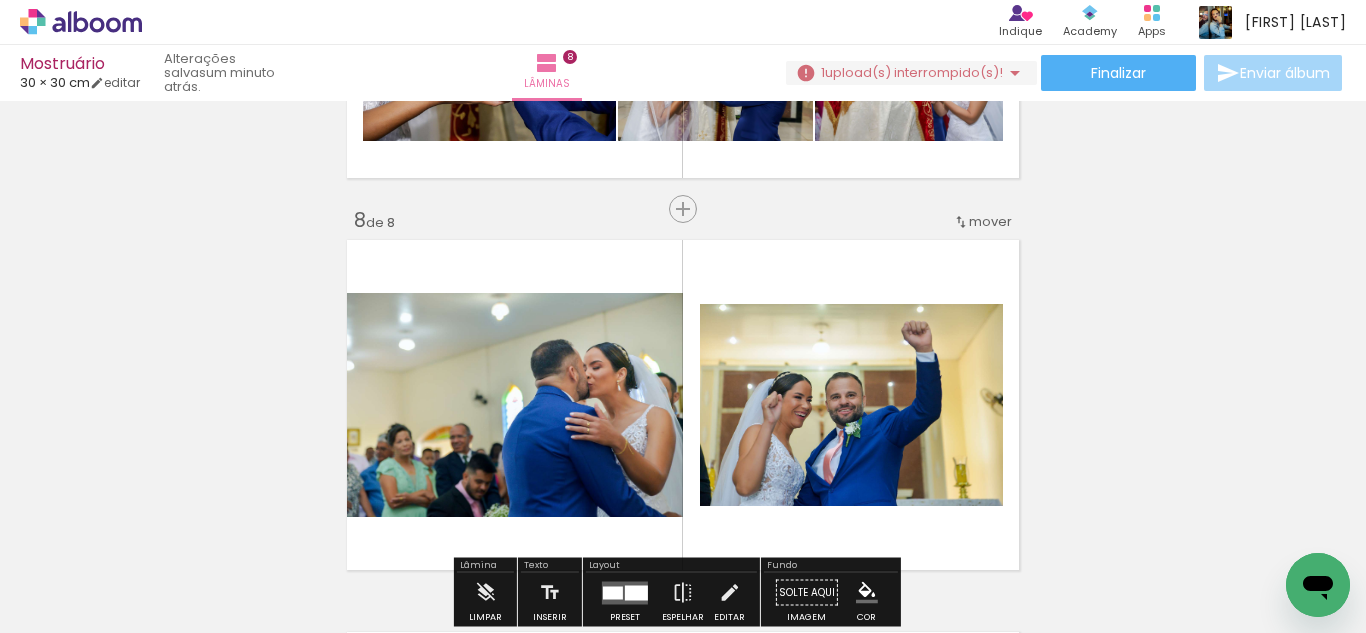 scroll, scrollTop: 2769, scrollLeft: 0, axis: vertical 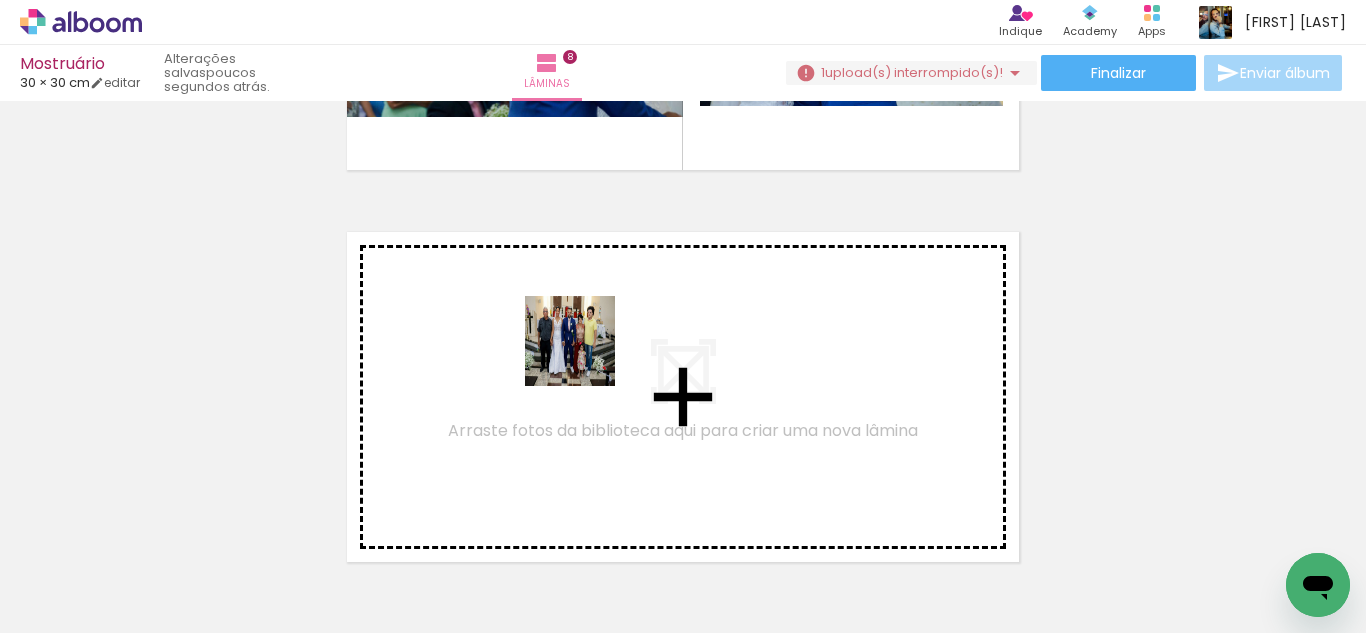 drag, startPoint x: 604, startPoint y: 565, endPoint x: 646, endPoint y: 544, distance: 46.957428 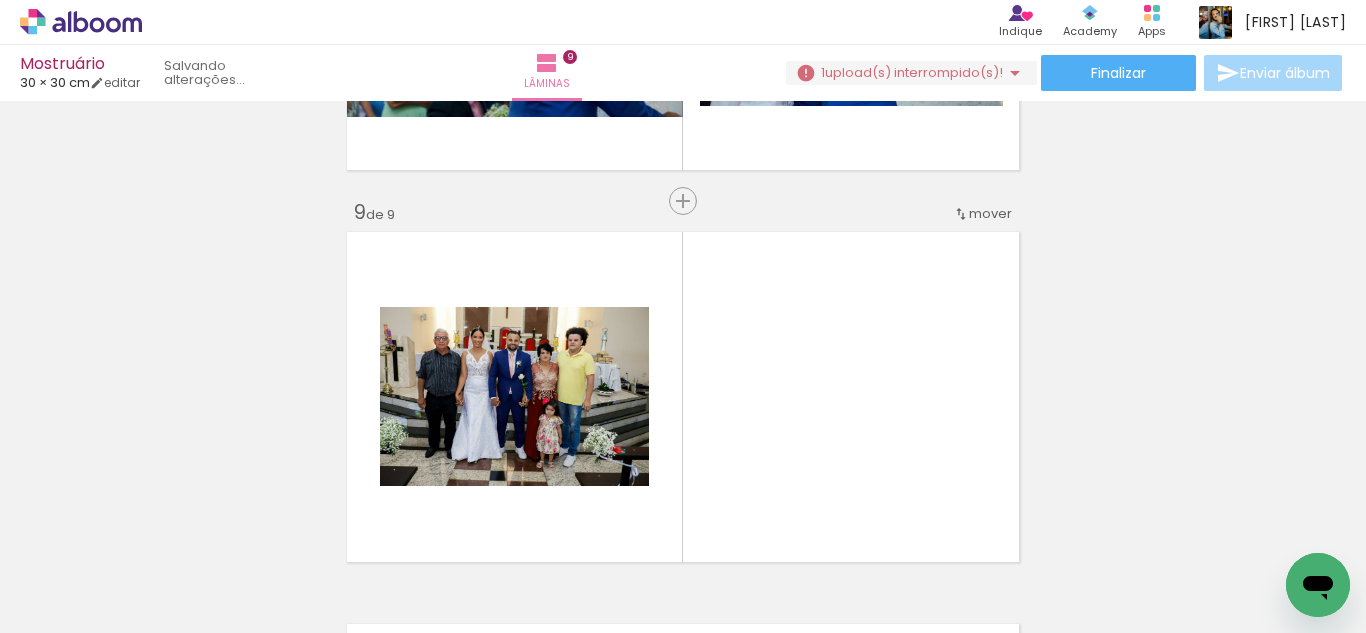 scroll, scrollTop: 3161, scrollLeft: 0, axis: vertical 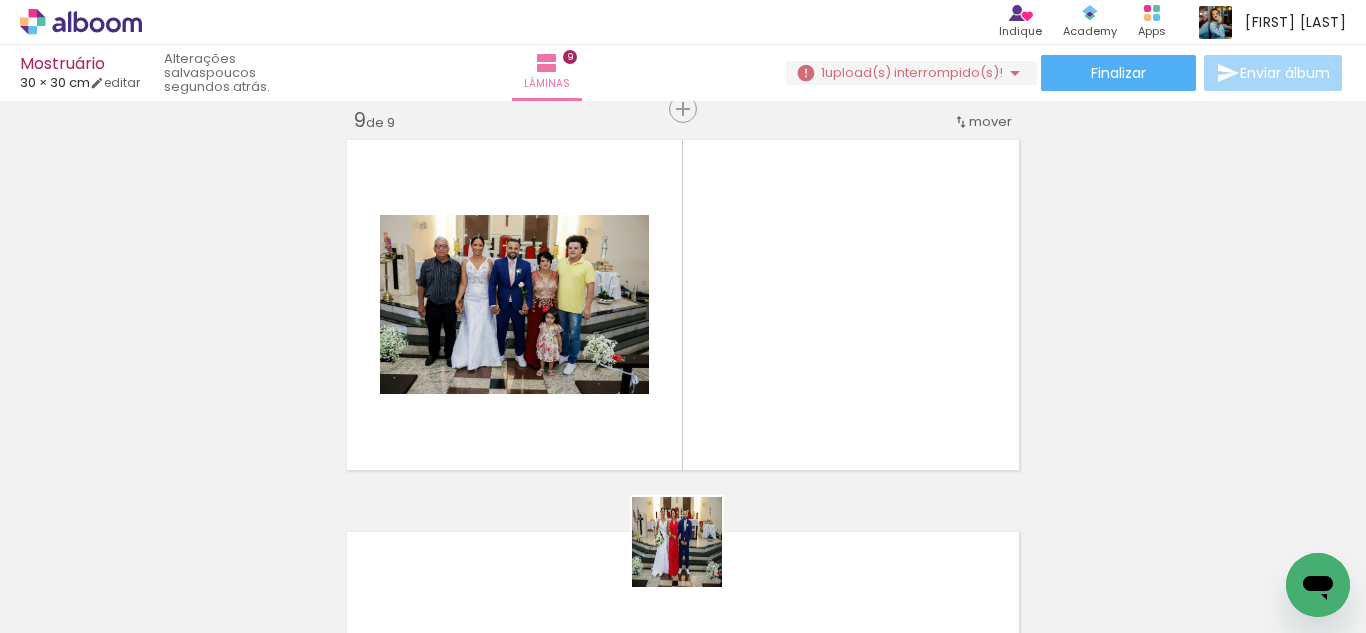 drag, startPoint x: 692, startPoint y: 599, endPoint x: 781, endPoint y: 488, distance: 142.27438 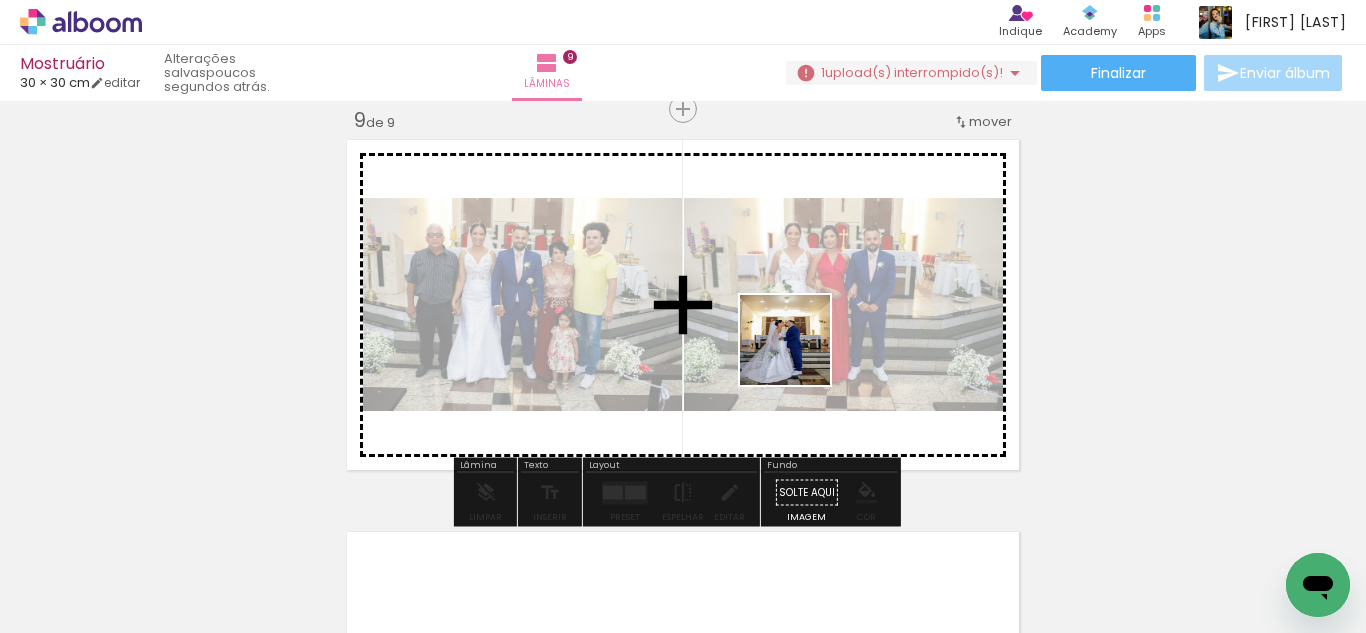drag, startPoint x: 803, startPoint y: 564, endPoint x: 791, endPoint y: 554, distance: 15.6205 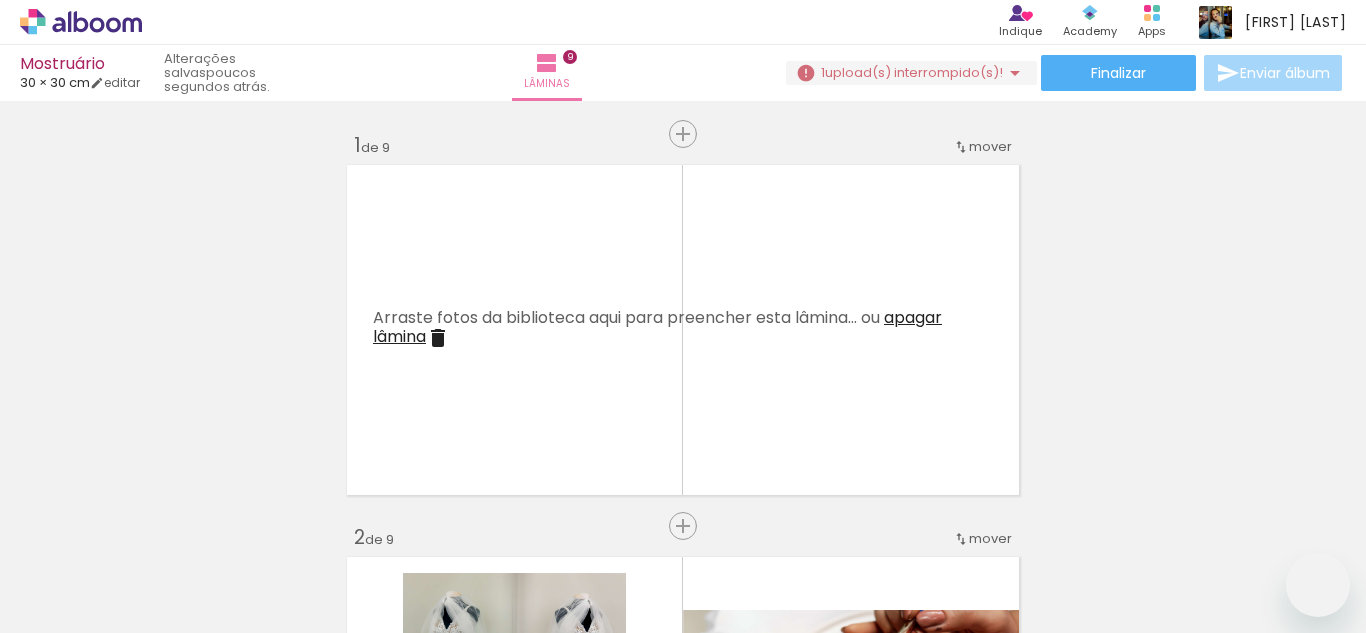 scroll, scrollTop: 0, scrollLeft: 0, axis: both 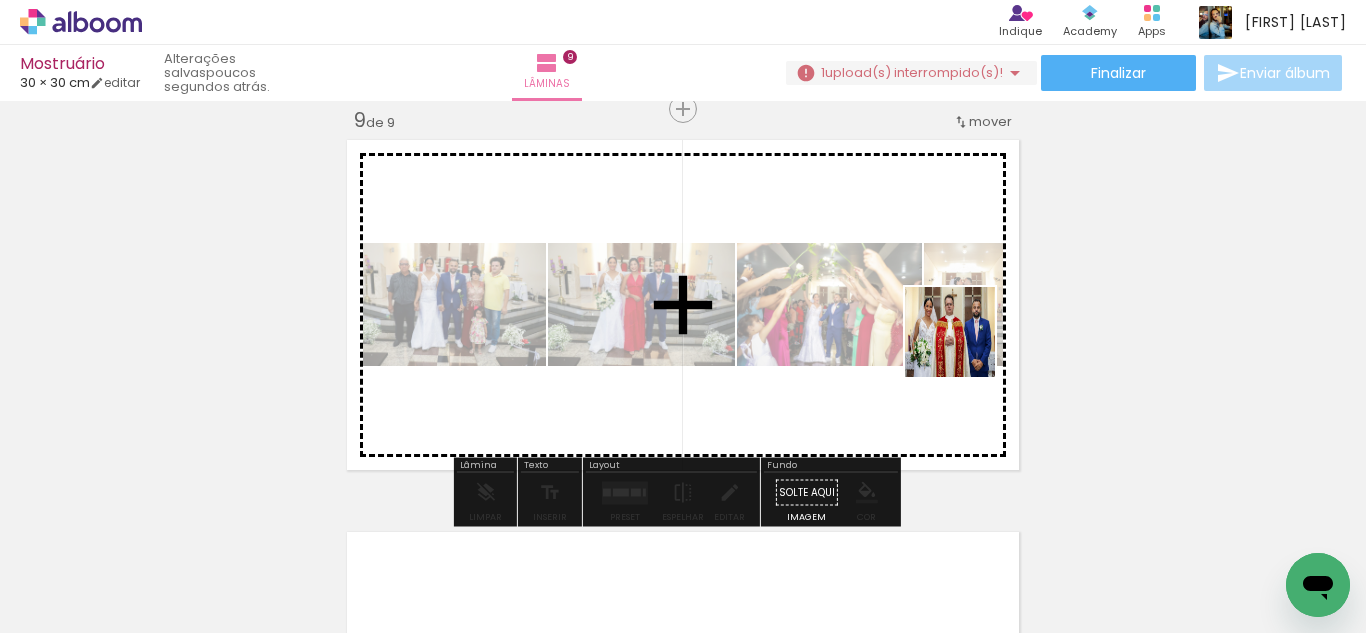 drag, startPoint x: 1201, startPoint y: 564, endPoint x: 1163, endPoint y: 569, distance: 38.327538 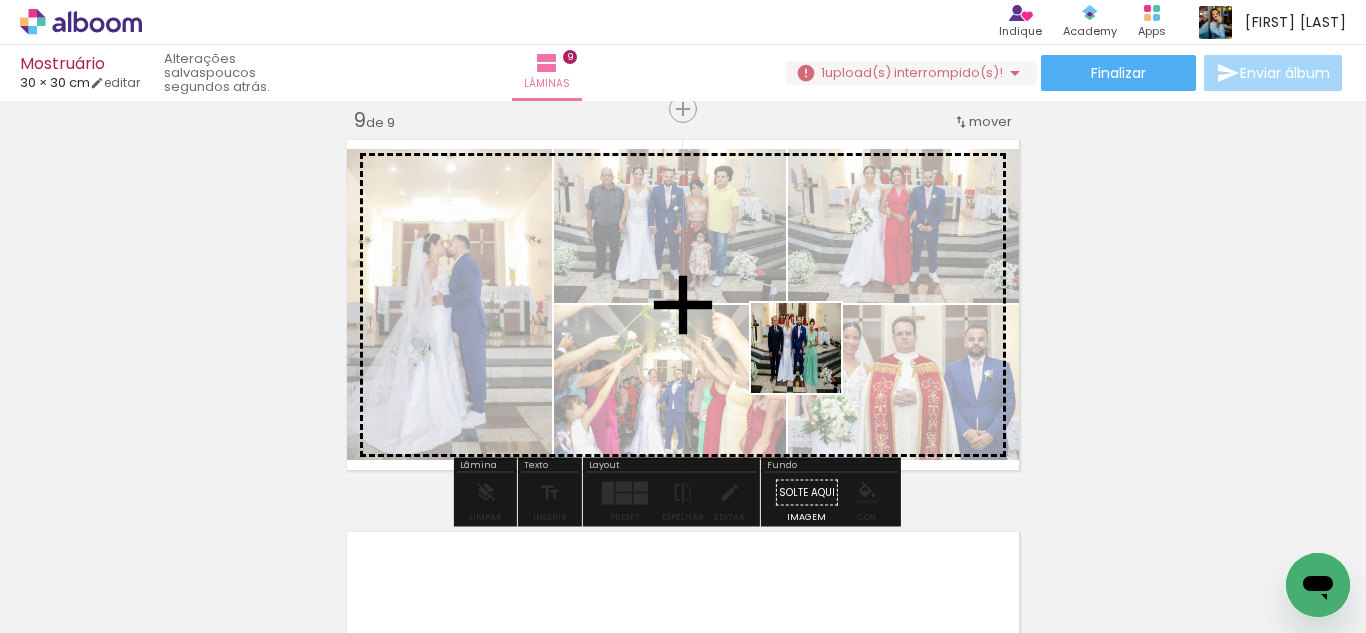 drag, startPoint x: 1266, startPoint y: 578, endPoint x: 804, endPoint y: 362, distance: 510 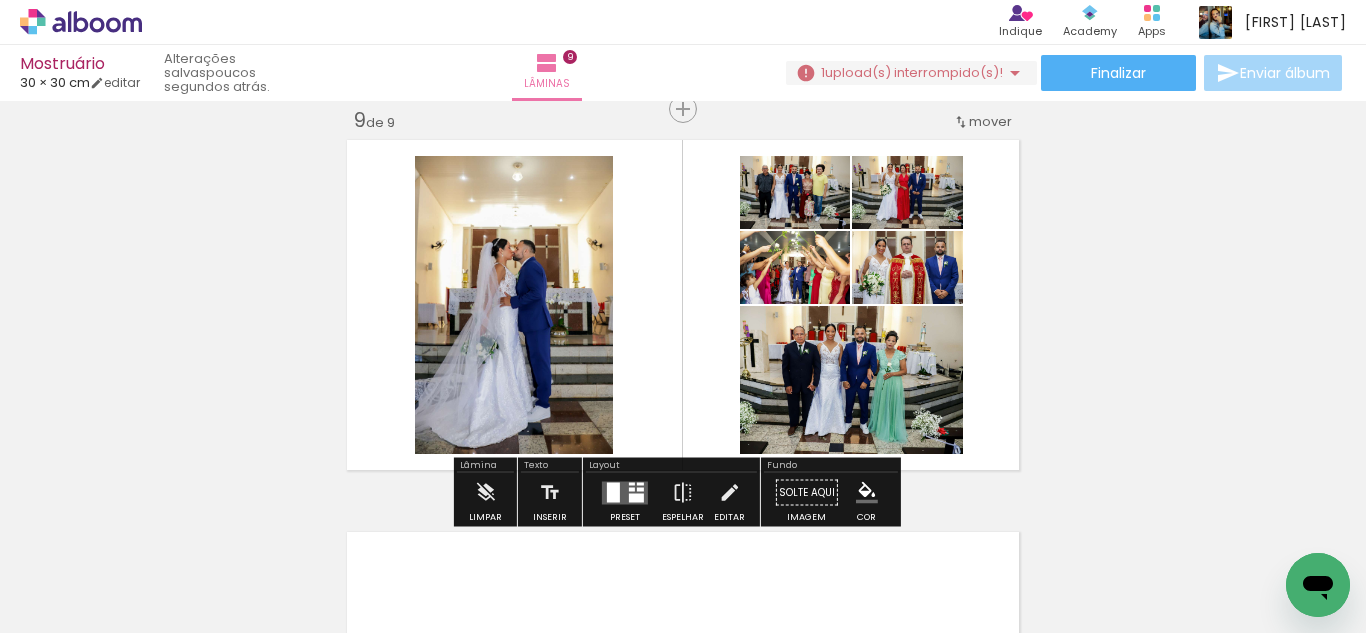 click at bounding box center (625, 493) 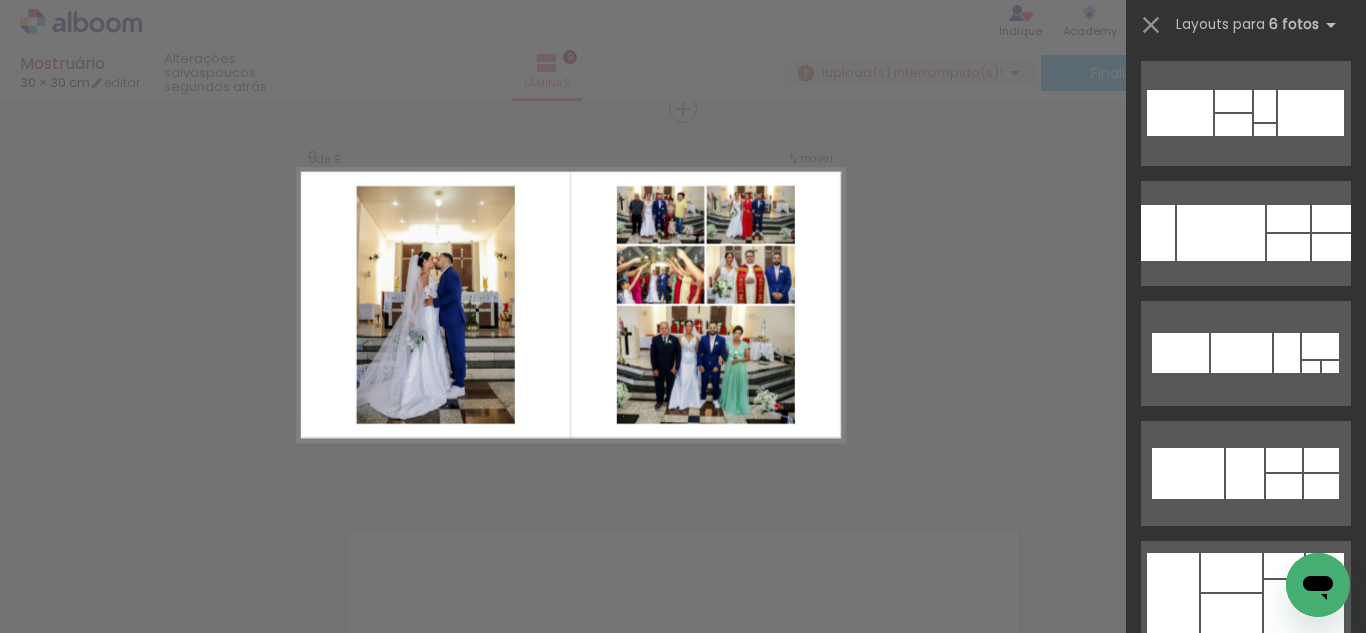 scroll, scrollTop: 0, scrollLeft: 0, axis: both 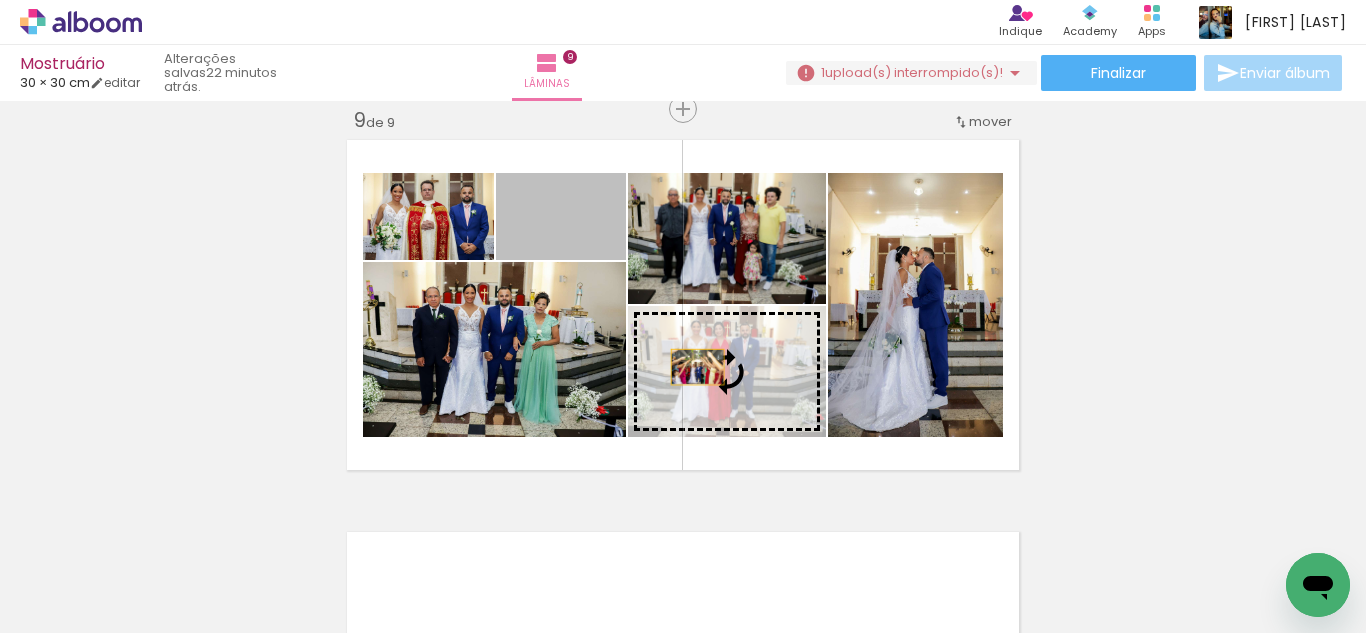 drag, startPoint x: 599, startPoint y: 255, endPoint x: 699, endPoint y: 370, distance: 152.3975 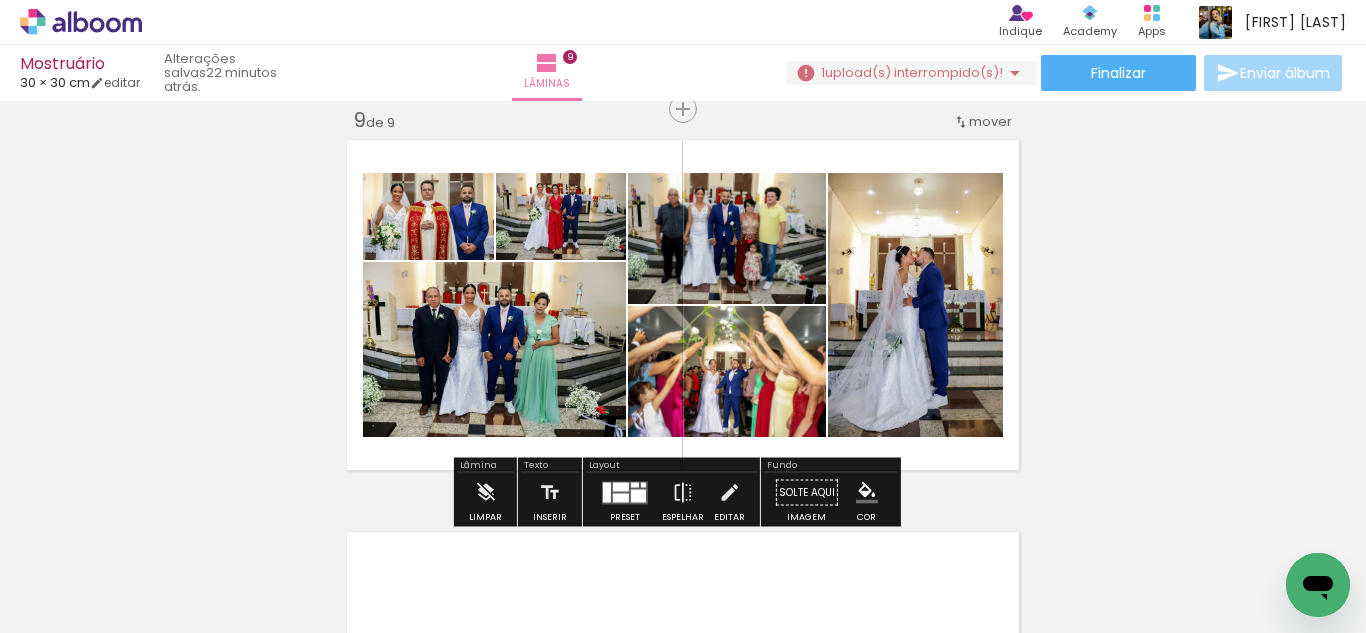 click at bounding box center (638, 495) 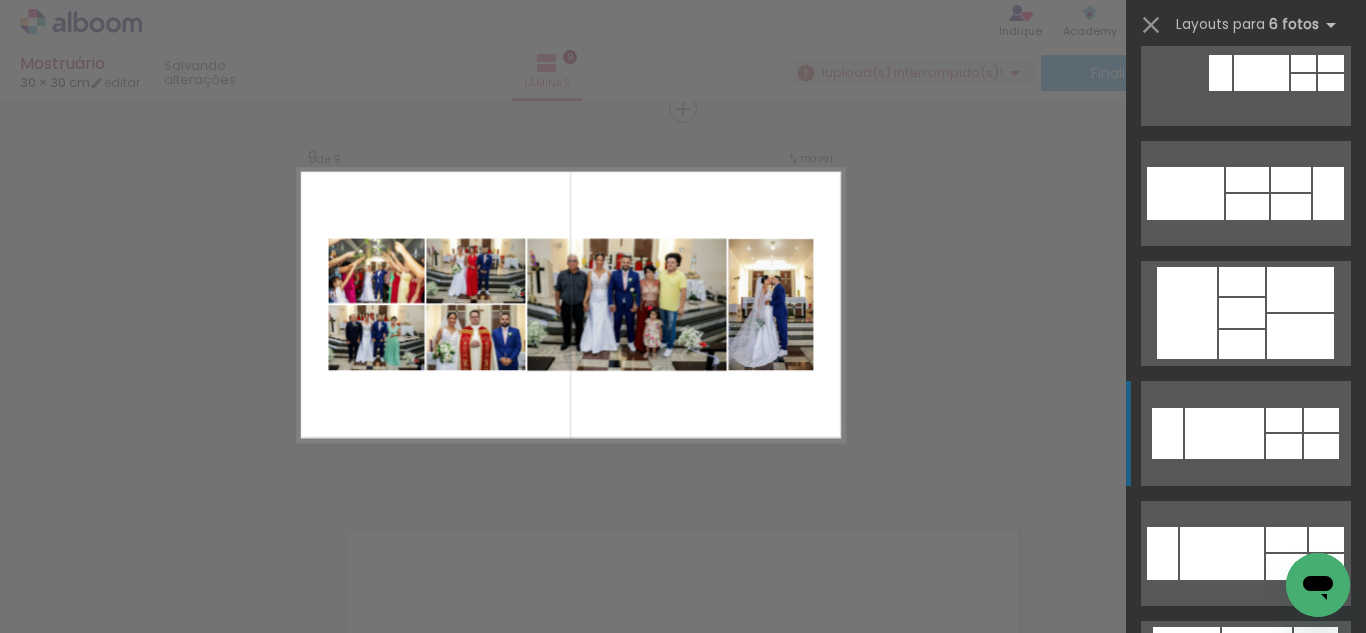 scroll, scrollTop: 6840, scrollLeft: 0, axis: vertical 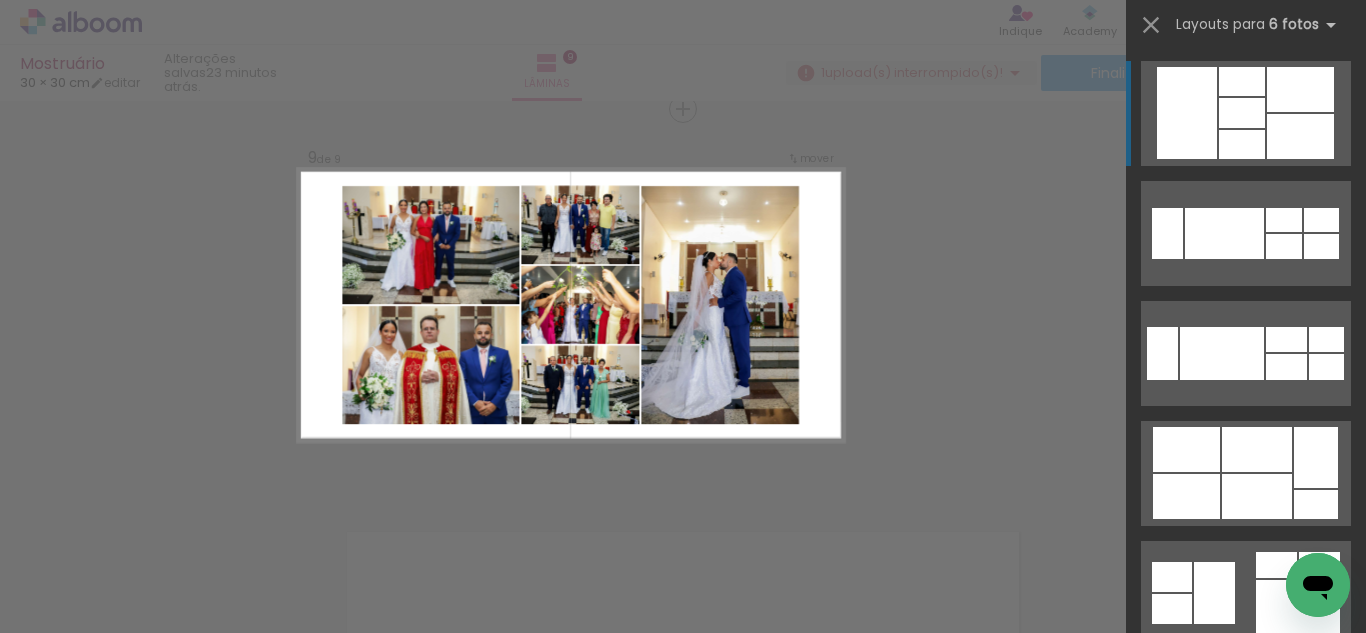 click at bounding box center (1283, -727) 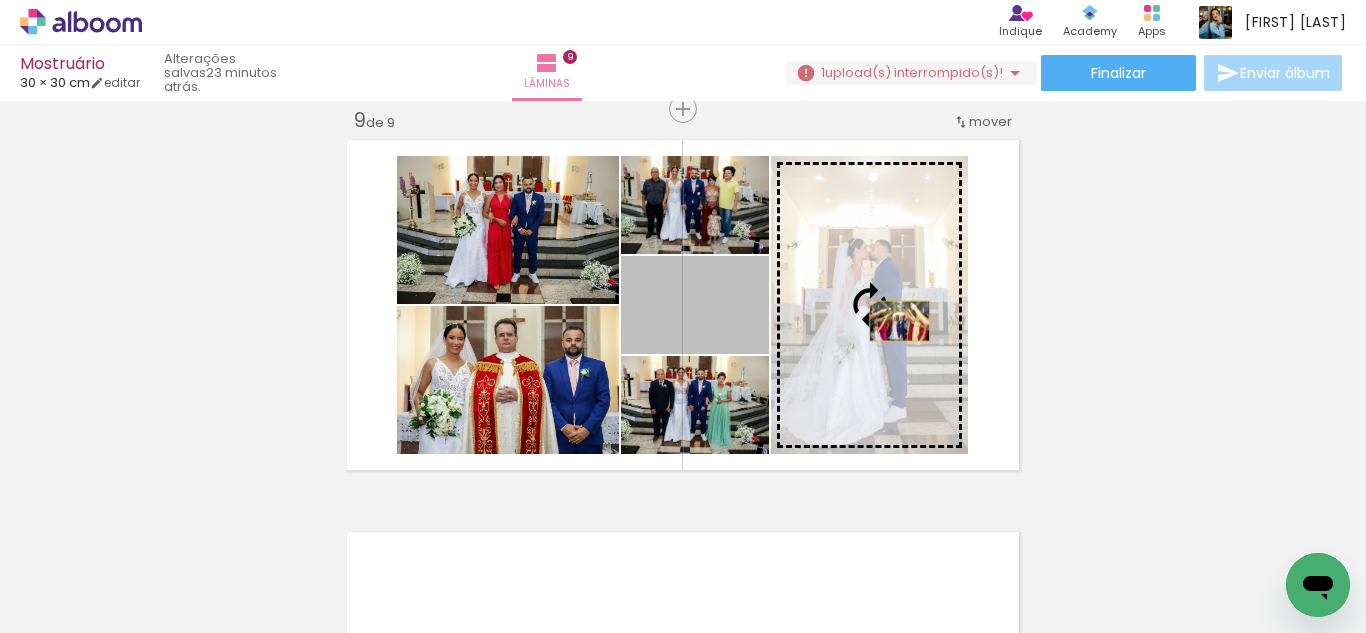 drag, startPoint x: 738, startPoint y: 312, endPoint x: 891, endPoint y: 321, distance: 153.26448 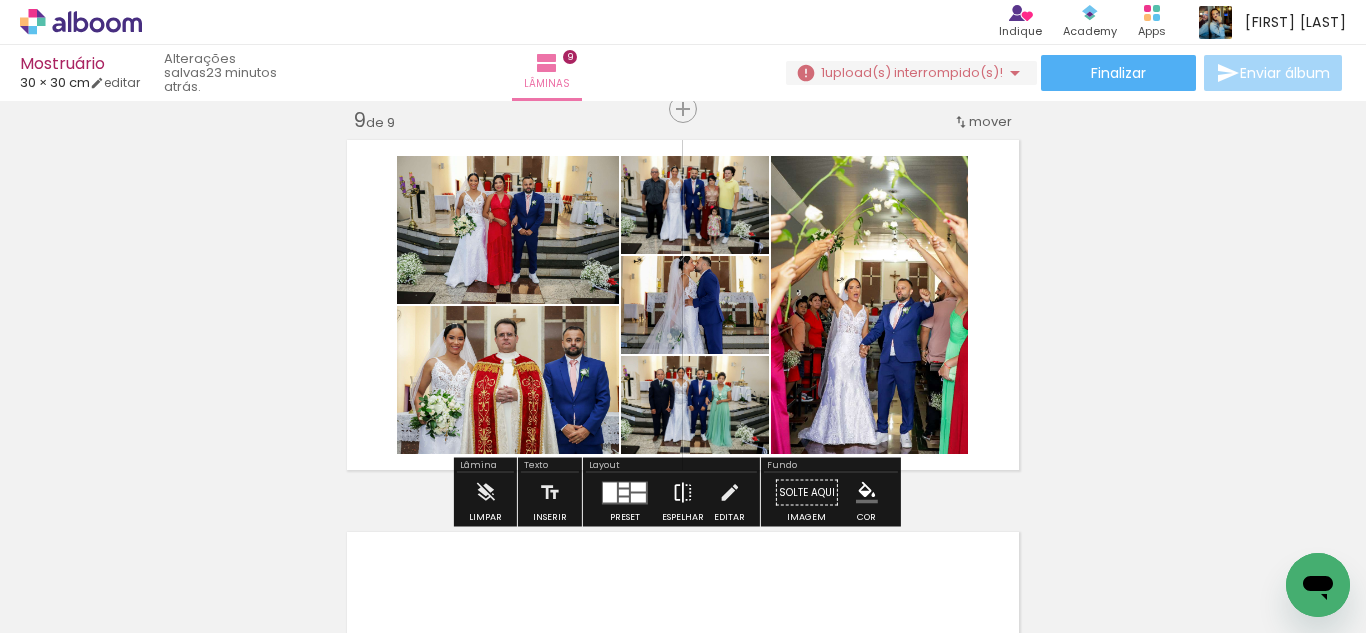 click at bounding box center (683, 493) 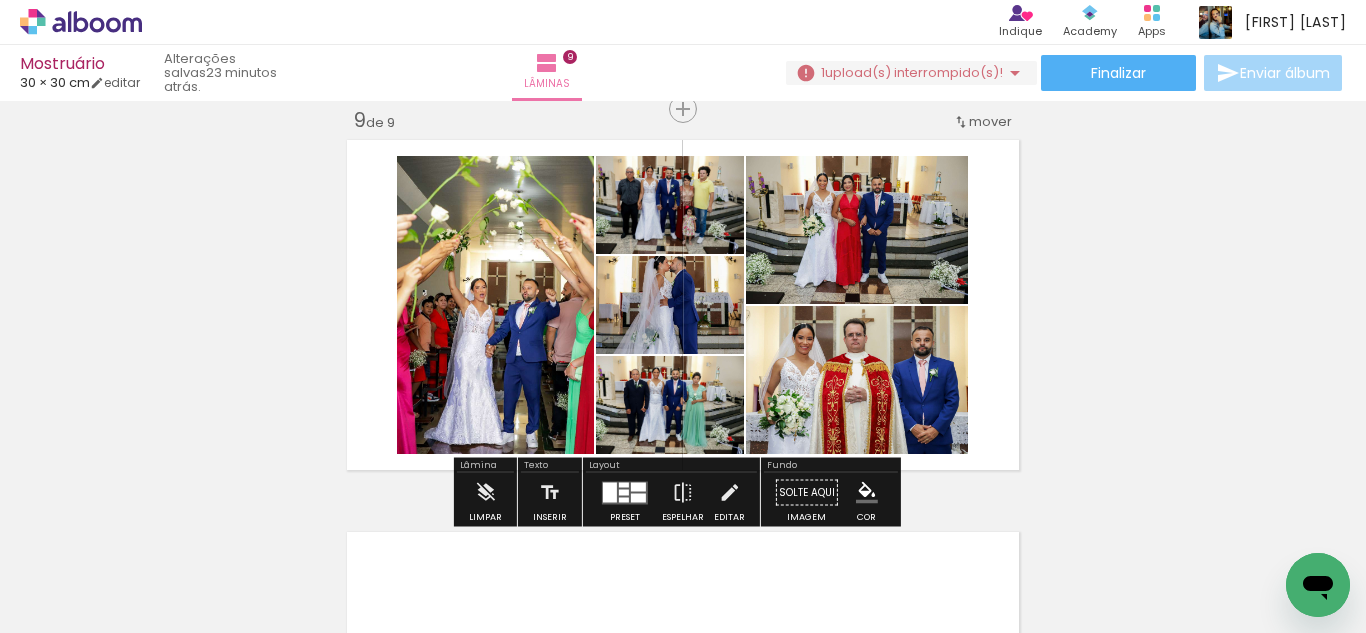 click at bounding box center [638, 486] 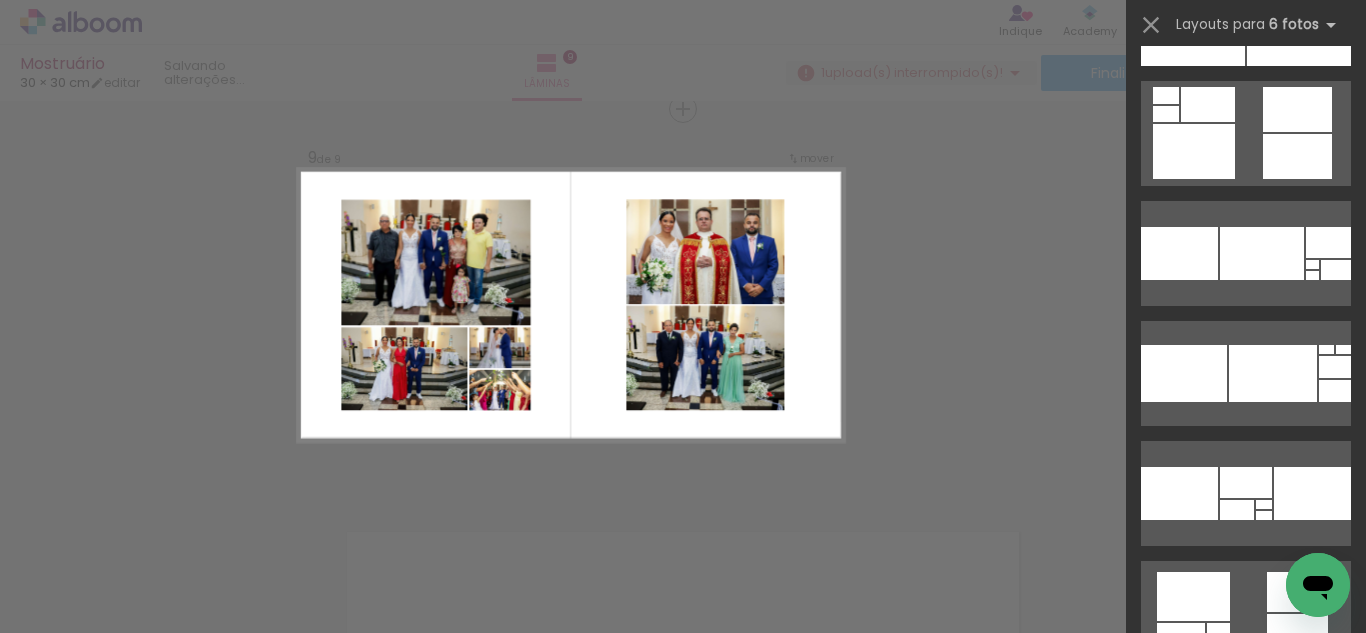 scroll, scrollTop: 27540, scrollLeft: 0, axis: vertical 